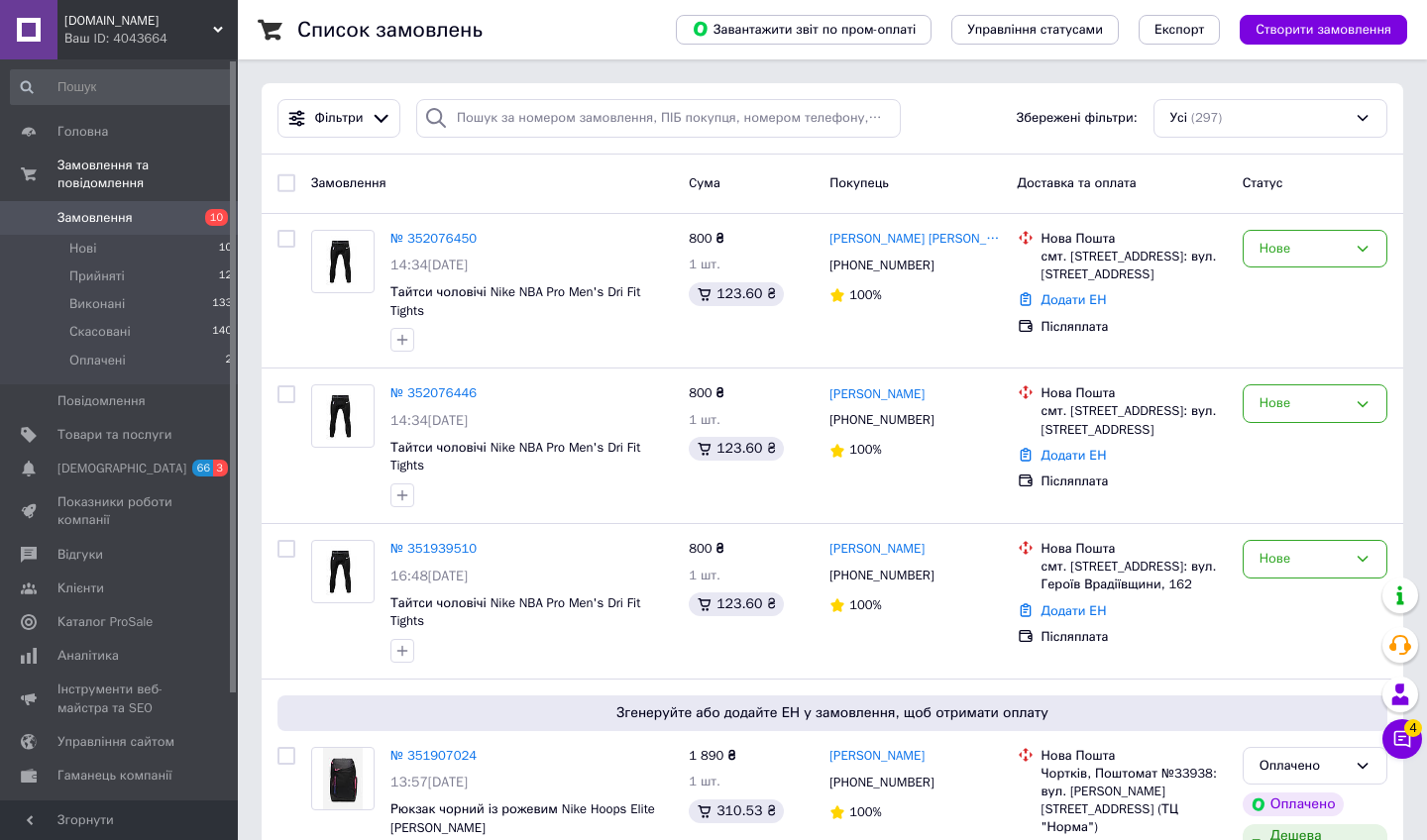 scroll, scrollTop: 0, scrollLeft: 0, axis: both 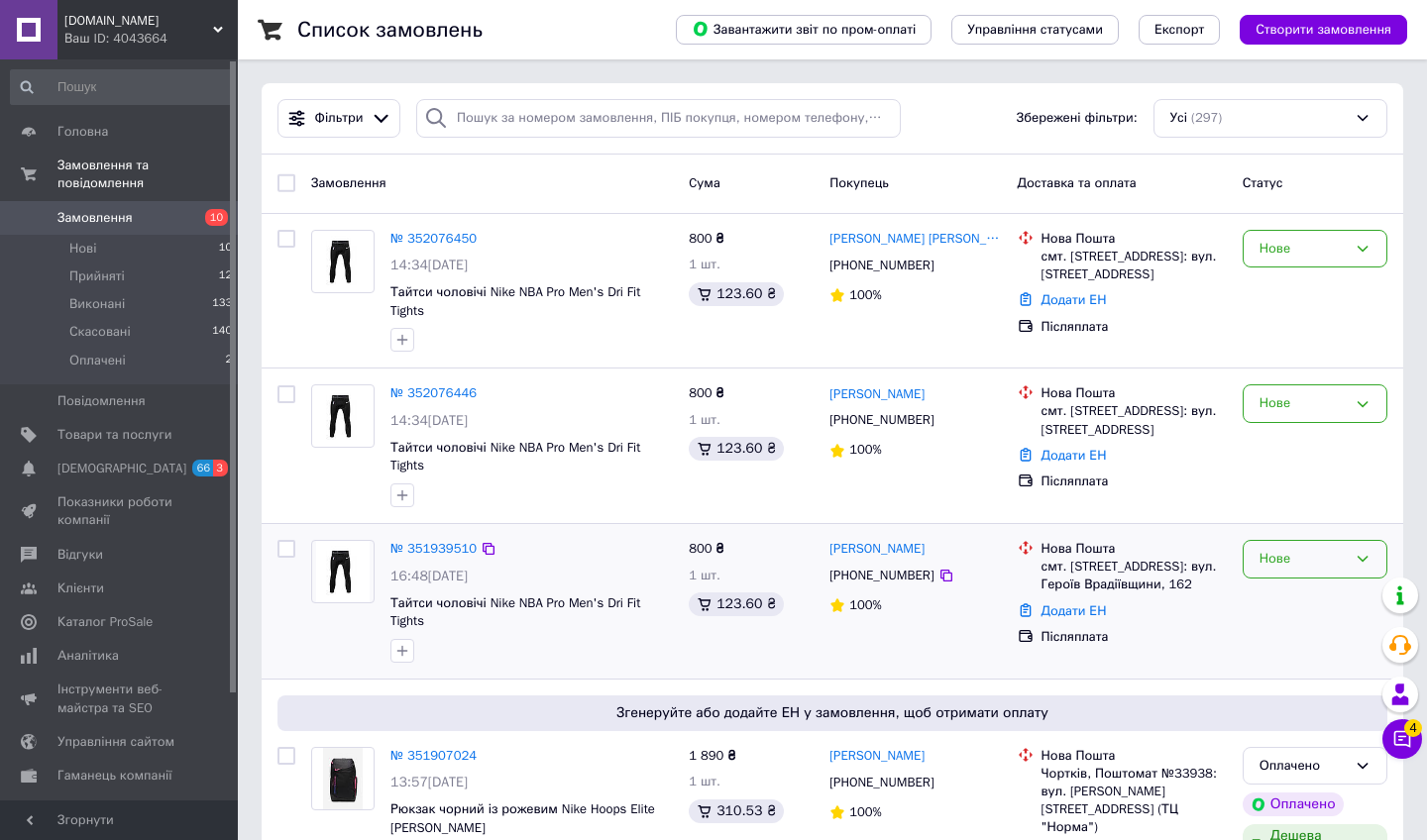 click on "Нове" at bounding box center [1303, 559] 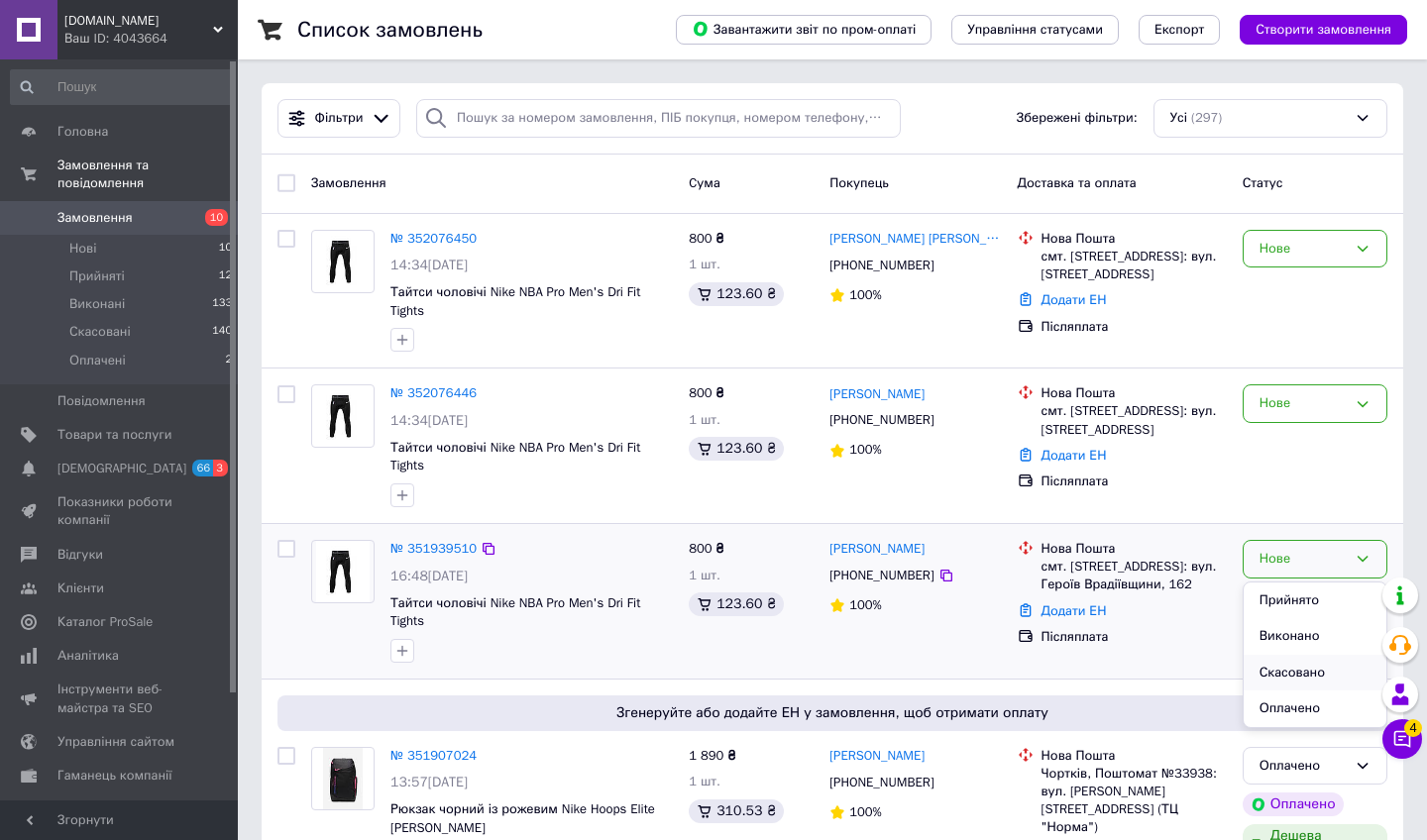 click on "Скасовано" at bounding box center (1315, 673) 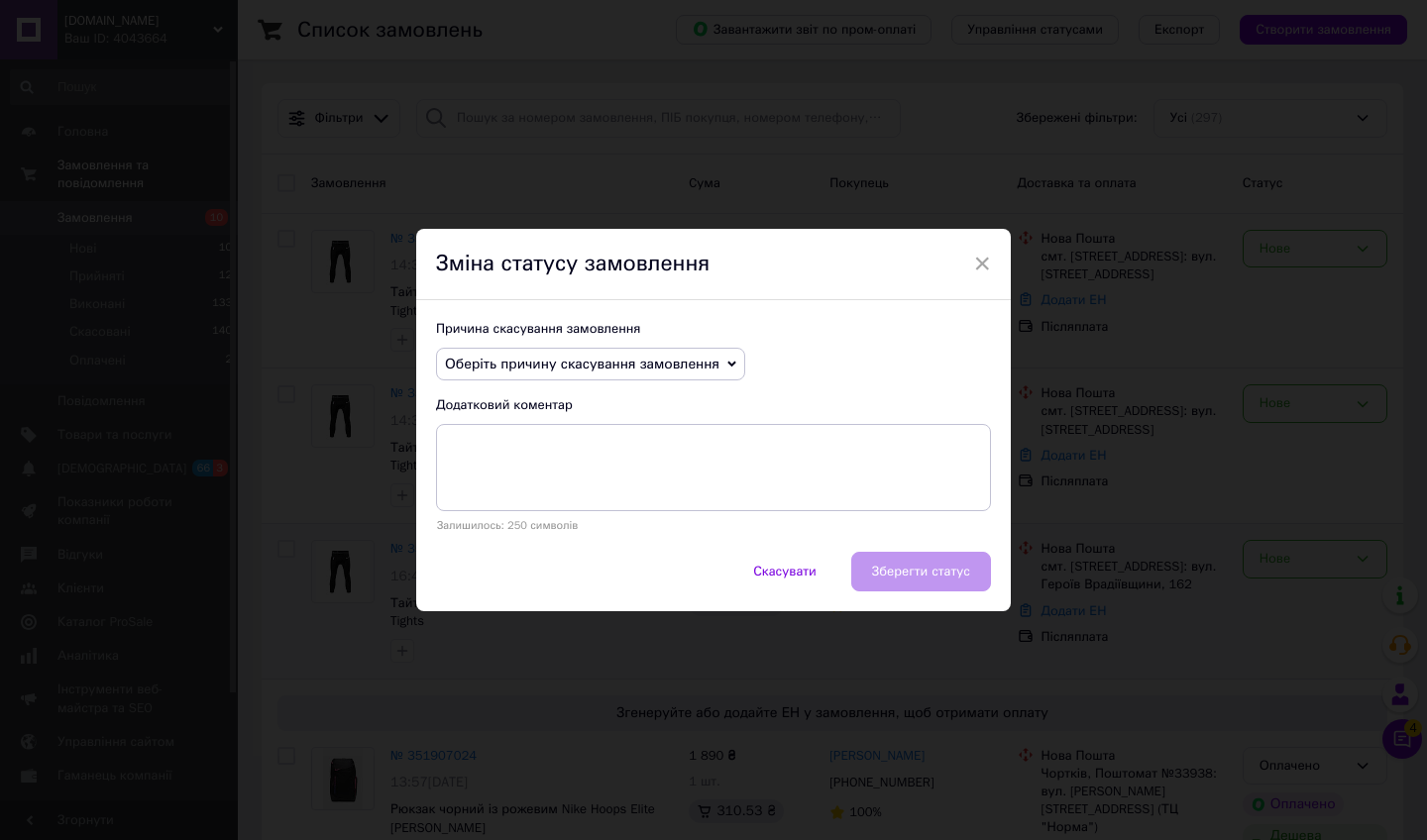 click on "Оберіть причину скасування замовлення" at bounding box center [582, 364] 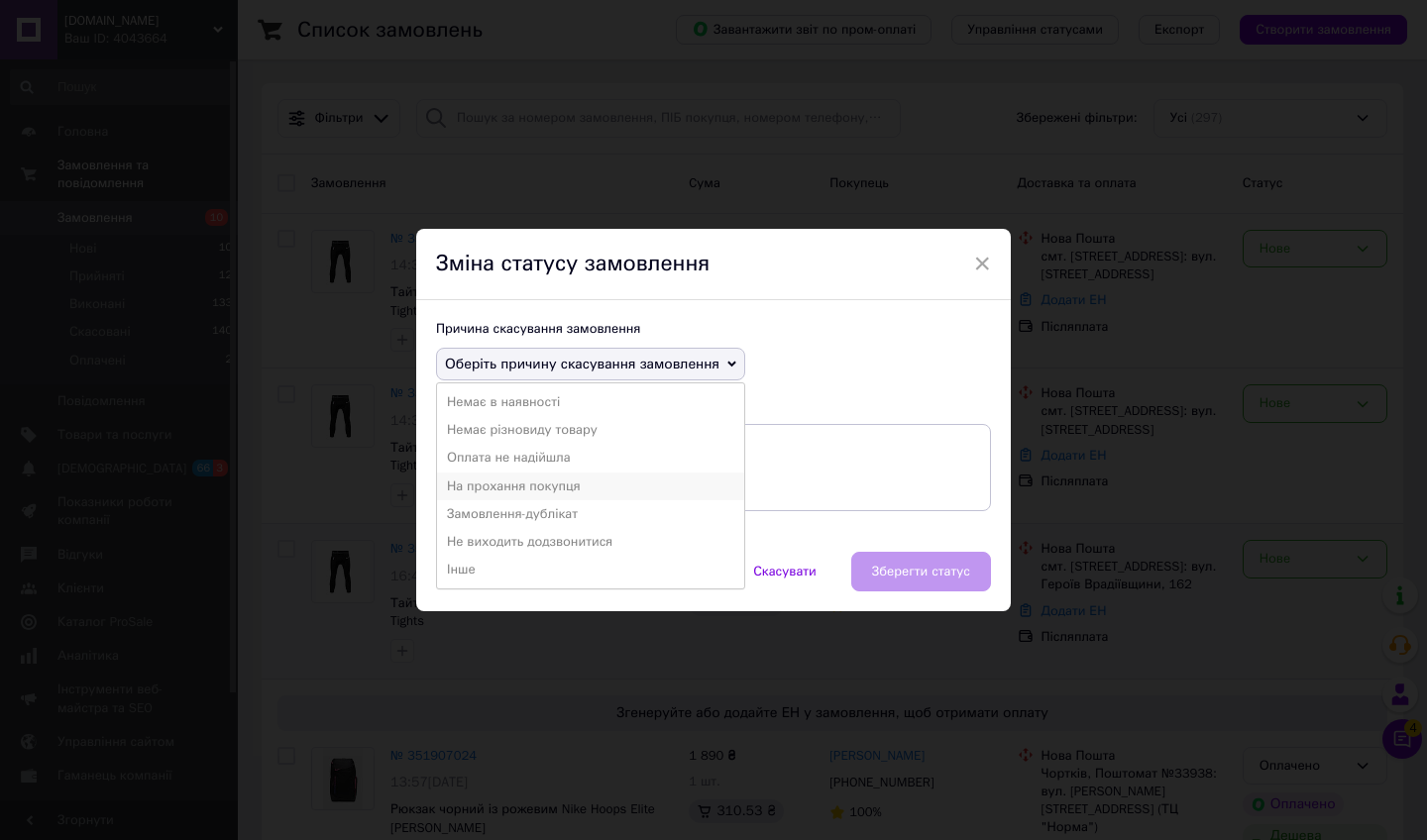 click on "На прохання покупця" at bounding box center (591, 486) 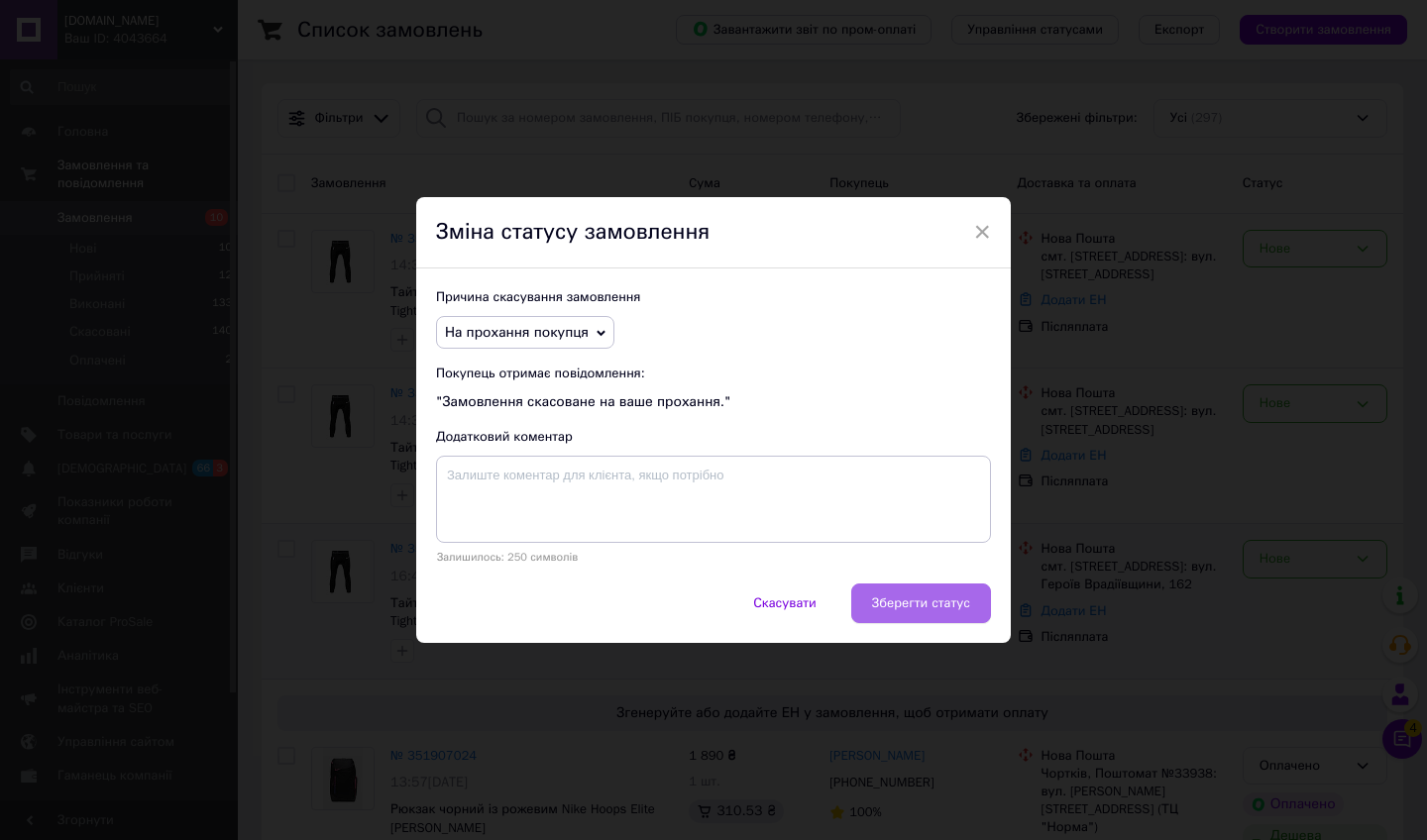 click on "Зберегти статус" at bounding box center (921, 603) 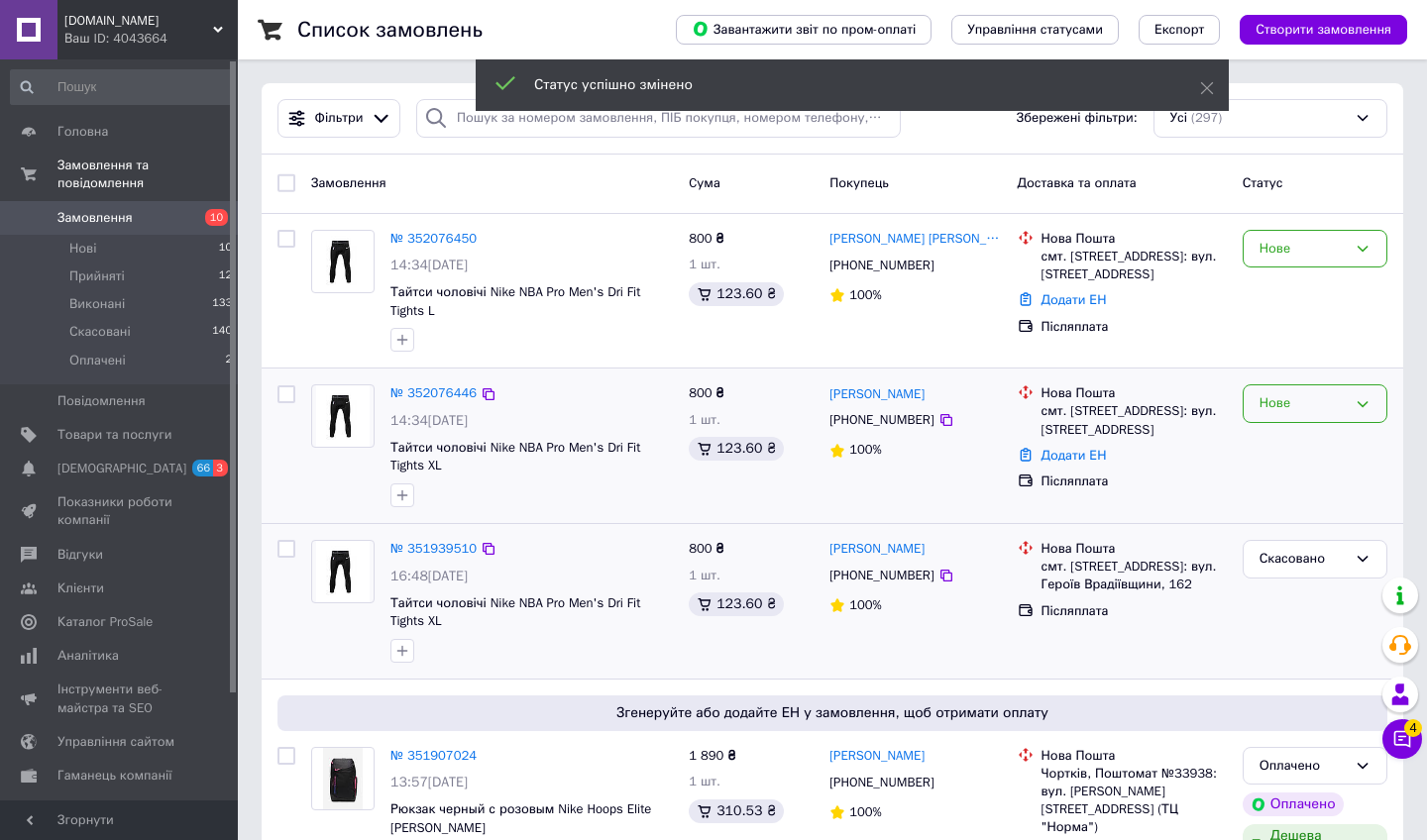 click on "Нове" at bounding box center (1303, 403) 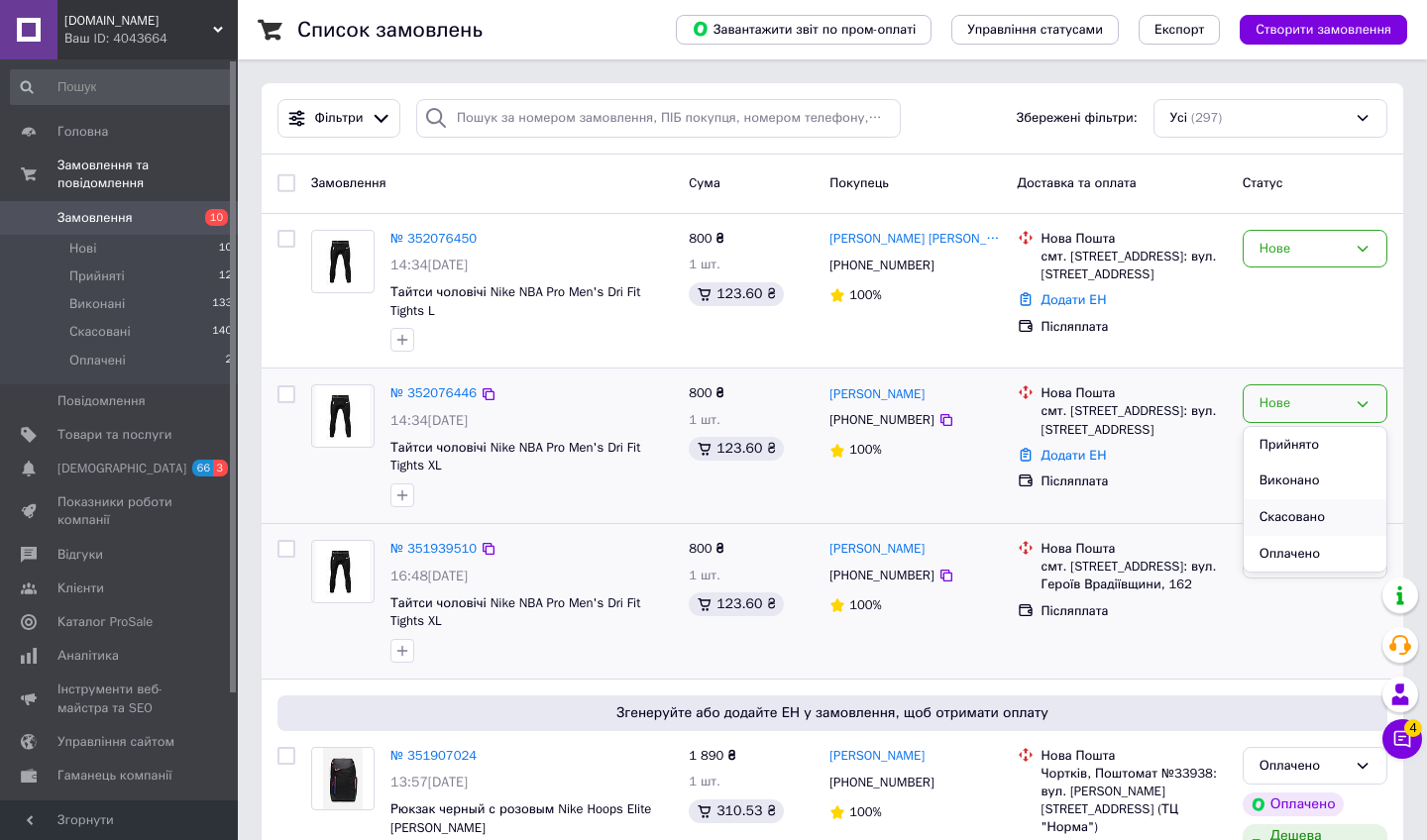 click on "Скасовано" at bounding box center [1315, 517] 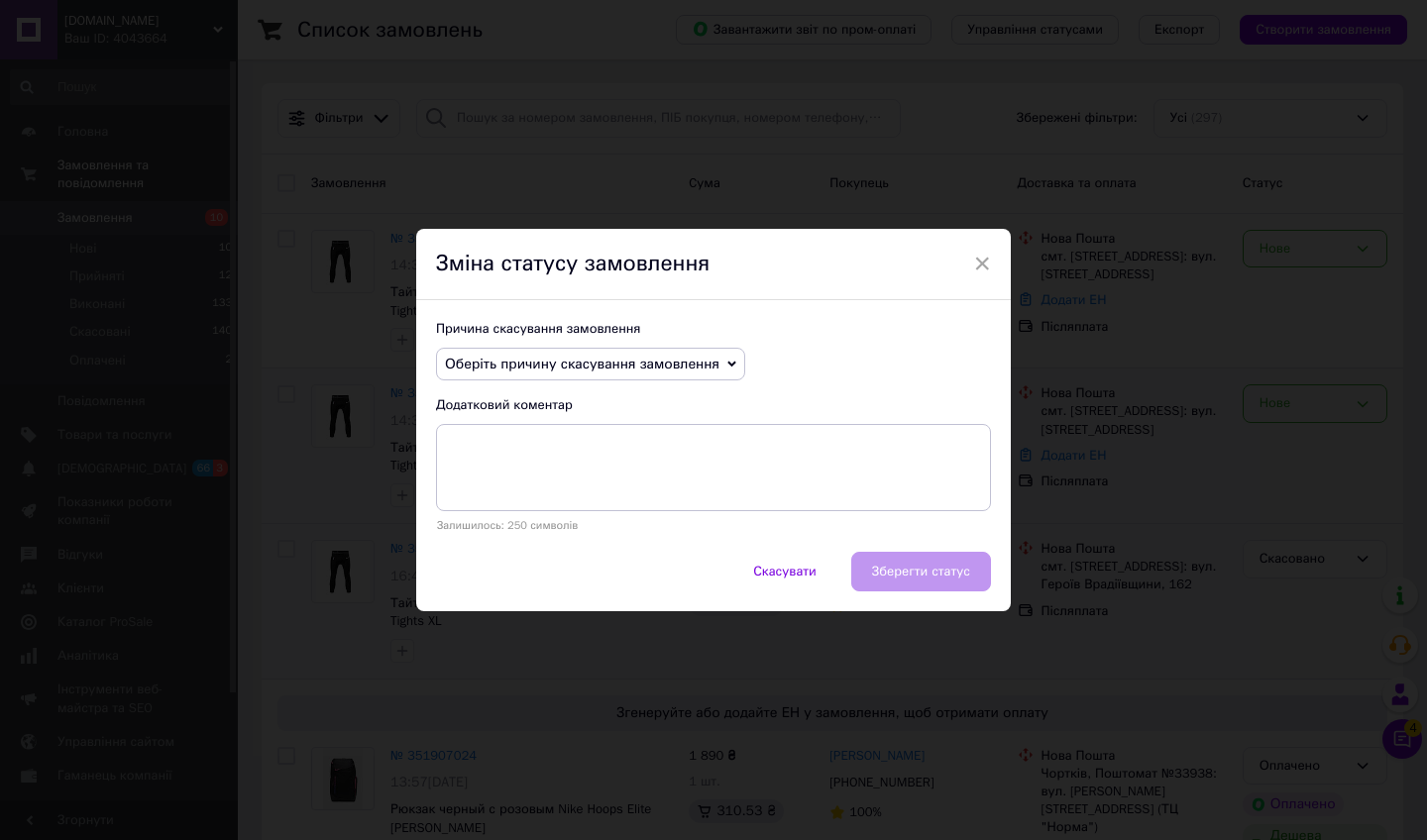 click on "Оберіть причину скасування замовлення" at bounding box center [591, 365] 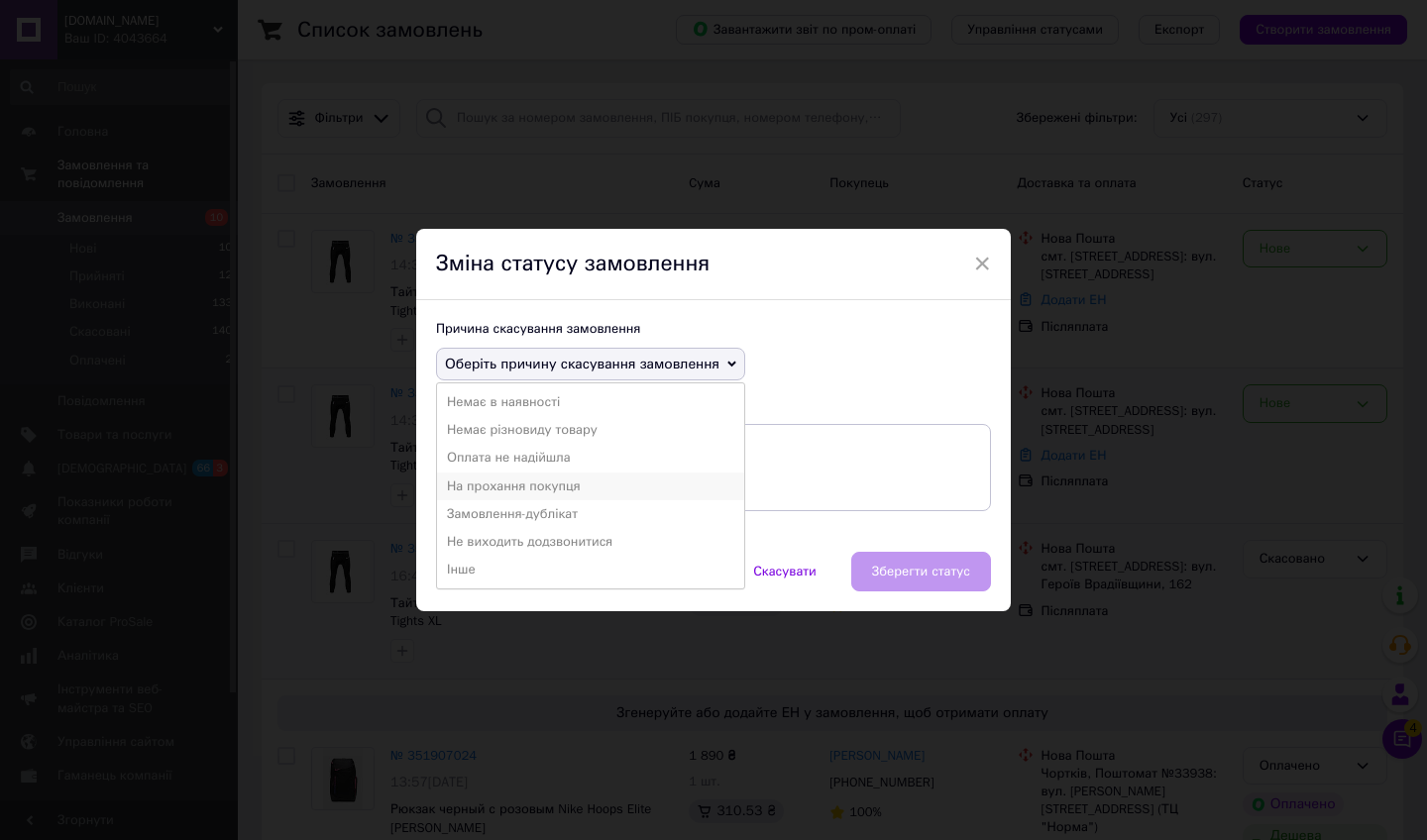 click on "На прохання покупця" at bounding box center (591, 486) 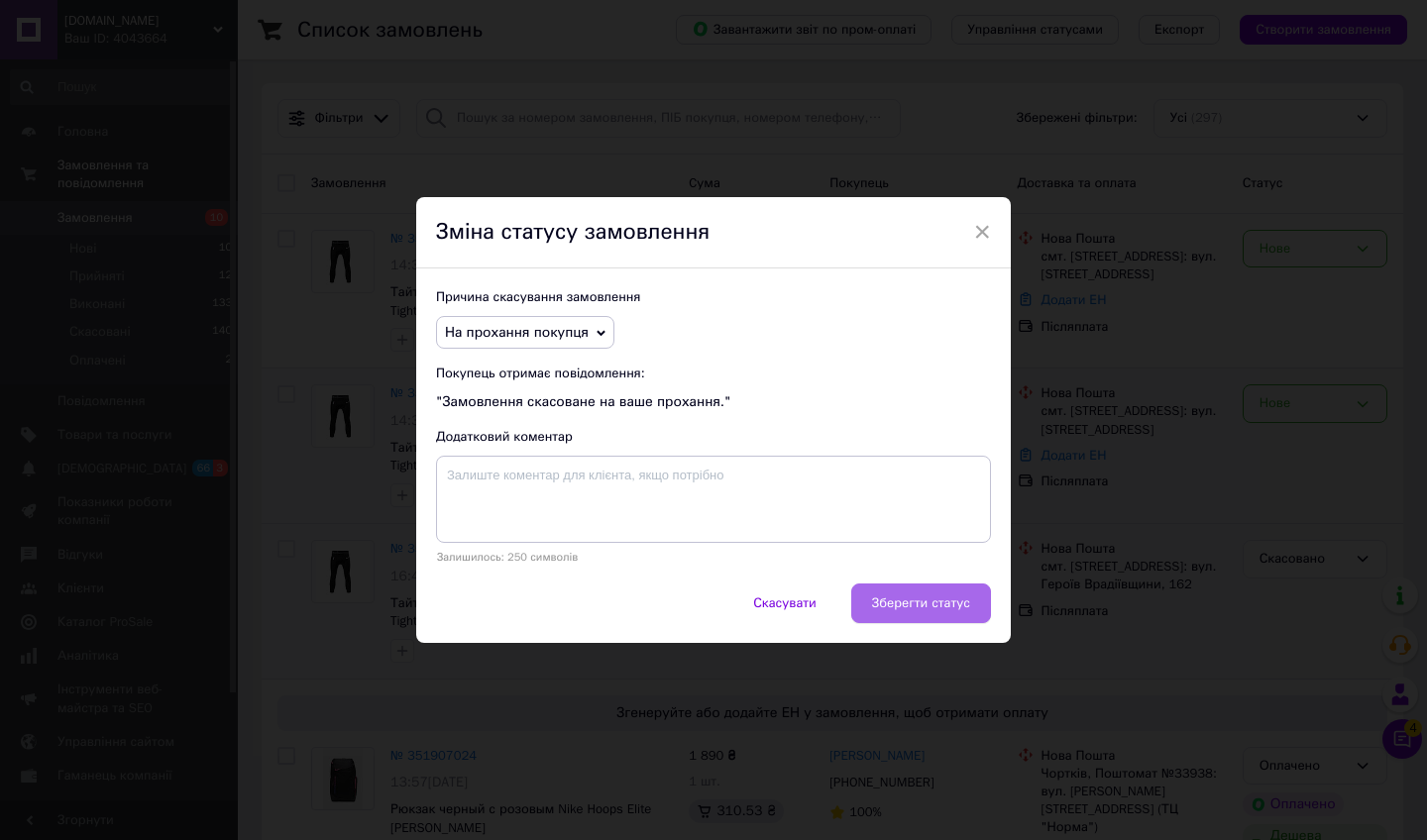 click on "Зберегти статус" at bounding box center [921, 603] 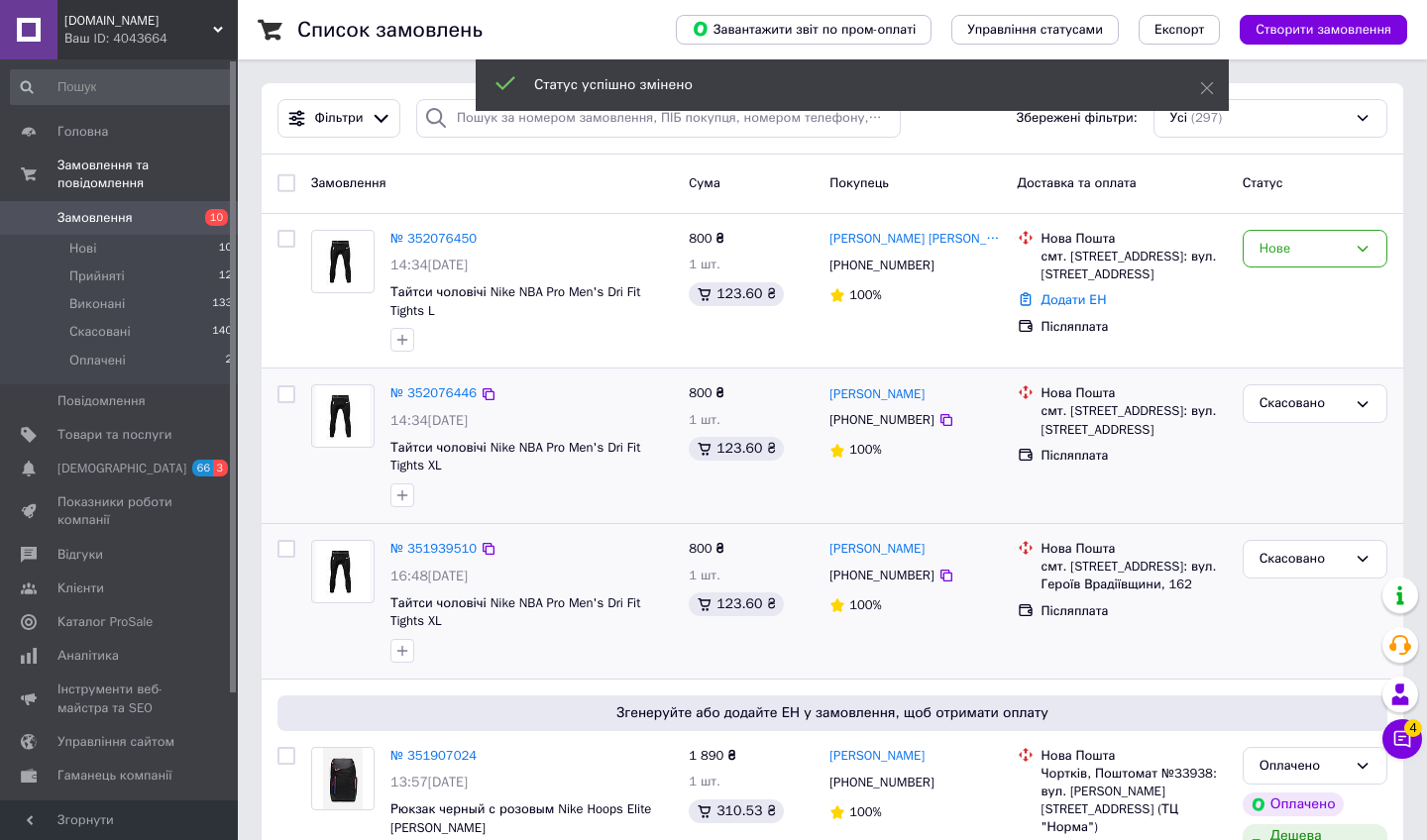click on "Нове" at bounding box center (1303, 249) 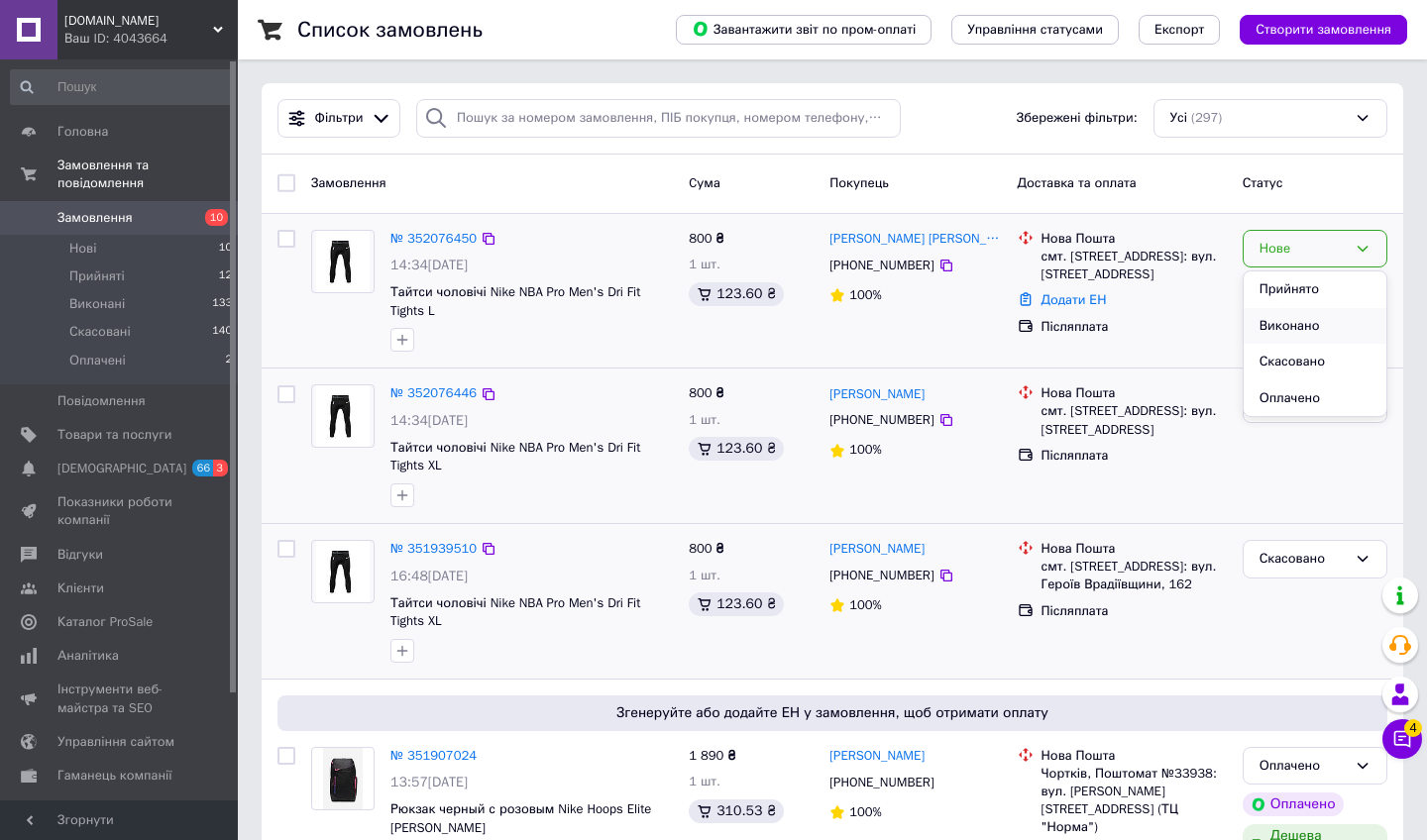 click on "Виконано" at bounding box center (1315, 326) 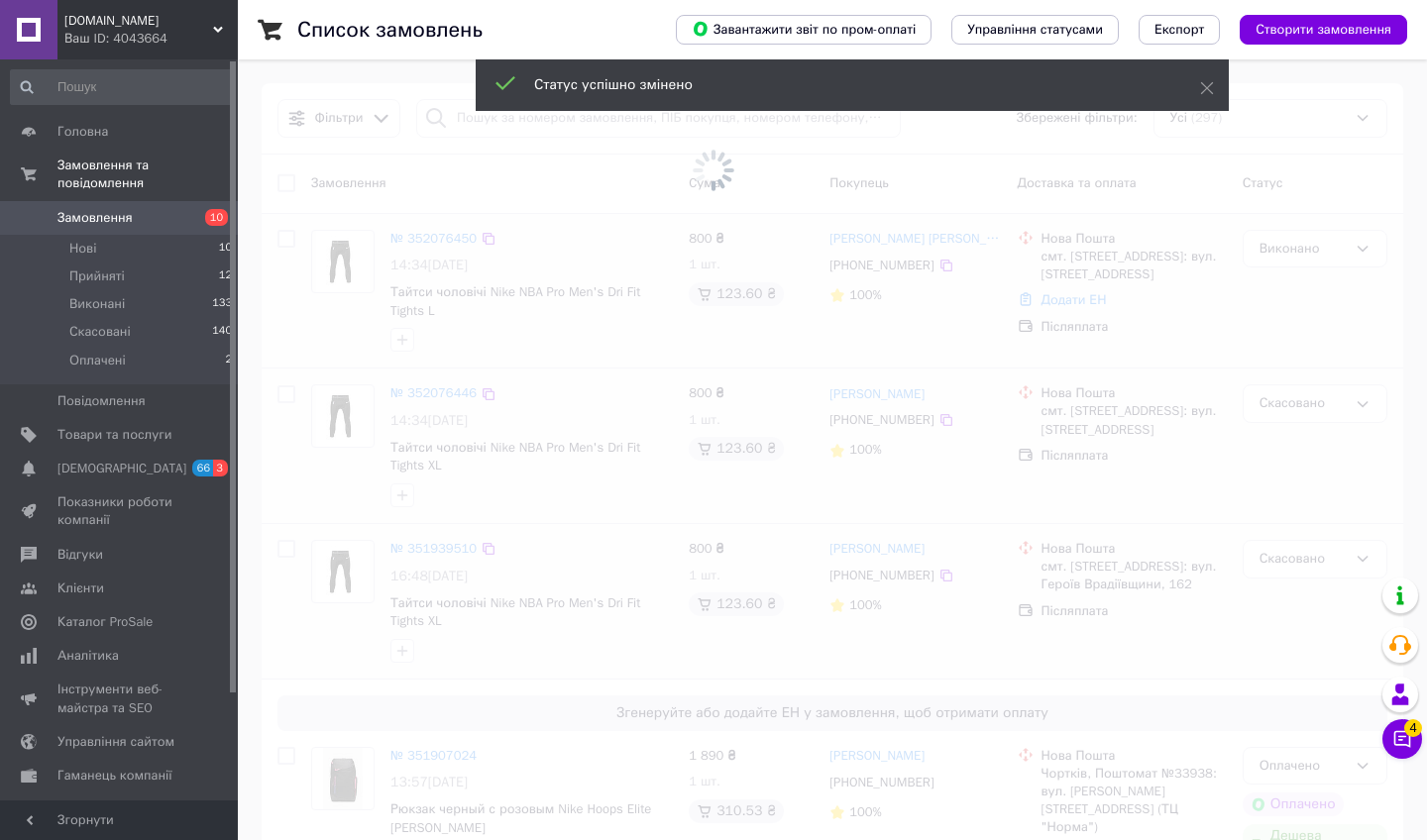 click at bounding box center [714, 170] 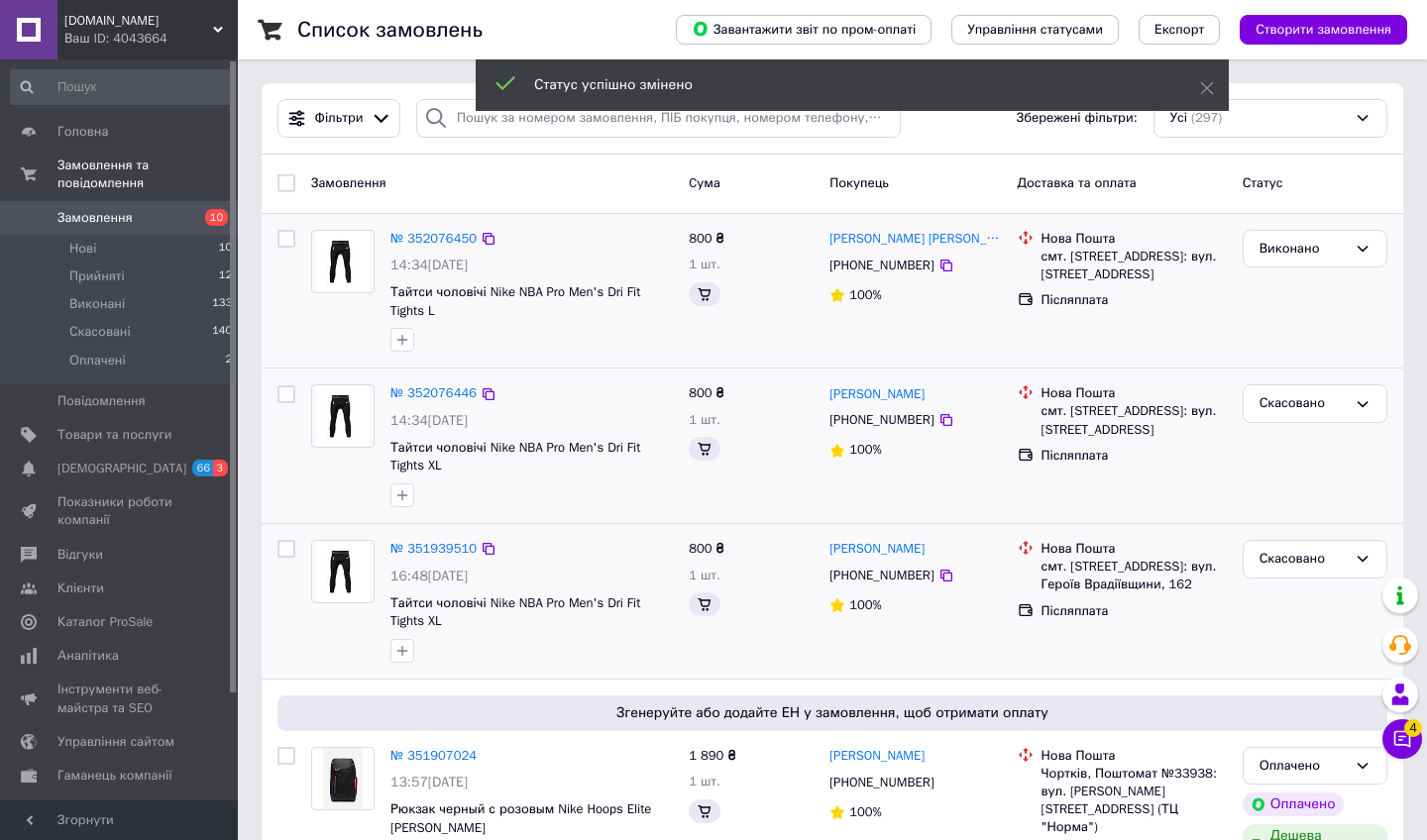 click on "Виконано" at bounding box center [1303, 249] 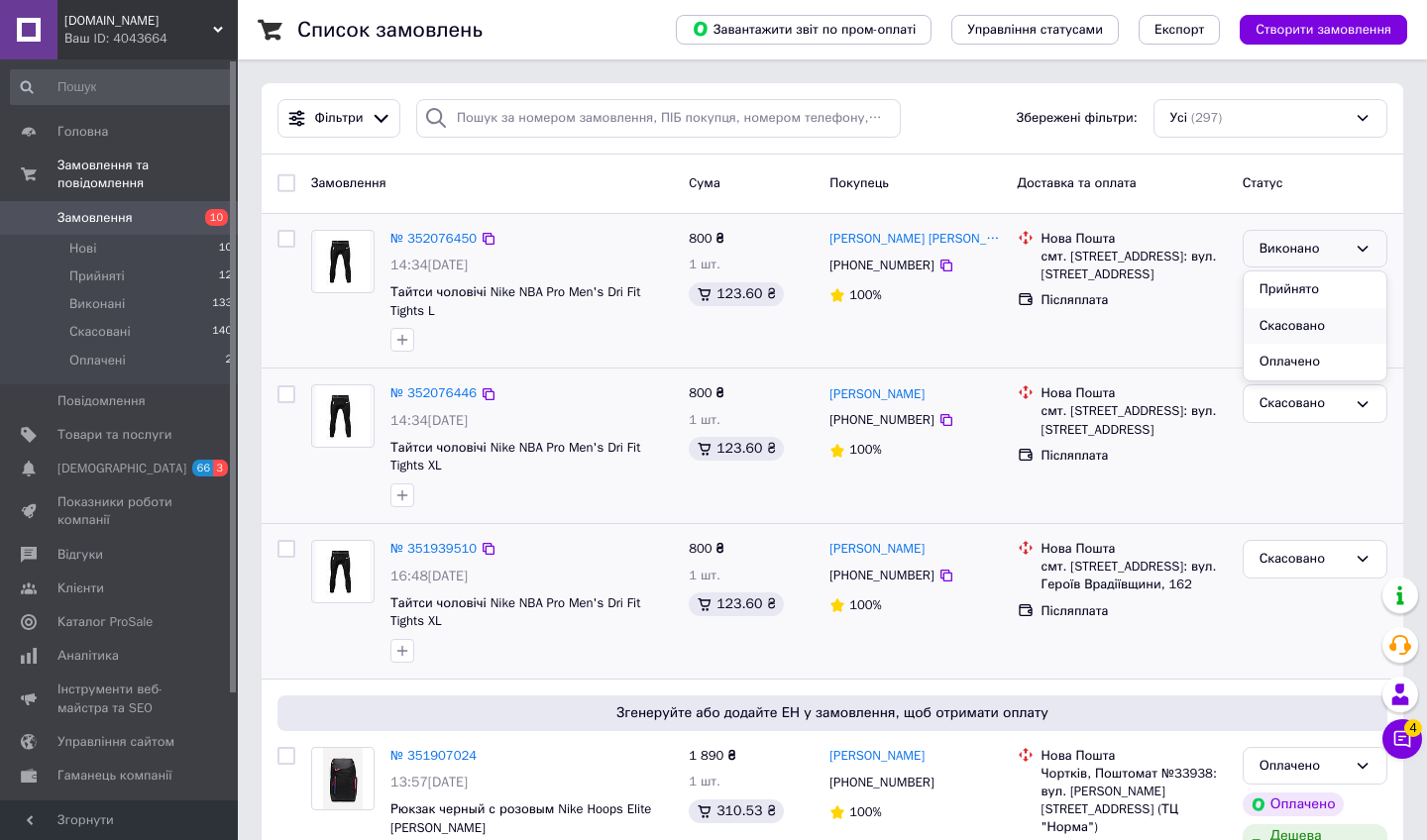 click on "Скасовано" at bounding box center [1315, 326] 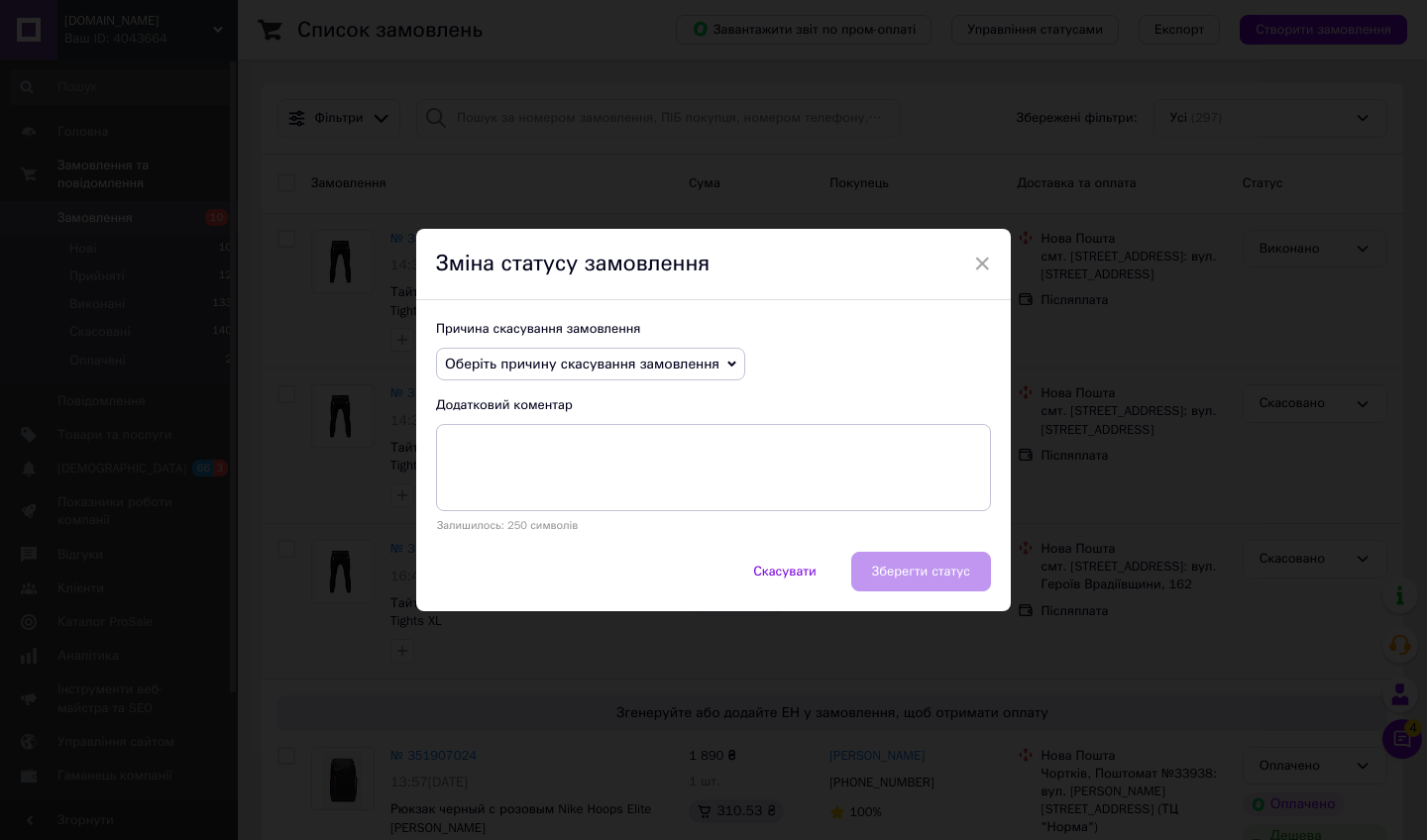 click on "Оберіть причину скасування замовлення" at bounding box center [582, 364] 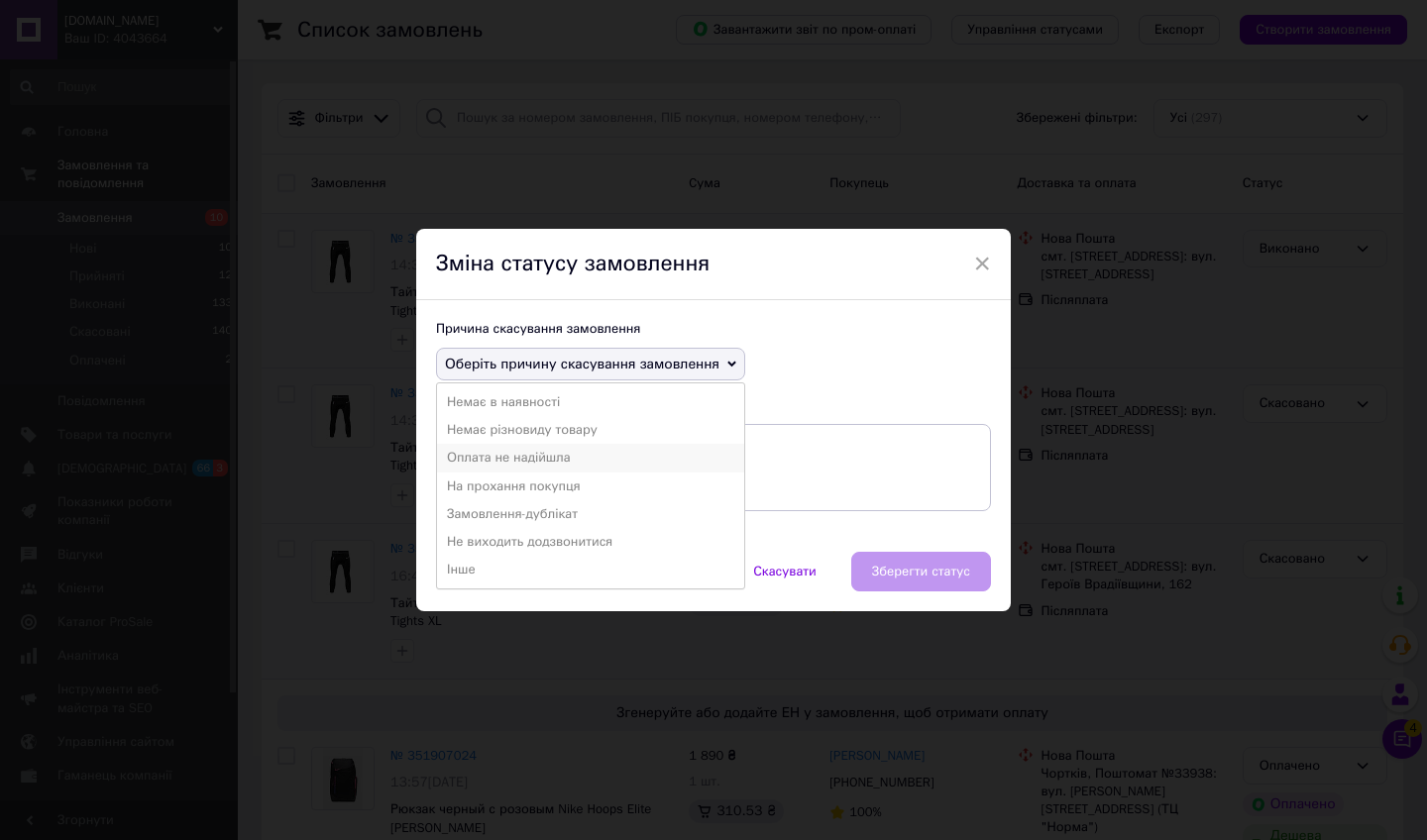 click on "Оплата не надійшла" at bounding box center (591, 458) 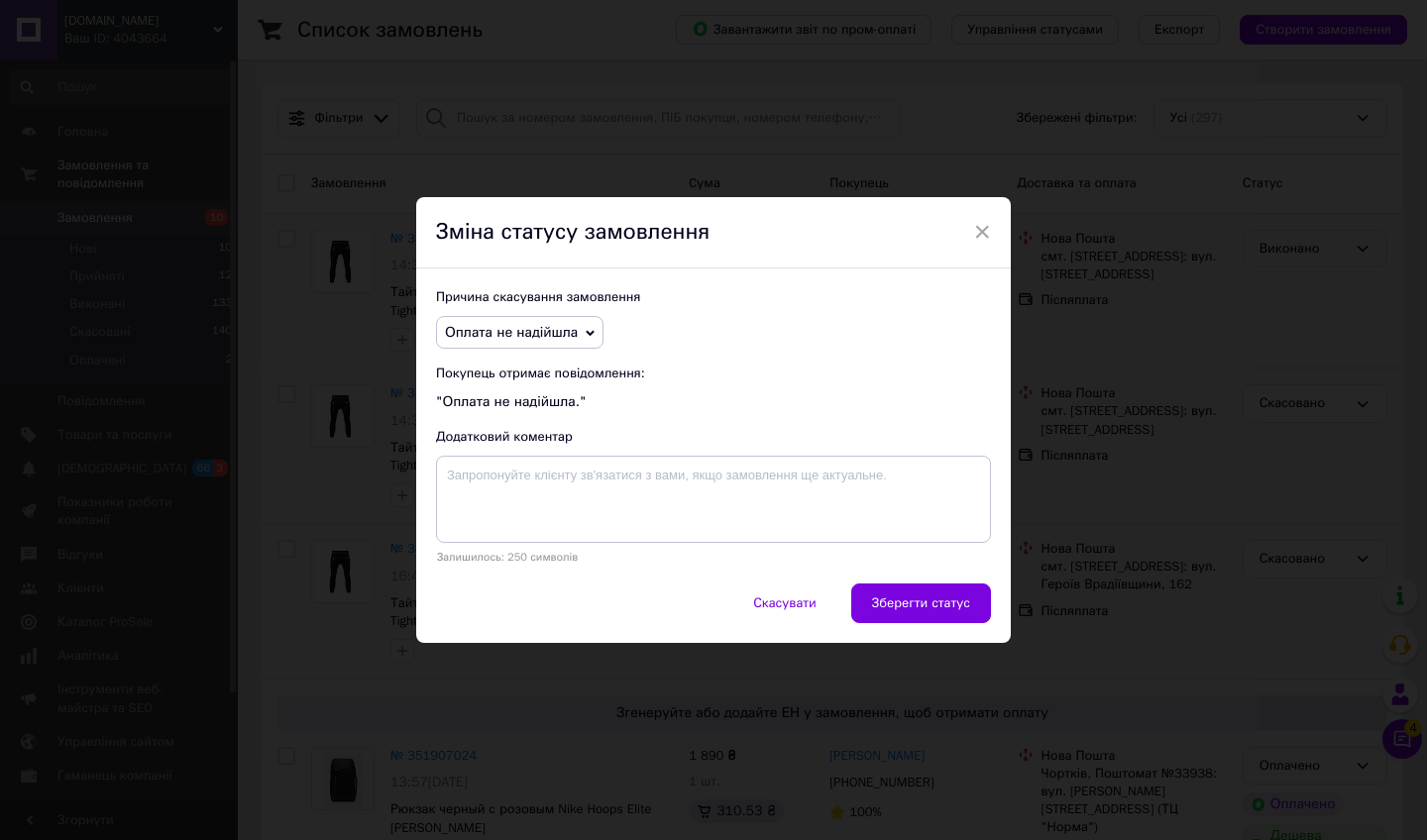 click on "Оплата не надійшла" at bounding box center [511, 332] 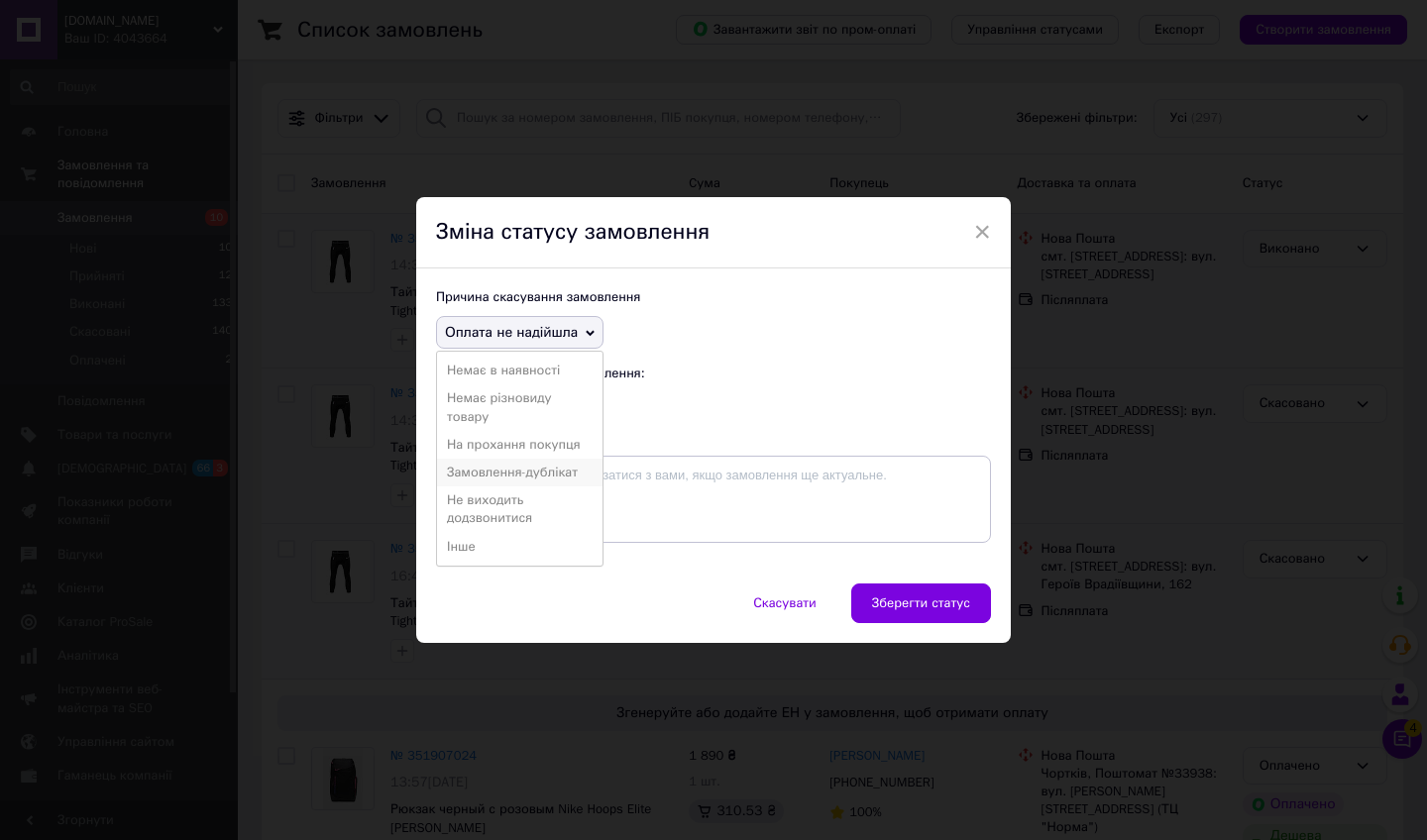 click on "Замовлення-дублікат" at bounding box center [519, 472] 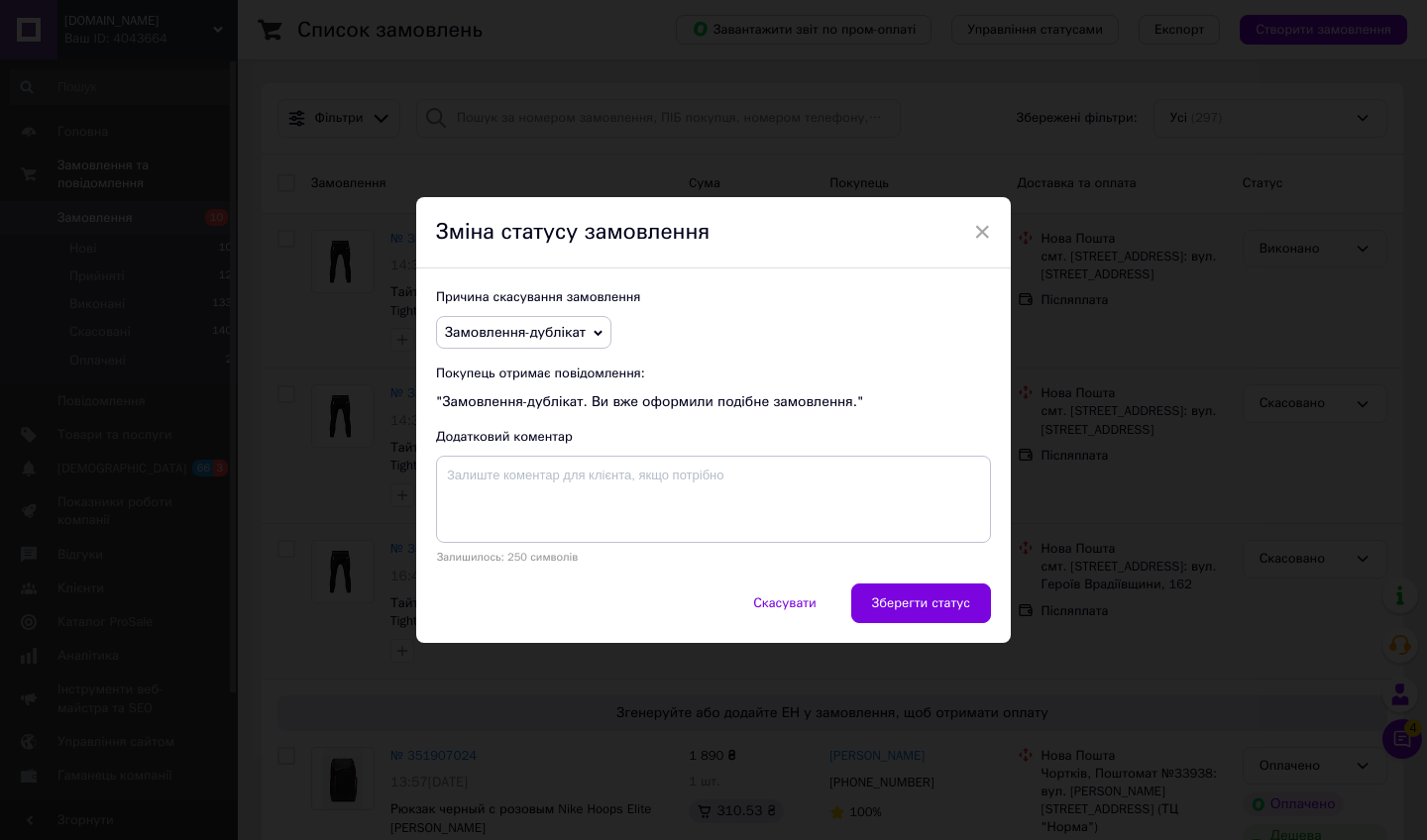 click on "Причина скасування замовлення" at bounding box center (714, 297) 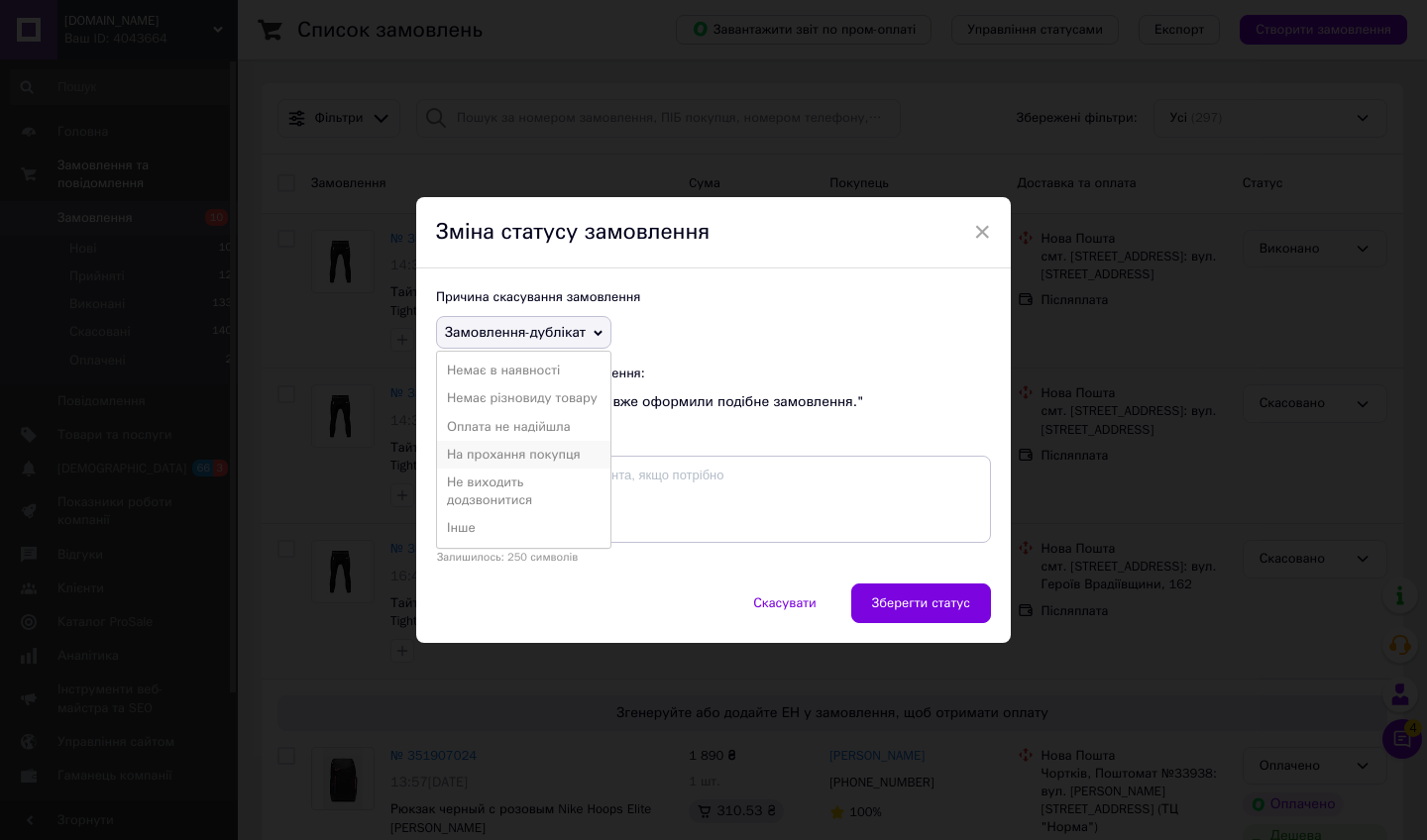 click on "На прохання покупця" at bounding box center [523, 455] 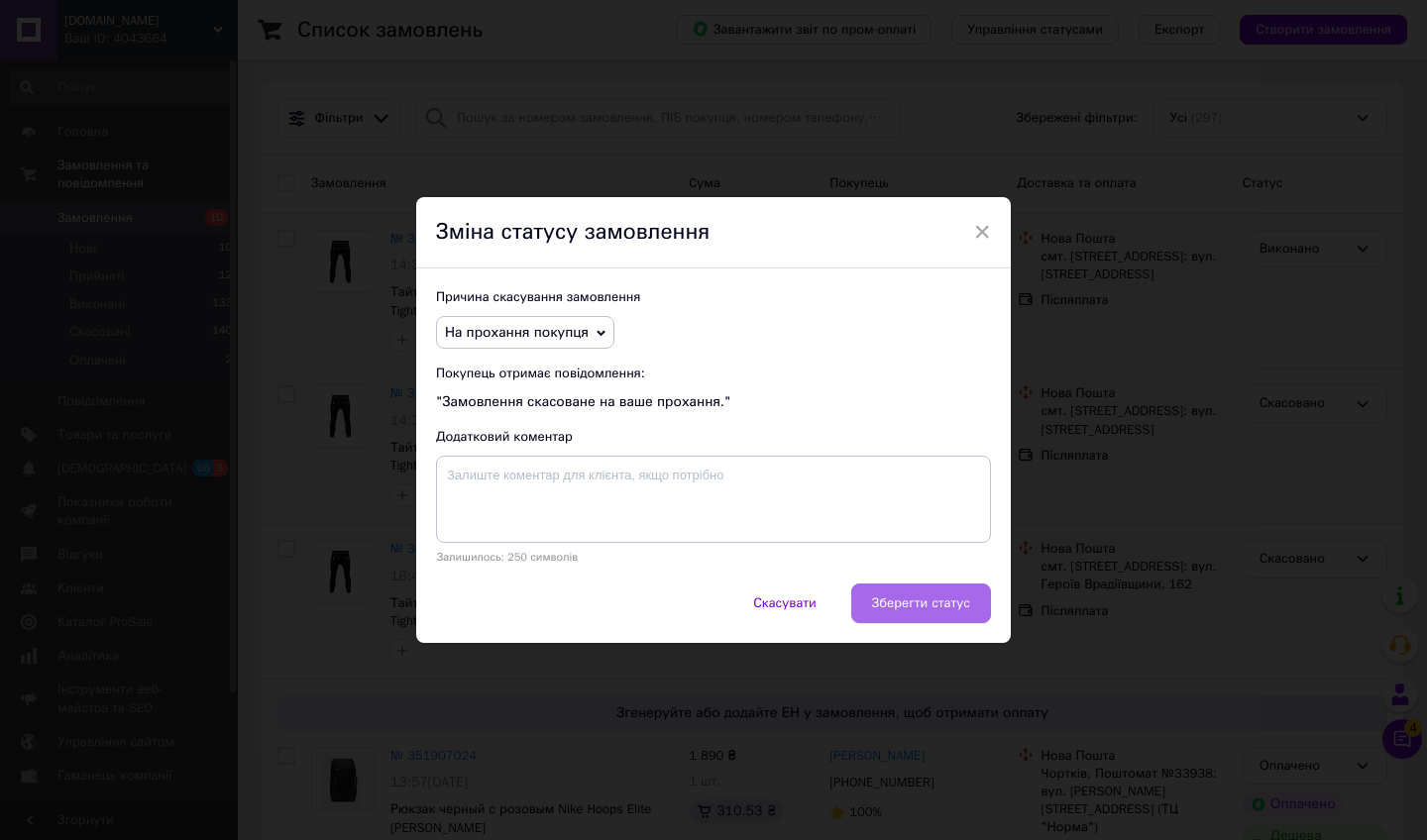 click on "Зберегти статус" at bounding box center (921, 603) 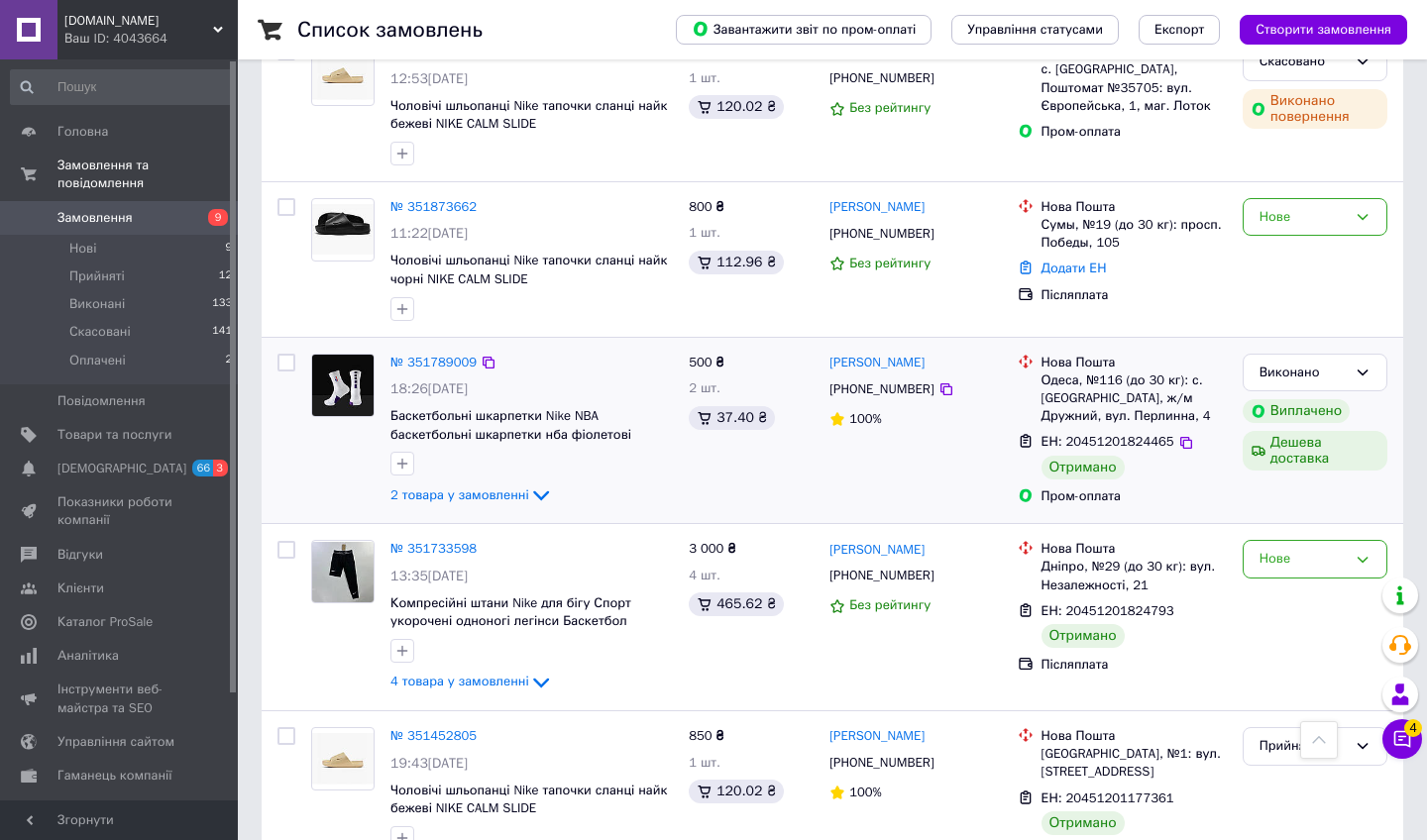 scroll, scrollTop: 1129, scrollLeft: 0, axis: vertical 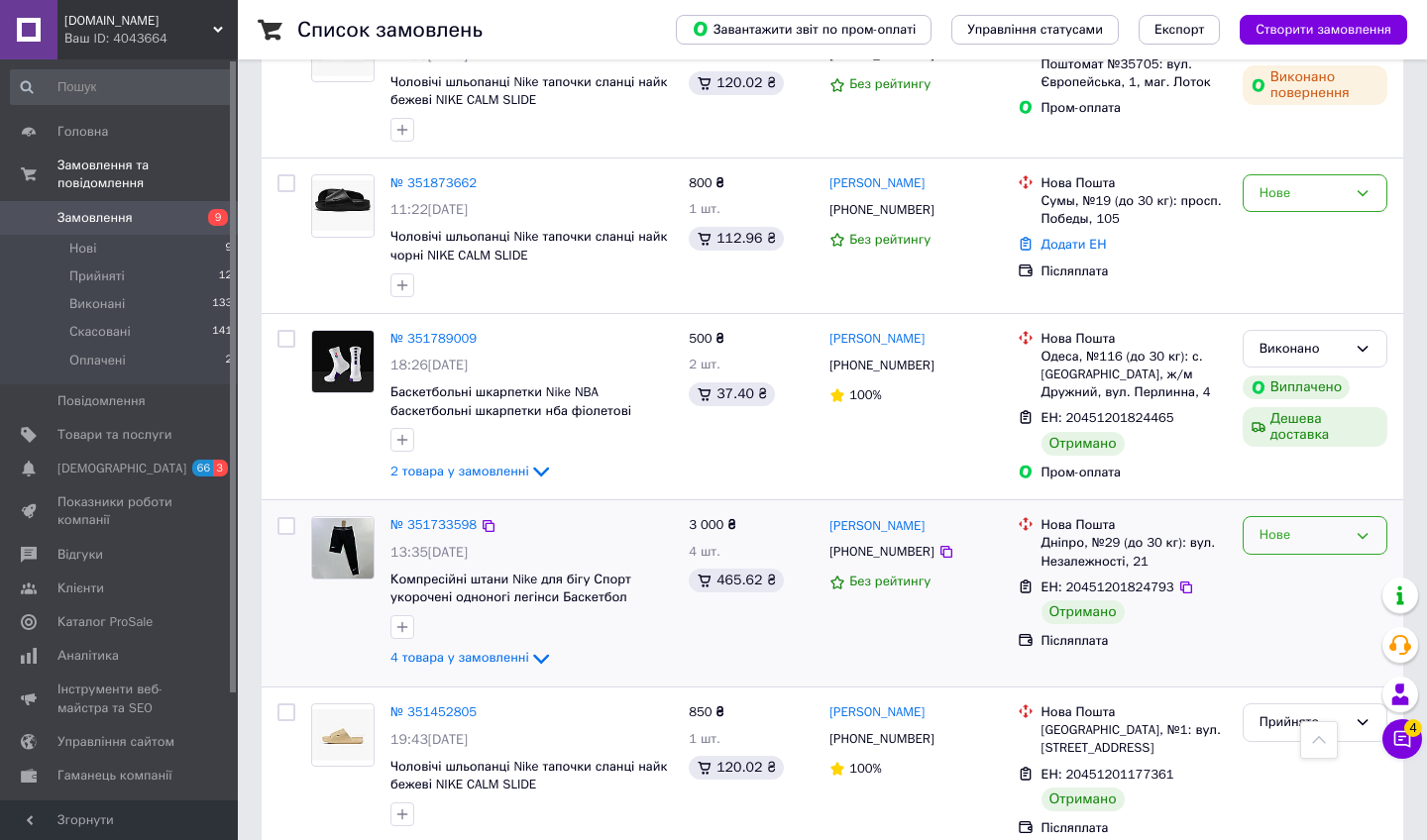 click on "Нове" at bounding box center (1315, 535) 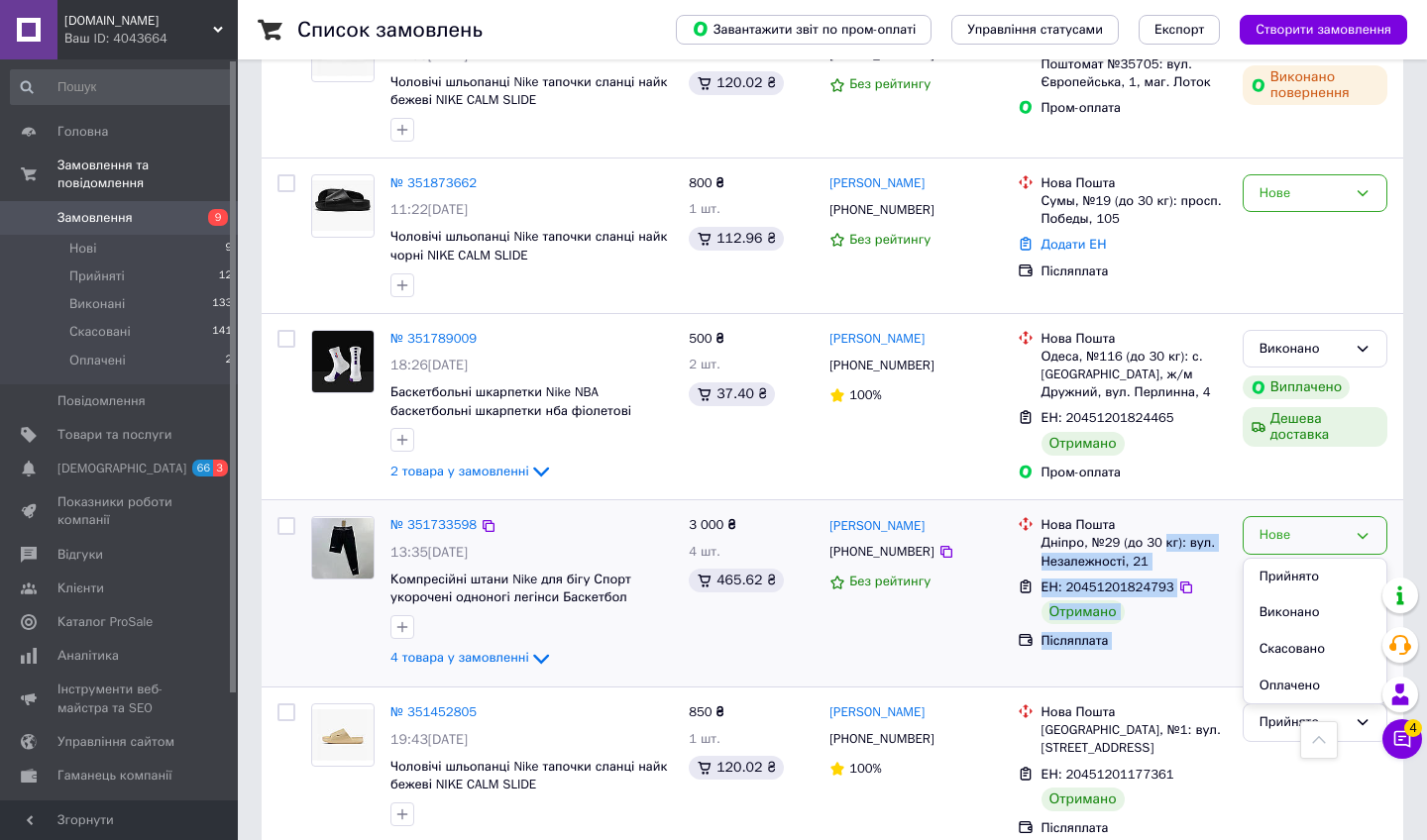 drag, startPoint x: 1257, startPoint y: 533, endPoint x: 1171, endPoint y: 503, distance: 91.08238 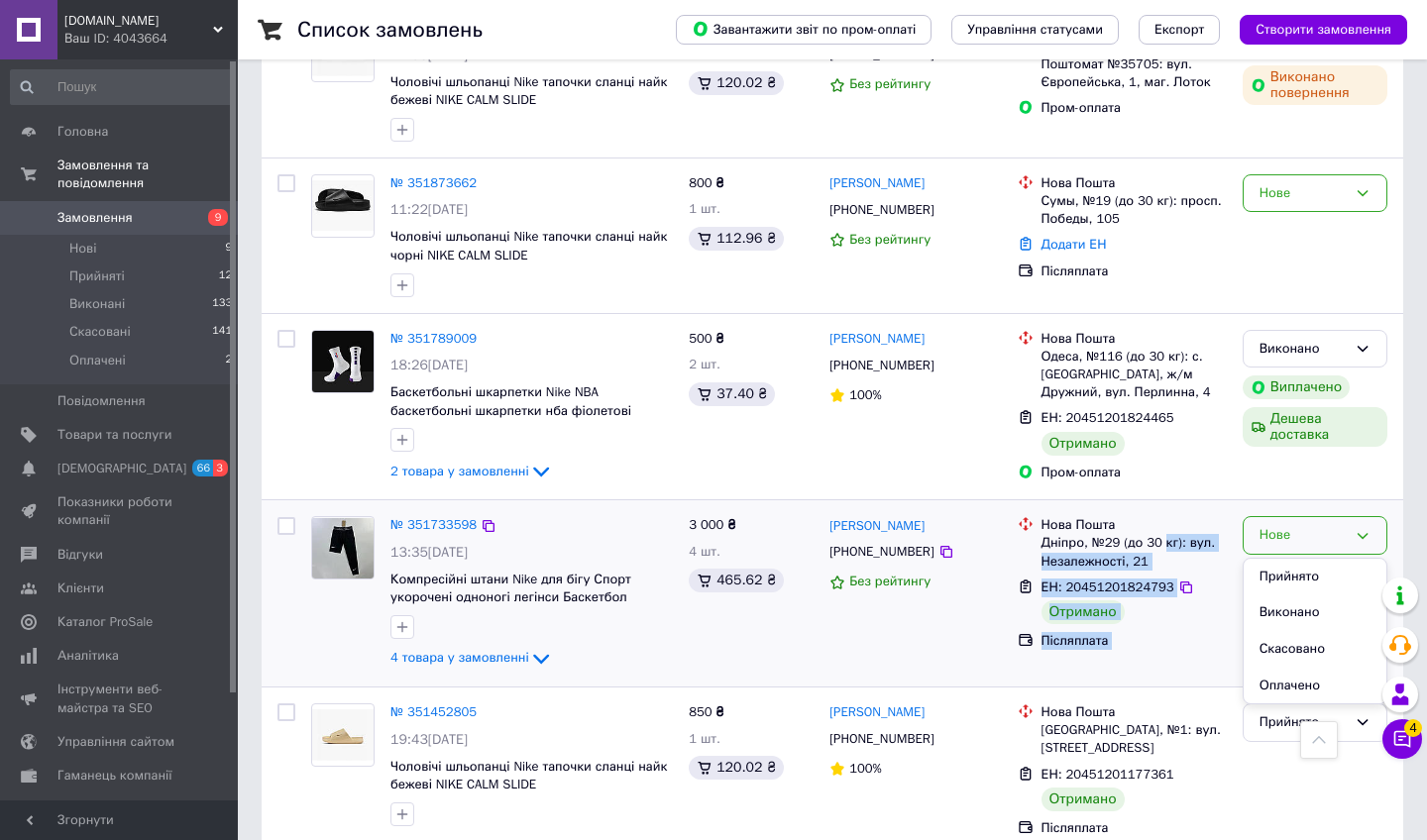 click on "№ 351733598 13:35, 08.07.2025 Компресійні штани Nike для бігу Спорт укорочені одноногі легінси Баскетбол Футбол Йога Штани для фітнес 4 товара у замовленні 3 000 ₴ 4 шт. 465.62 ₴ Никита Штефан +380662781644 Без рейтингу Нова Пошта Дніпро, №29 (до 30 кг): вул. Незалежності, 21 ЕН: 20451201824793 Отримано Післяплата Нове Прийнято Виконано Скасовано Оплачено" at bounding box center (832, 593) 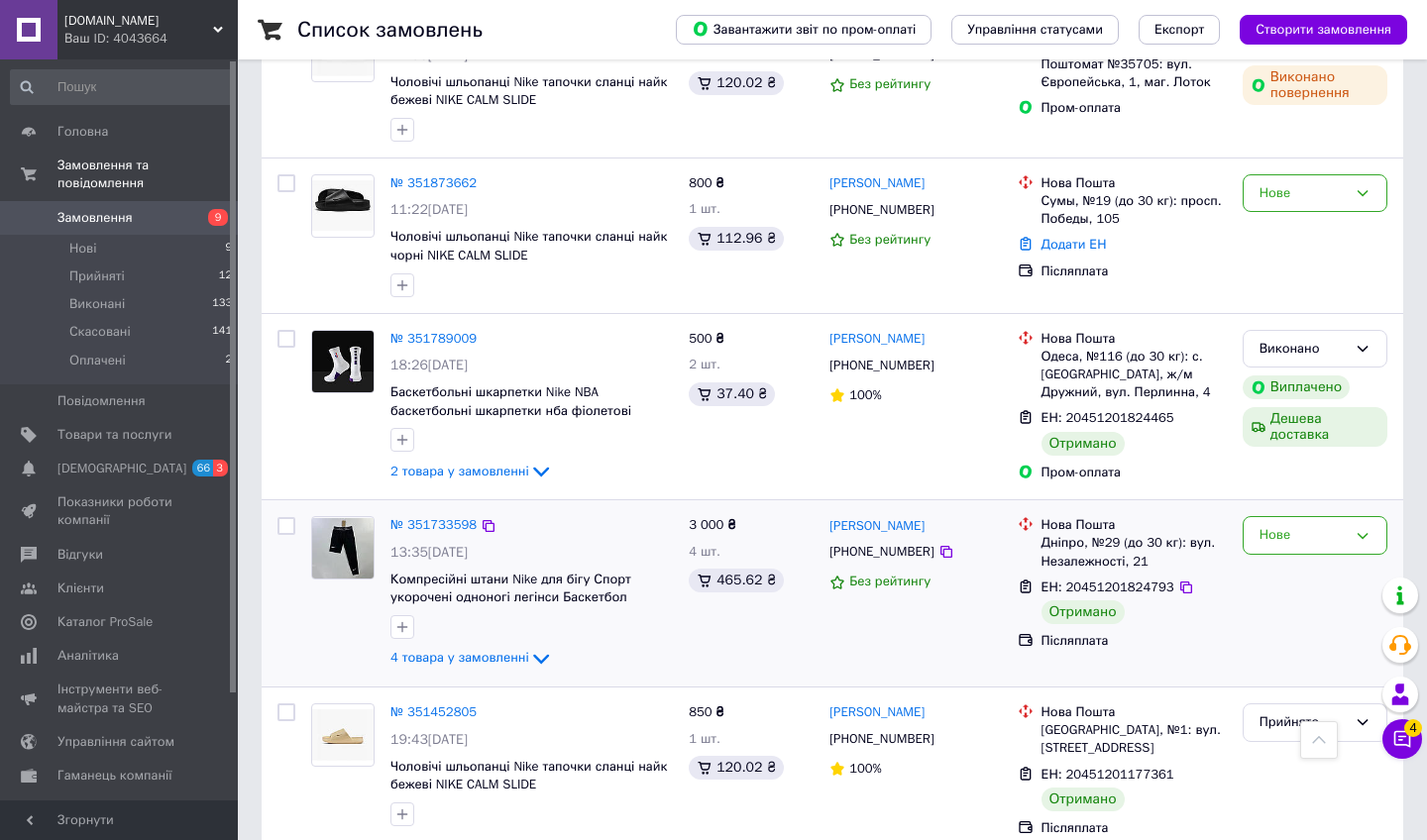 click on "Нове" at bounding box center [1315, 593] 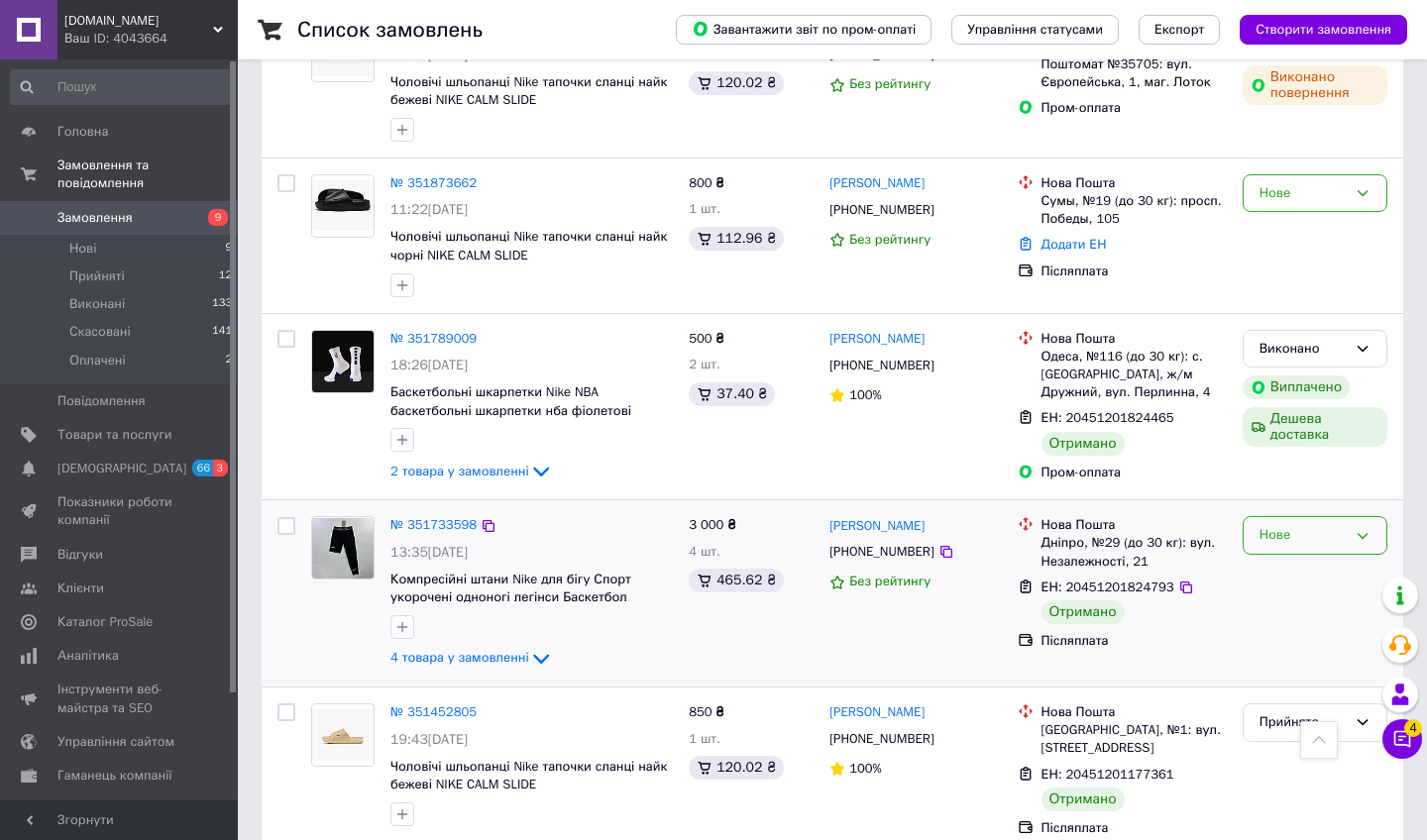 click on "Нове" at bounding box center (1315, 535) 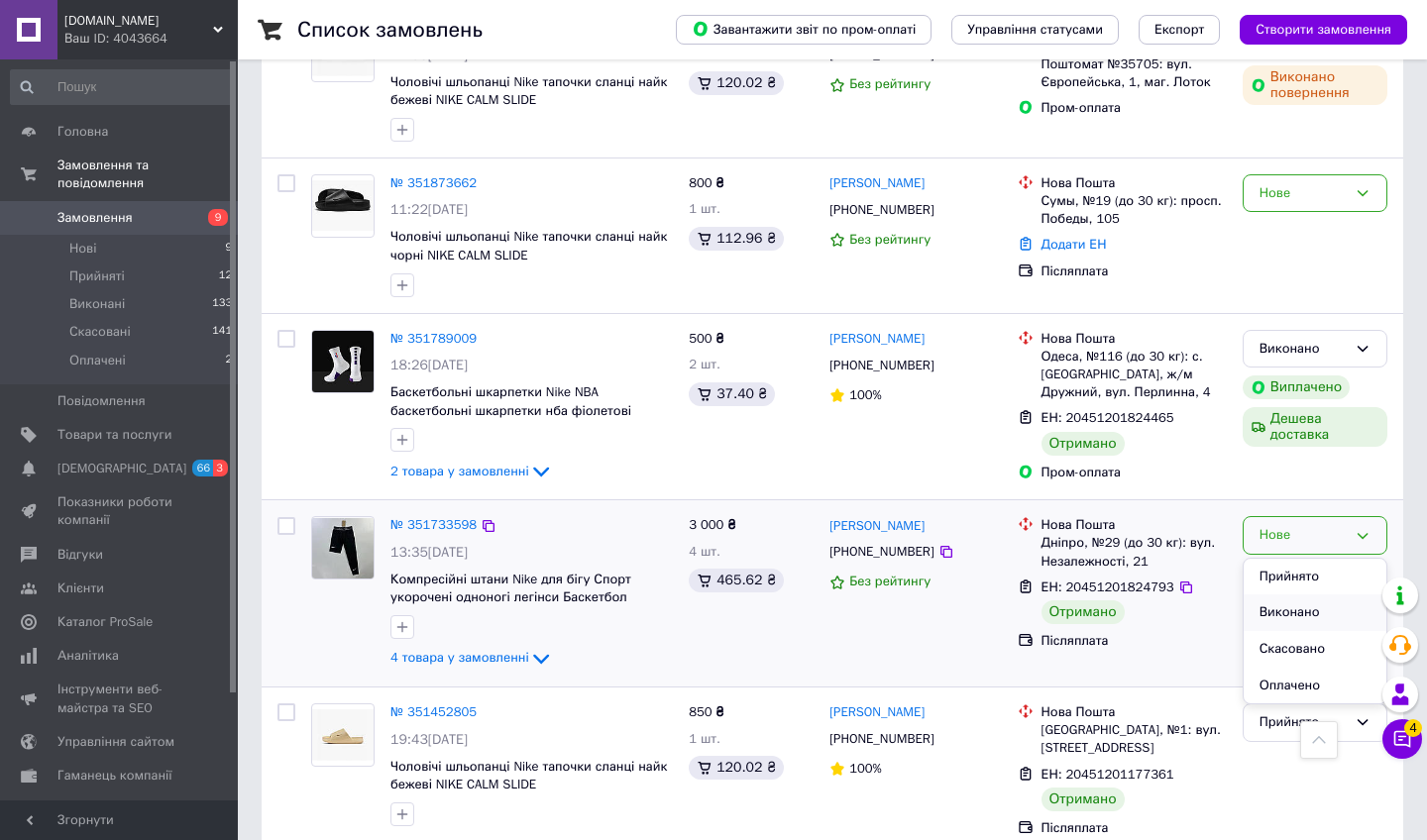 click on "Виконано" at bounding box center [1315, 612] 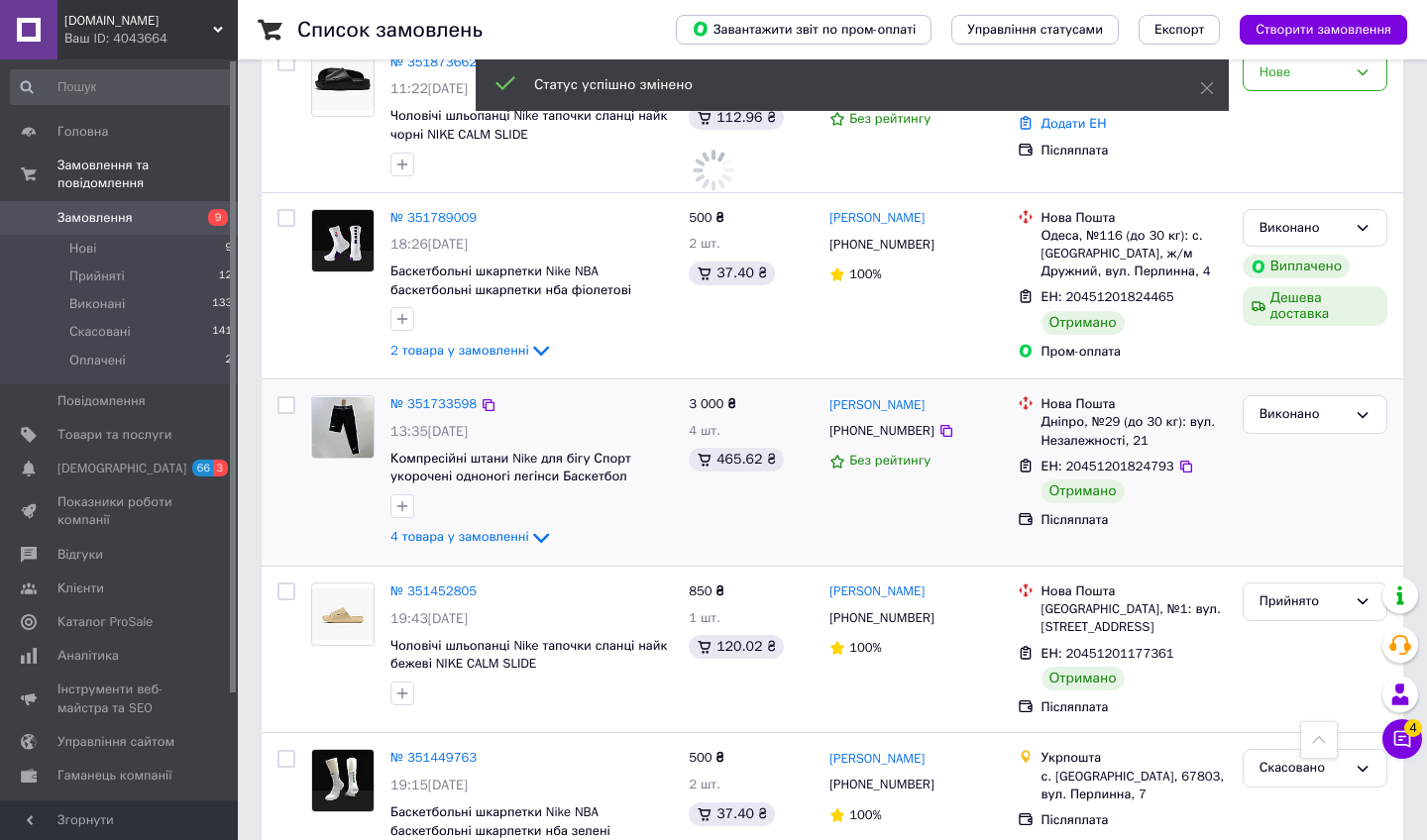 scroll, scrollTop: 1255, scrollLeft: 0, axis: vertical 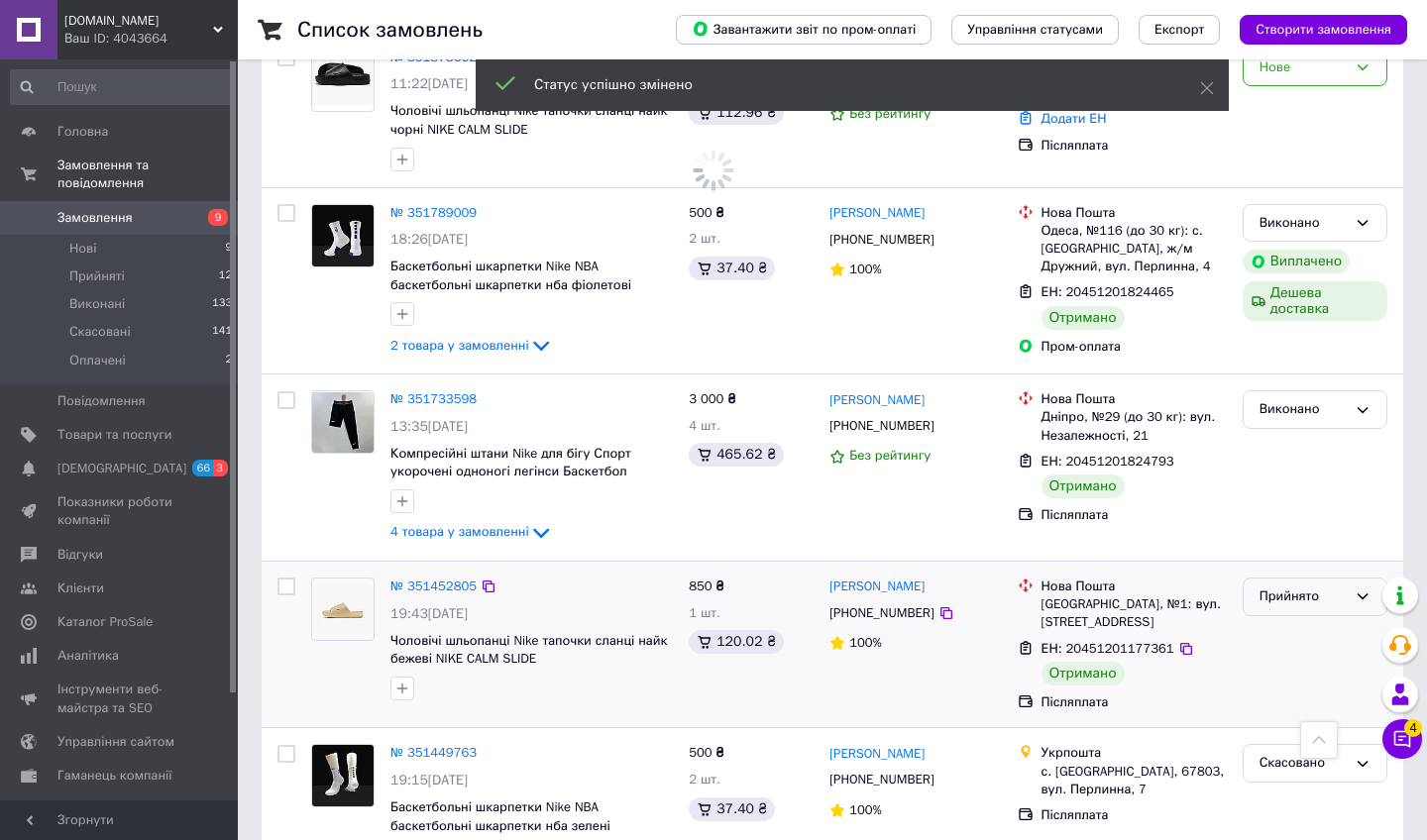 click on "Прийнято" at bounding box center [1315, 596] 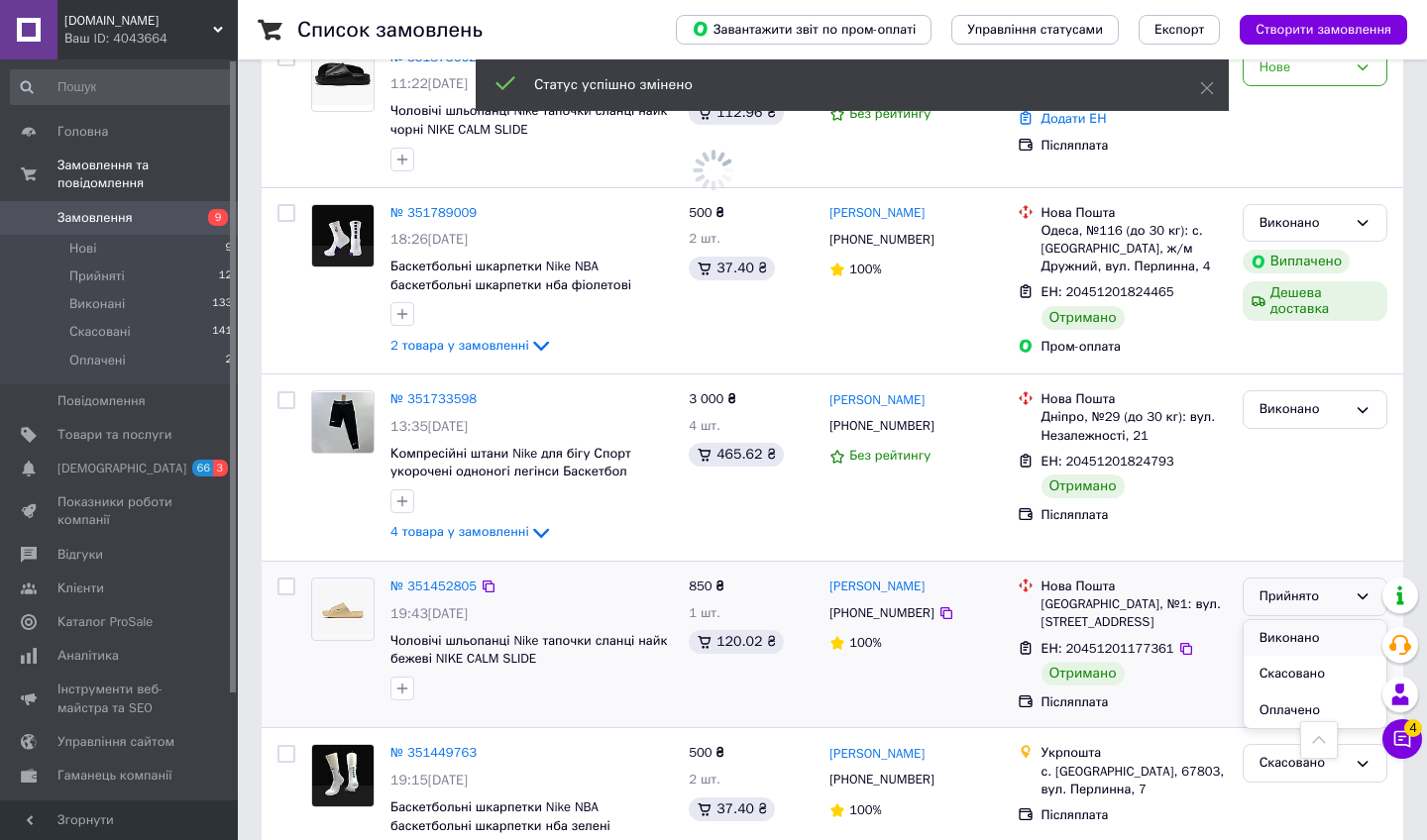 click on "Виконано" at bounding box center [1315, 638] 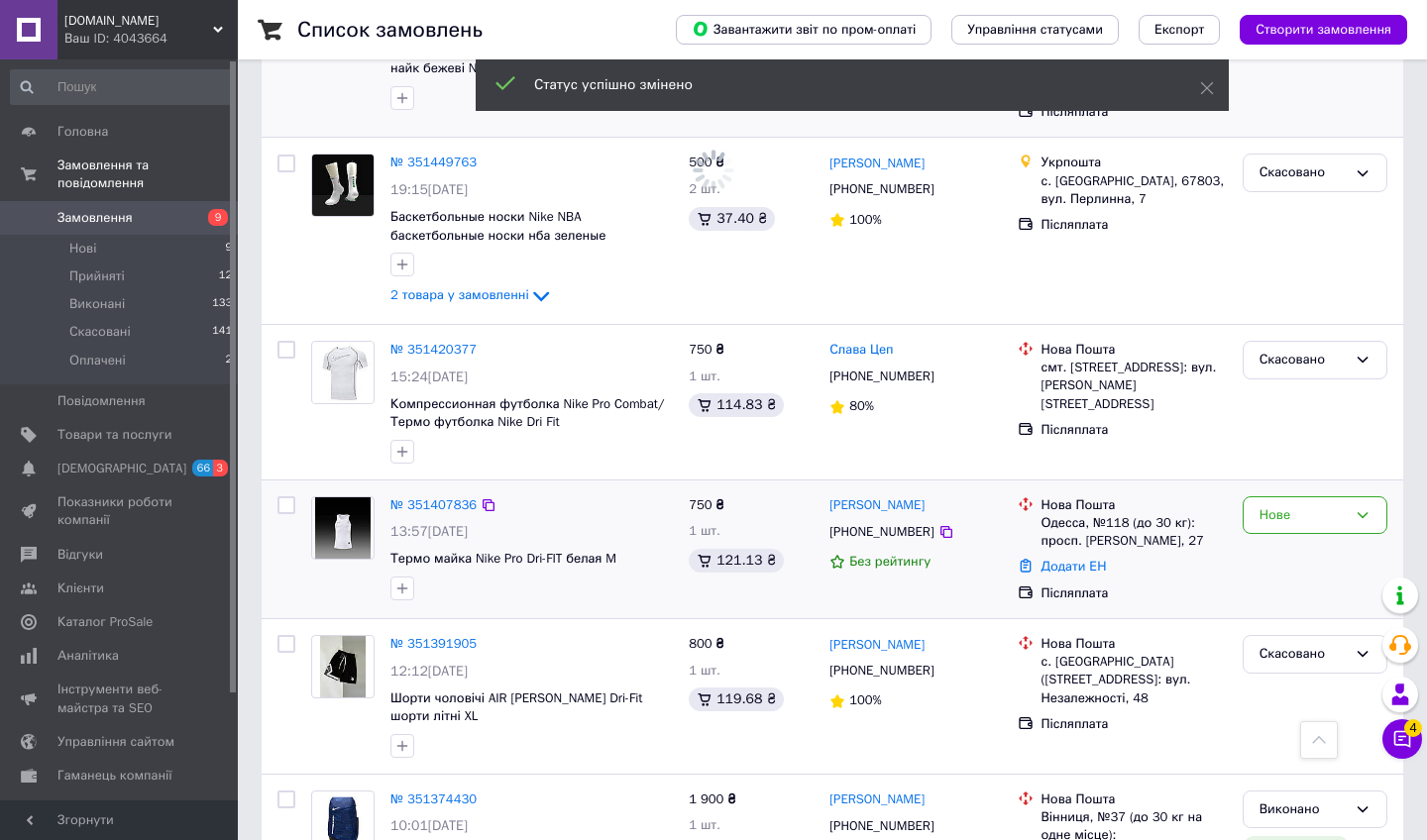 scroll, scrollTop: 1850, scrollLeft: 0, axis: vertical 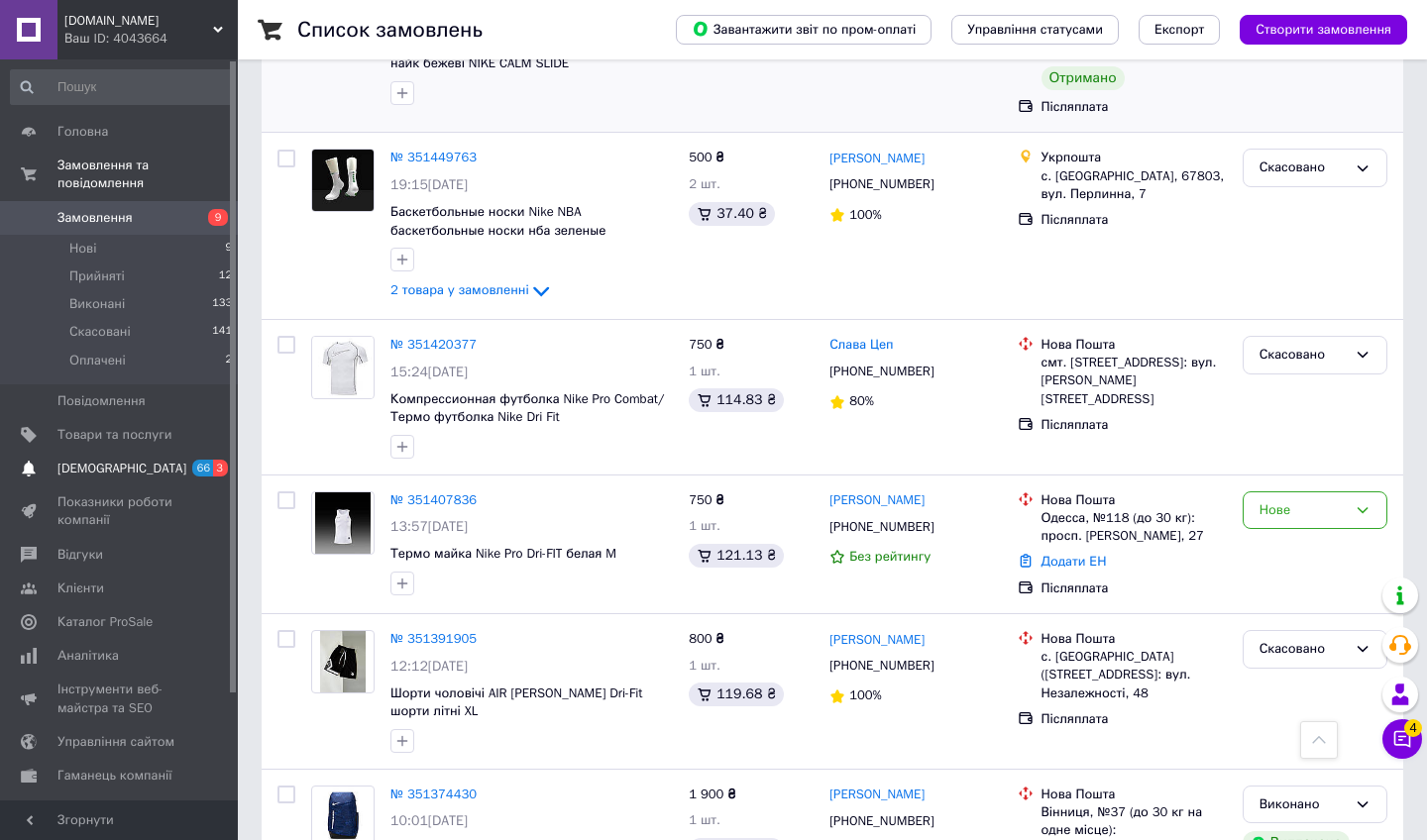 click on "Сповіщення 66 3" at bounding box center (122, 469) 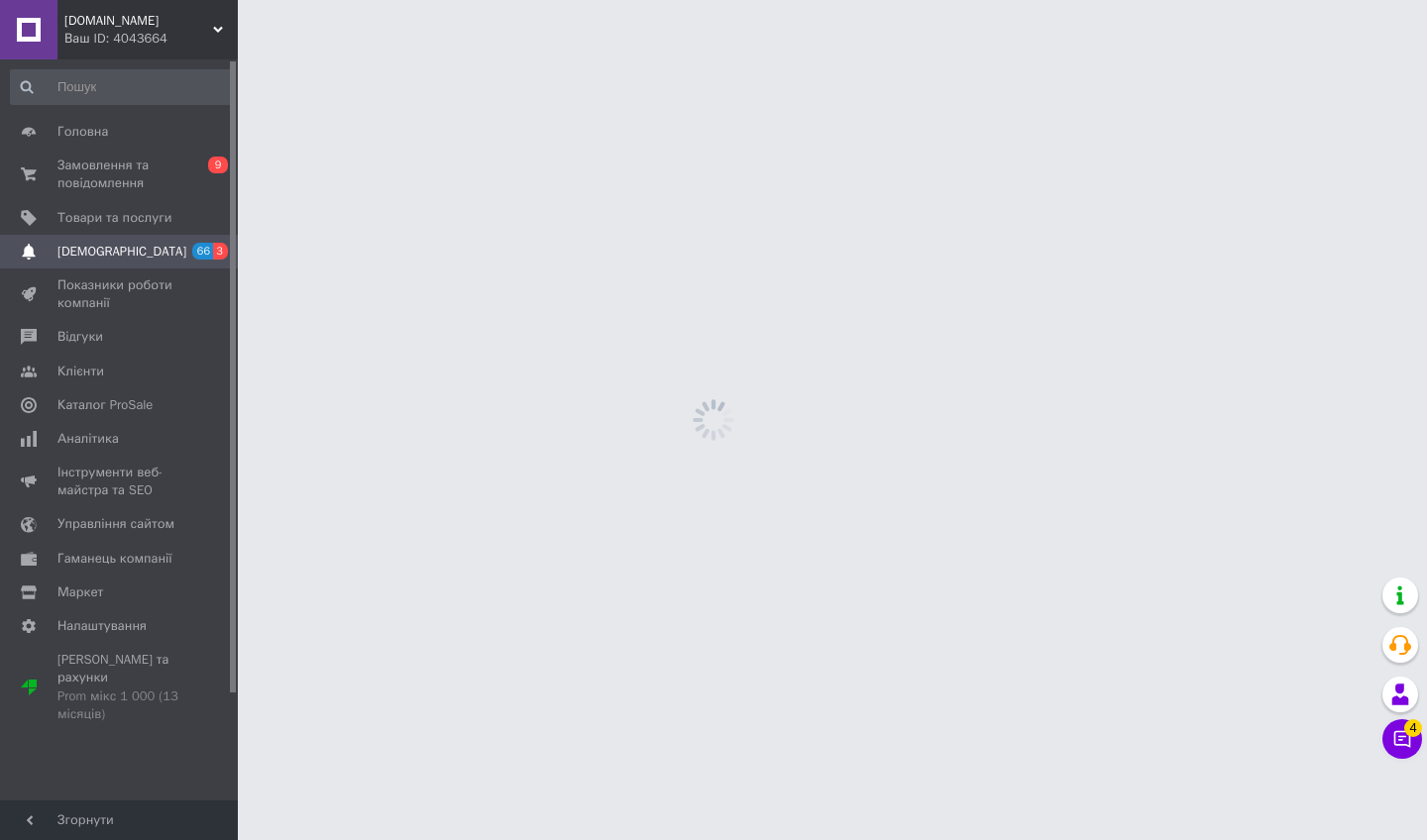 scroll, scrollTop: 0, scrollLeft: 0, axis: both 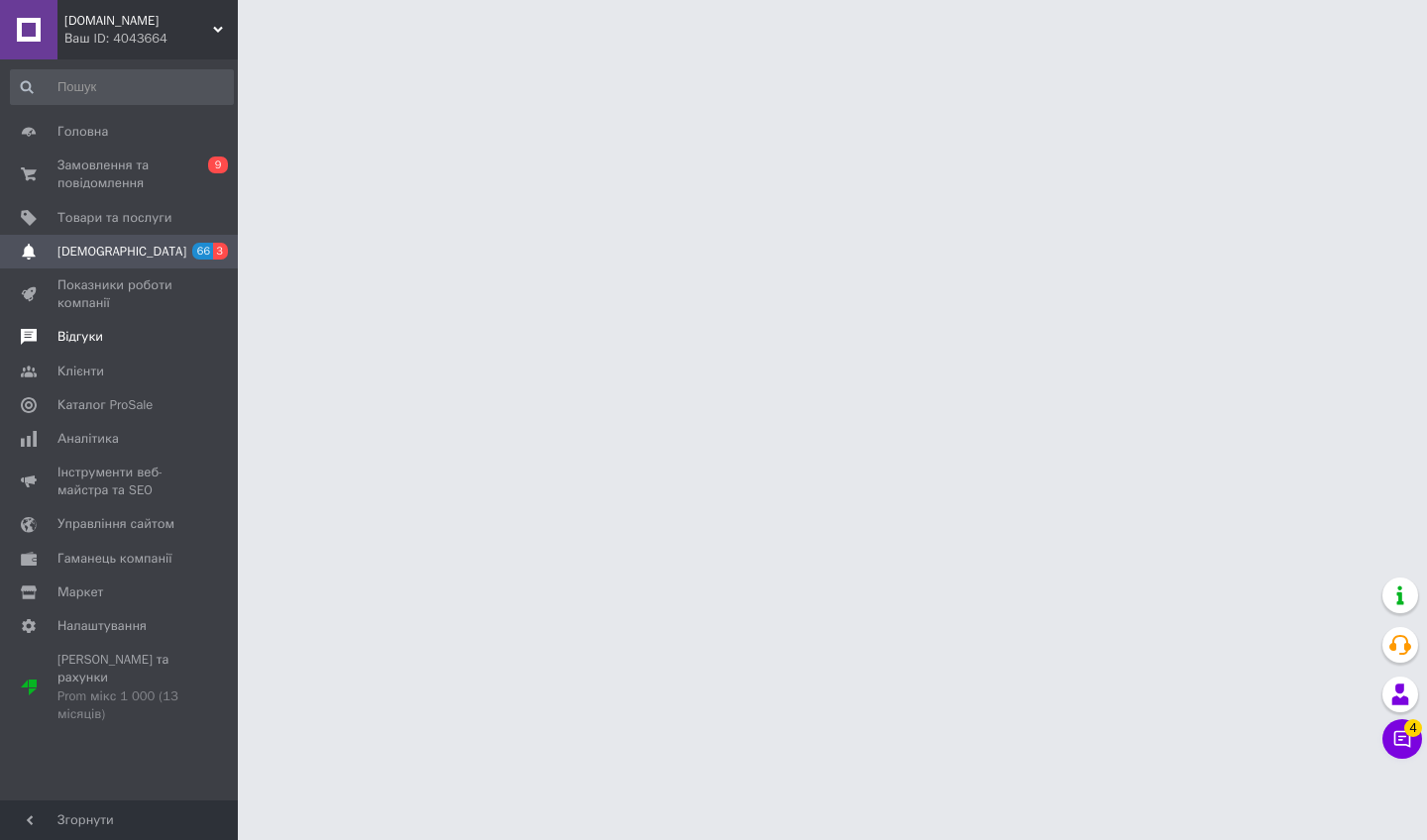 click on "Відгуки" at bounding box center (122, 337) 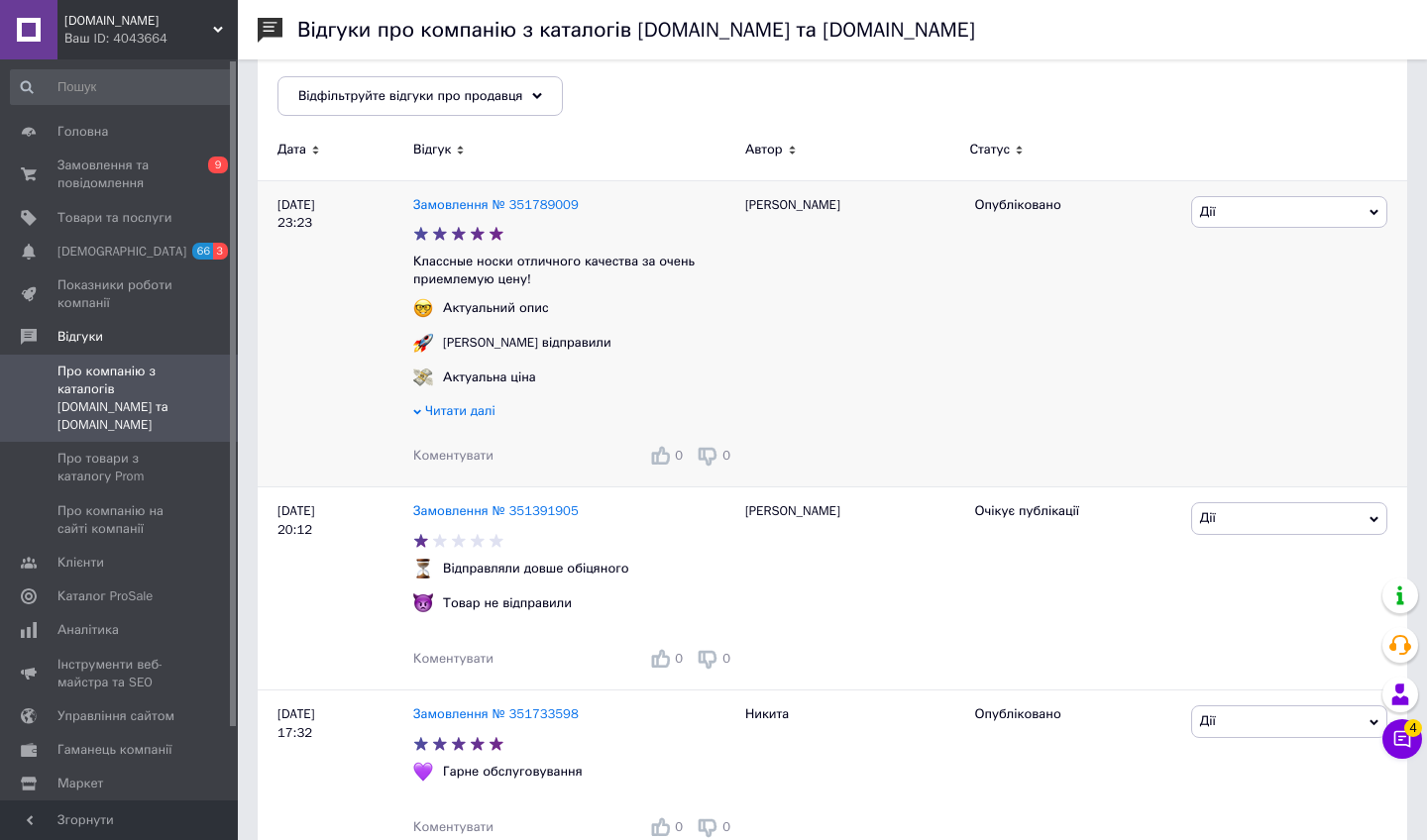 scroll, scrollTop: 259, scrollLeft: 0, axis: vertical 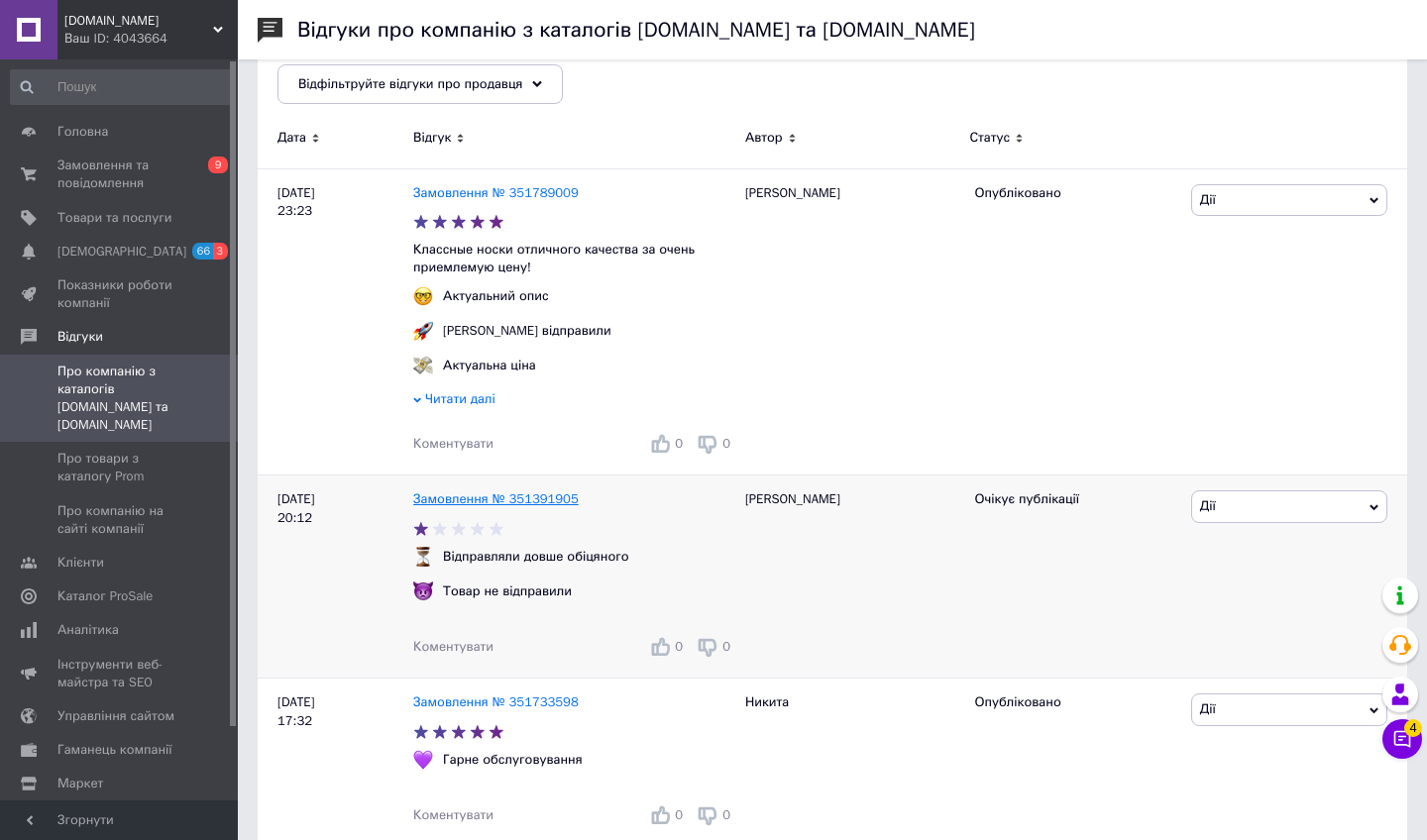 click on "Замовлення № 351391905" at bounding box center [495, 498] 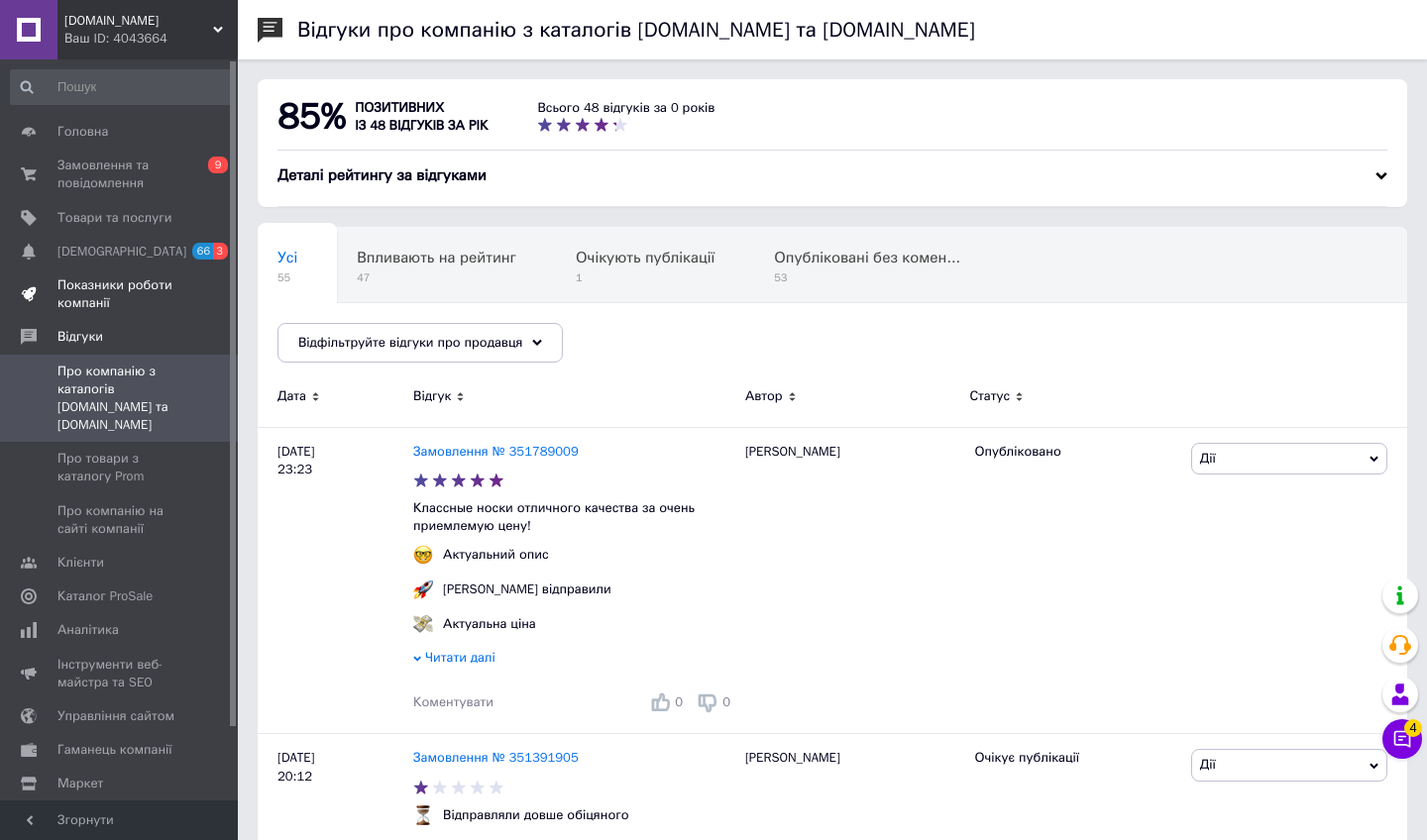 scroll, scrollTop: 0, scrollLeft: 0, axis: both 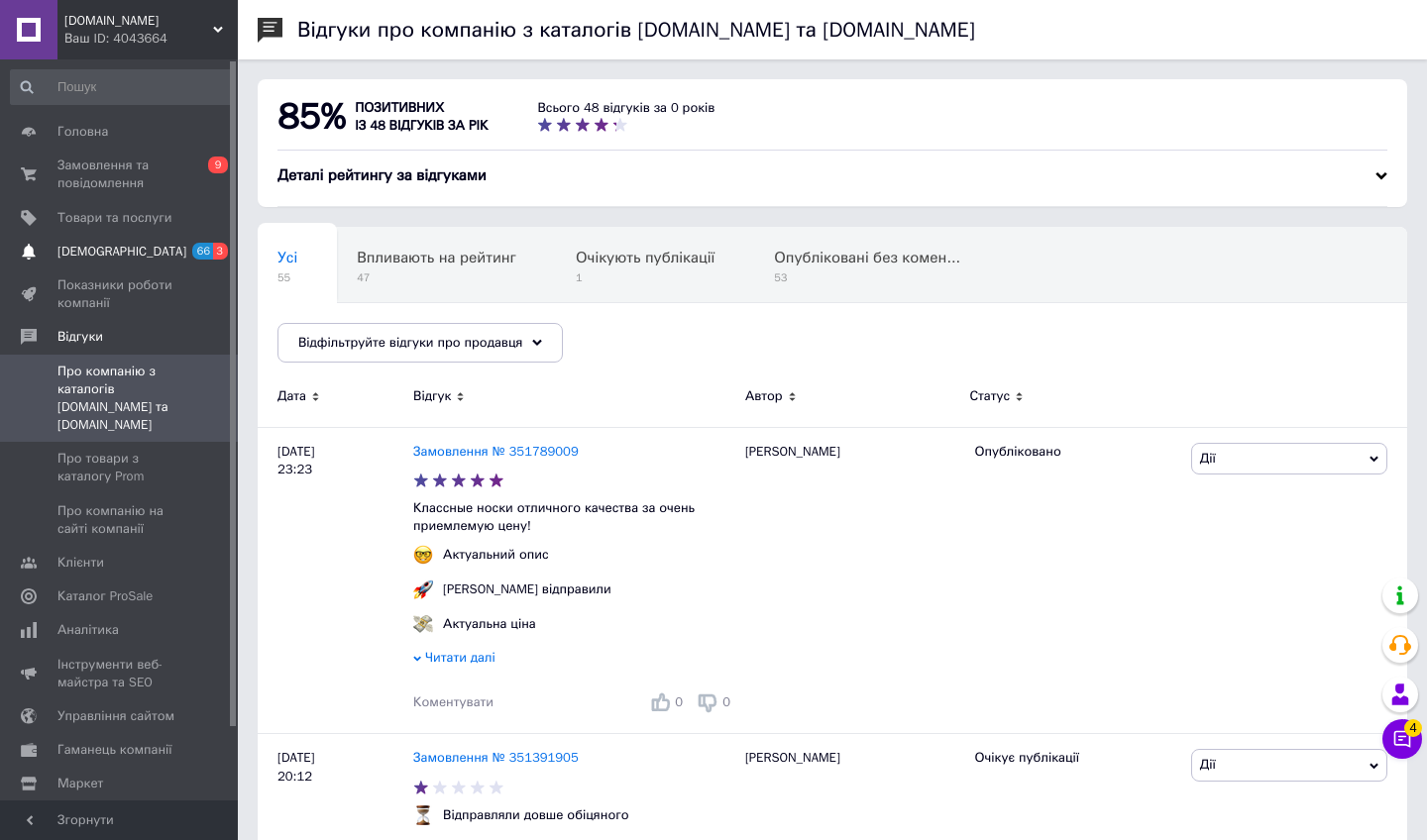 click on "Сповіщення 66 3" at bounding box center (122, 252) 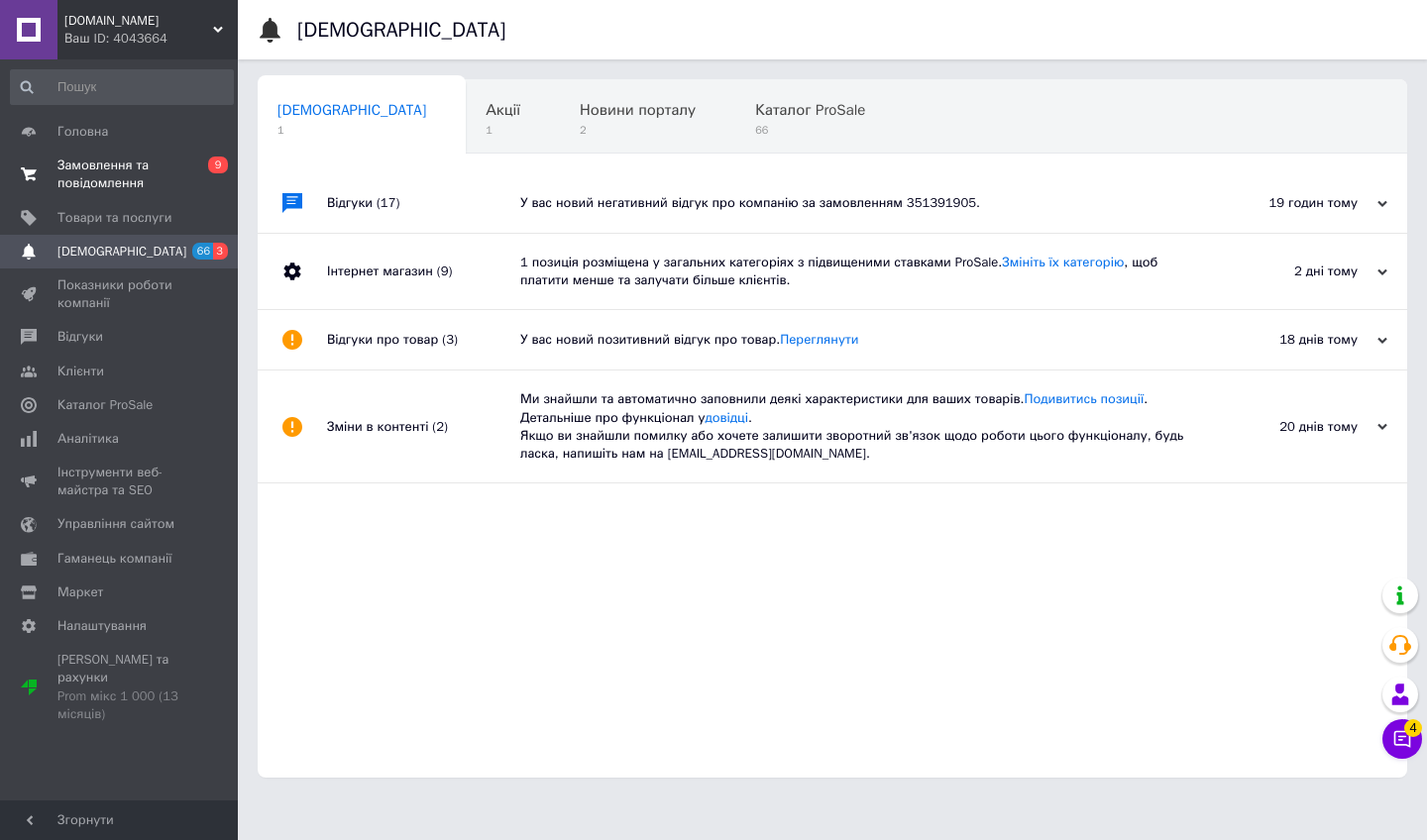 click on "0 9" at bounding box center [210, 174] 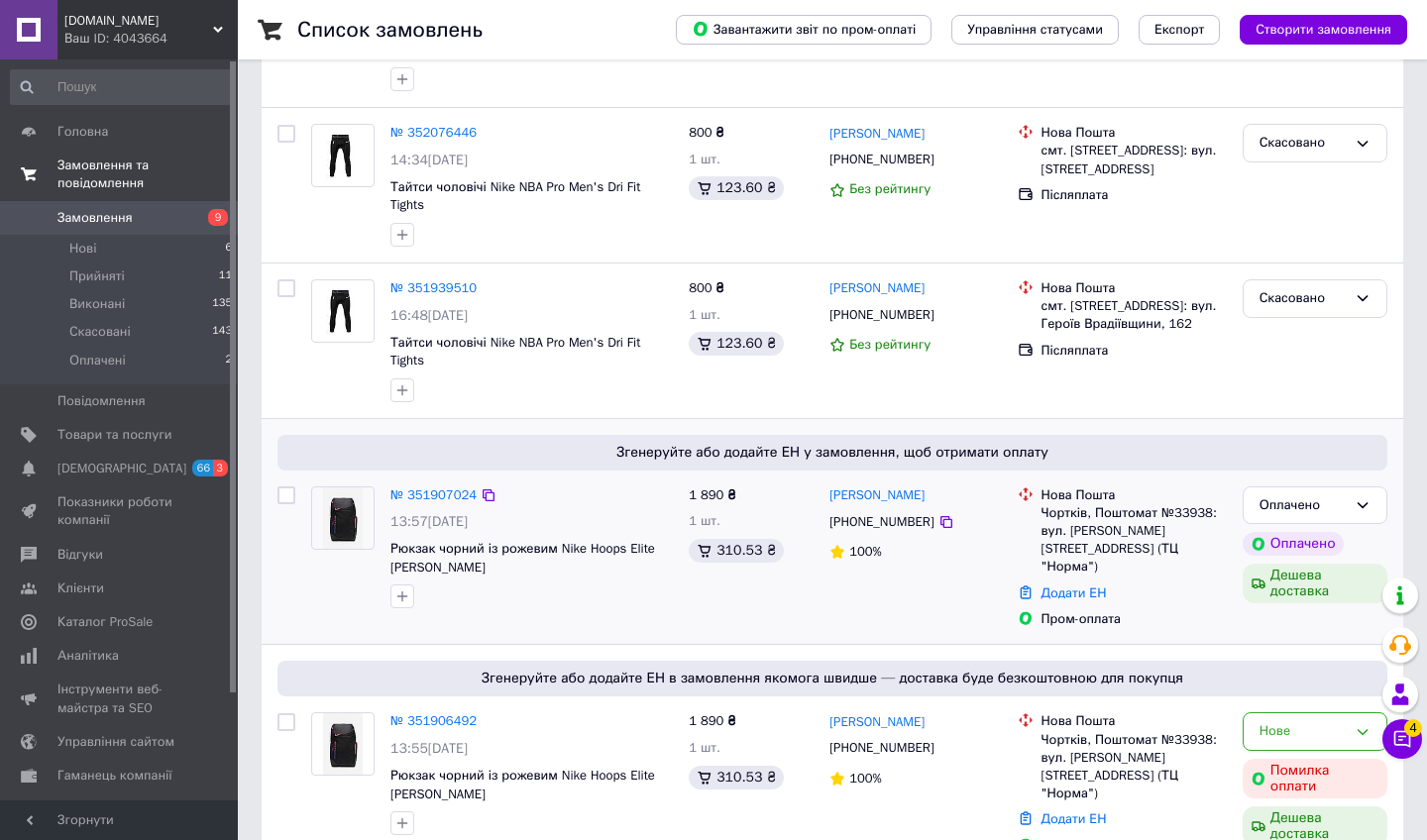 scroll, scrollTop: 276, scrollLeft: 0, axis: vertical 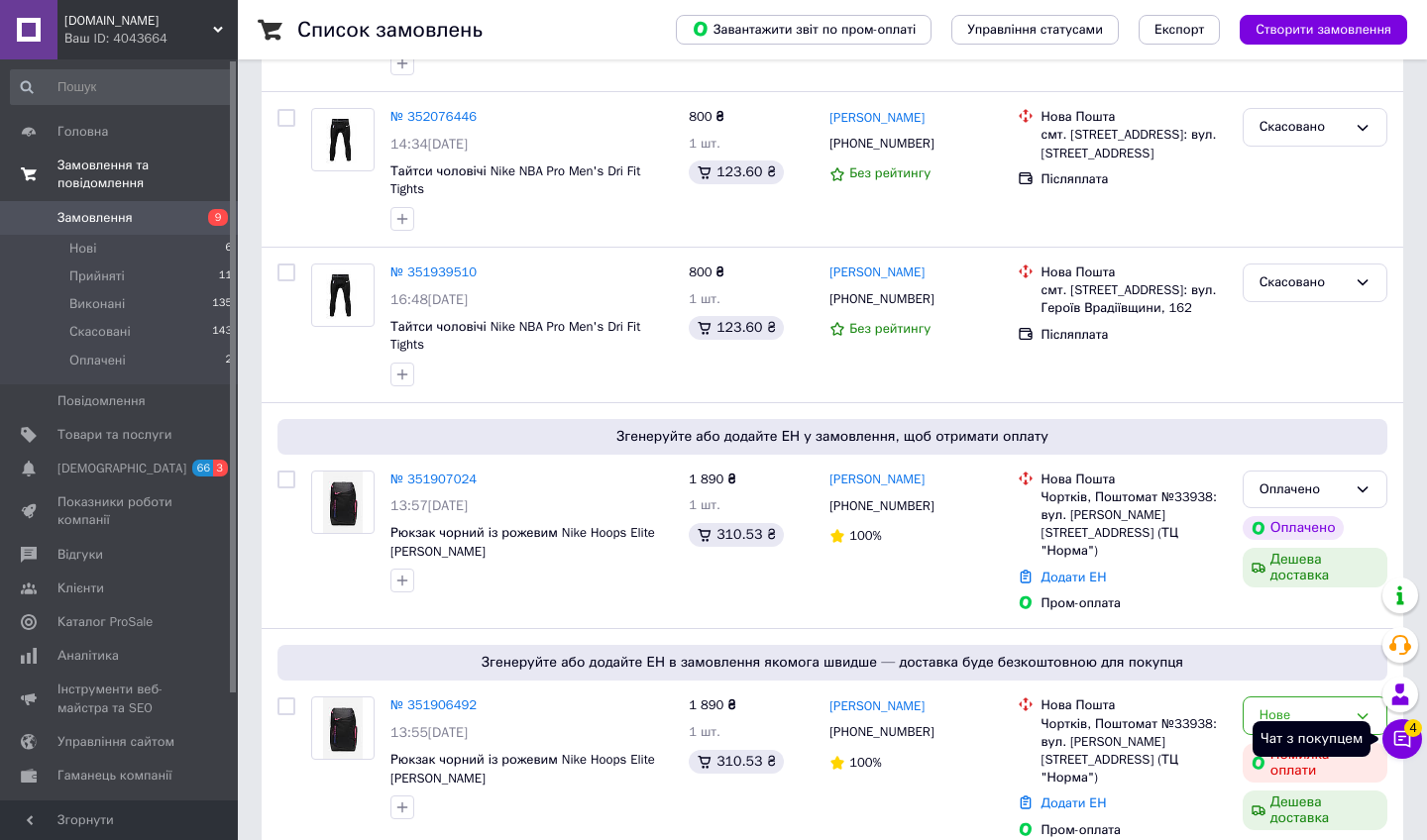 click 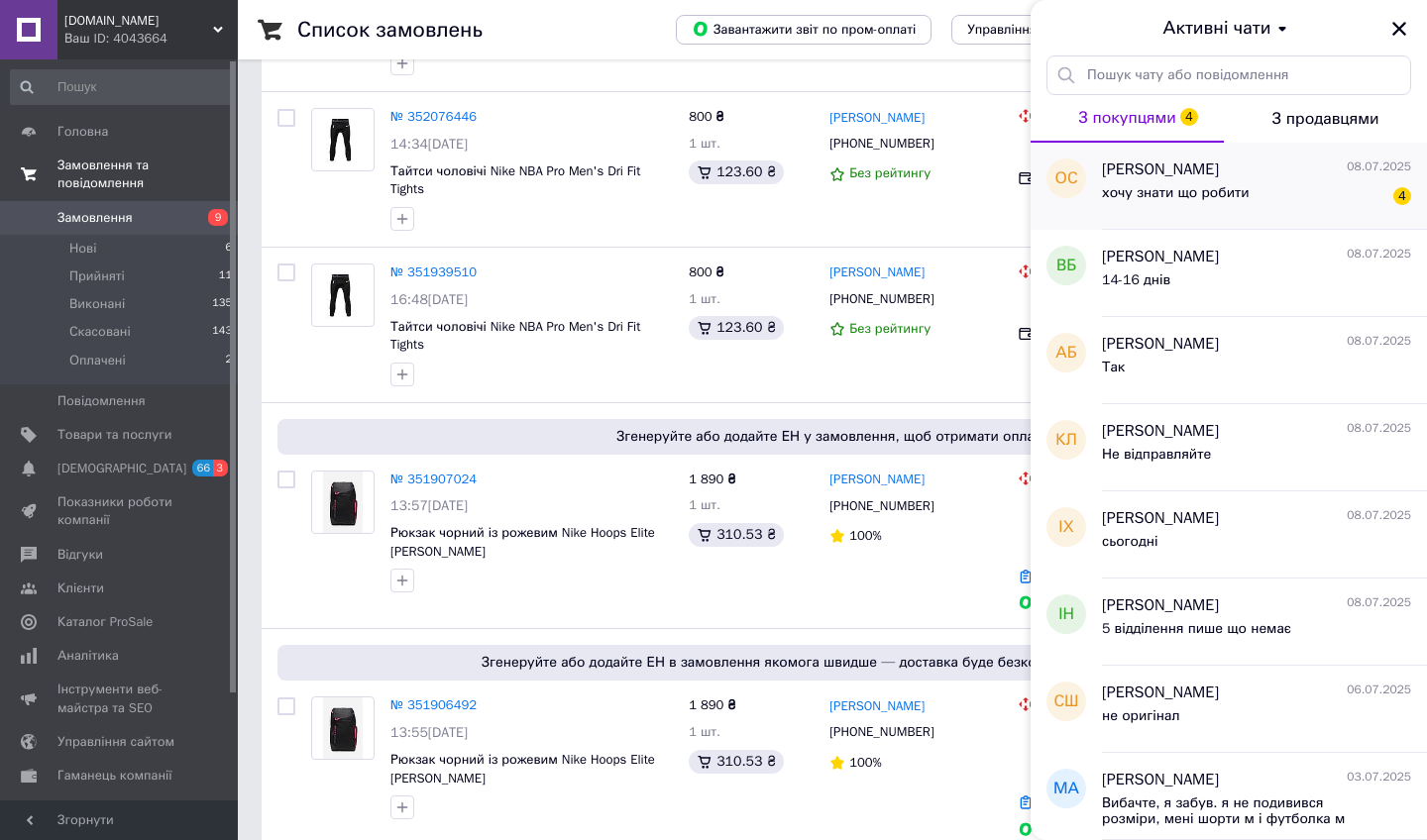 click on "хочу знати що робити" at bounding box center [1175, 199] 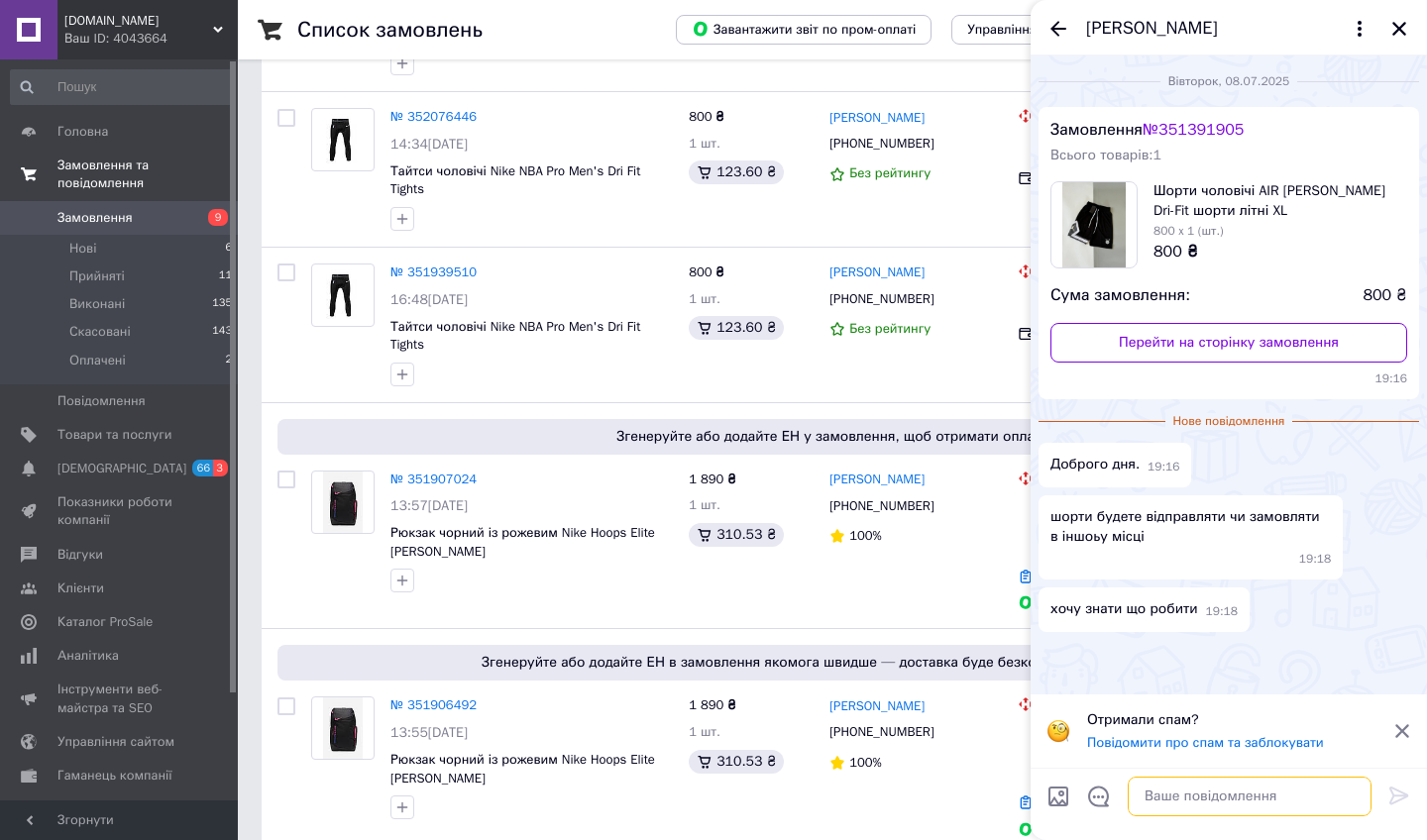 click at bounding box center (1250, 796) 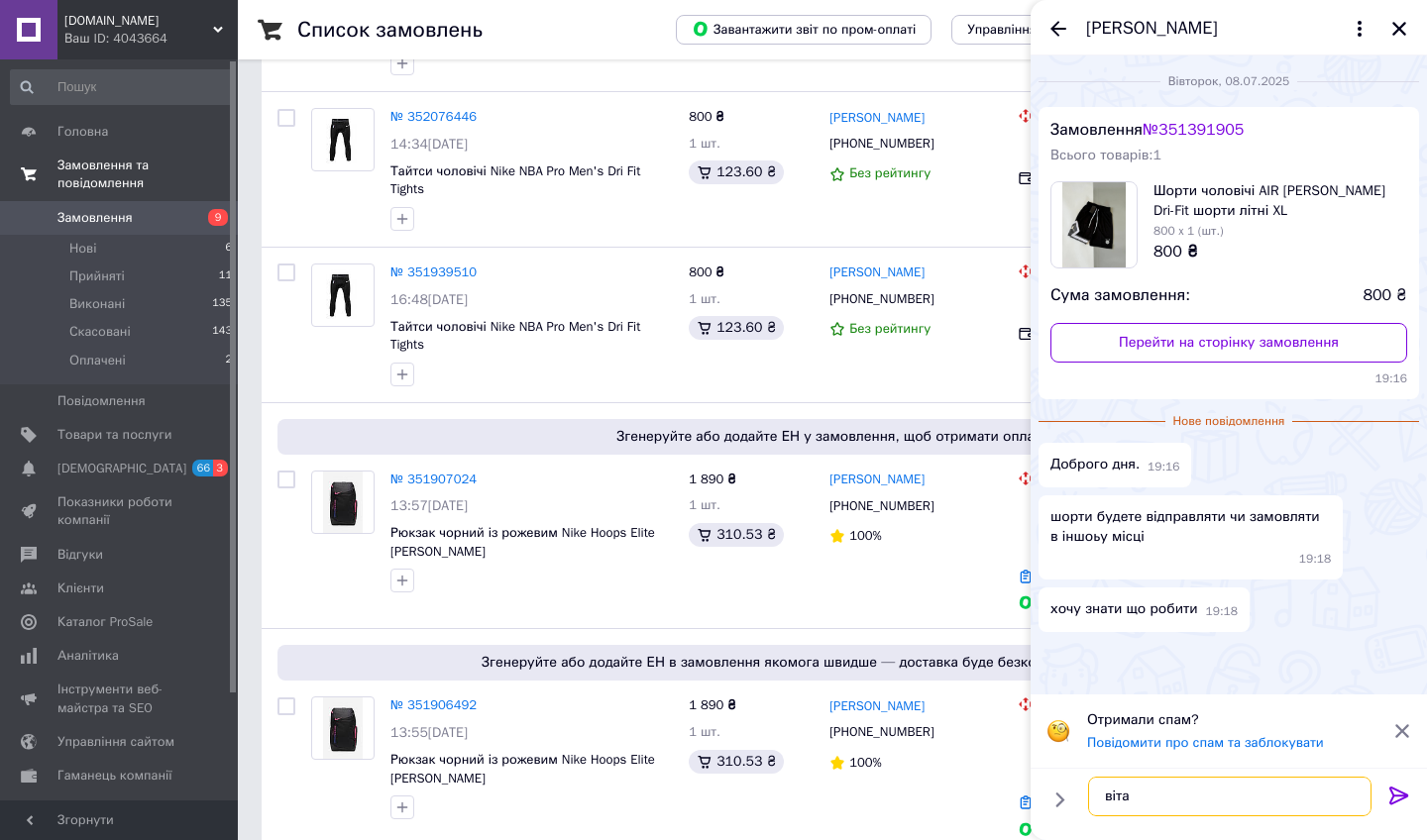type on "вітаю" 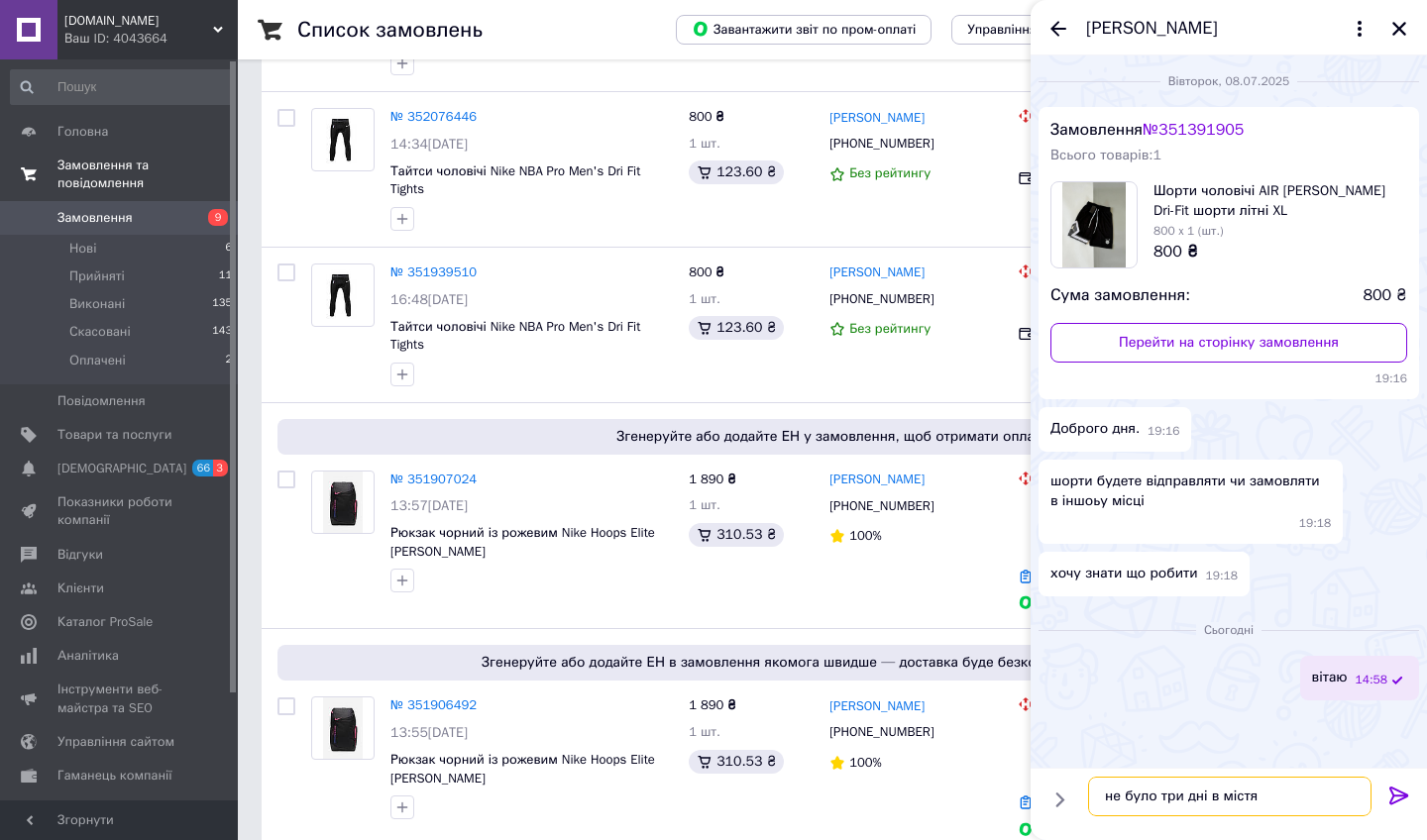 type on "не було три дні в місті" 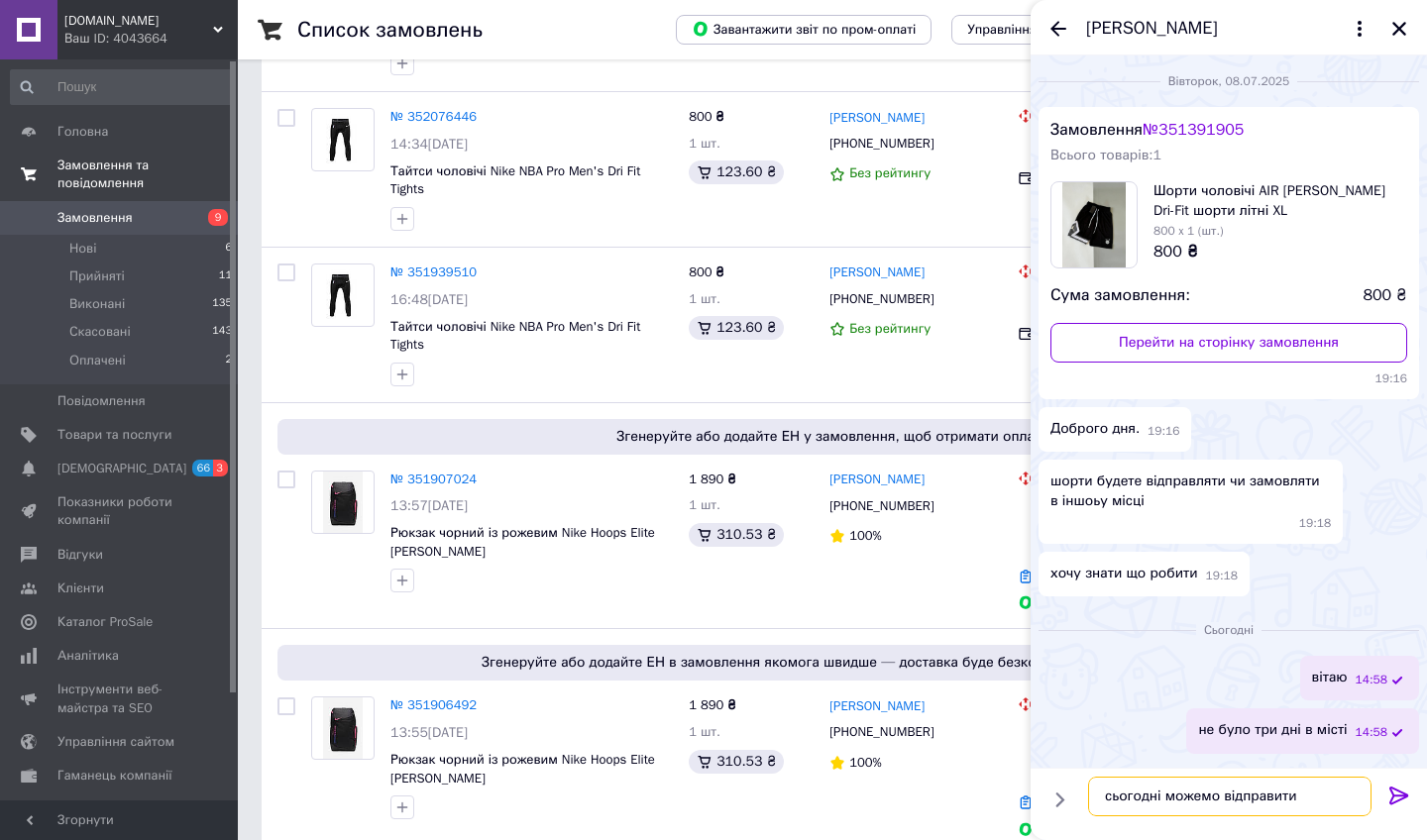 type on "сьогодні можемо відправити" 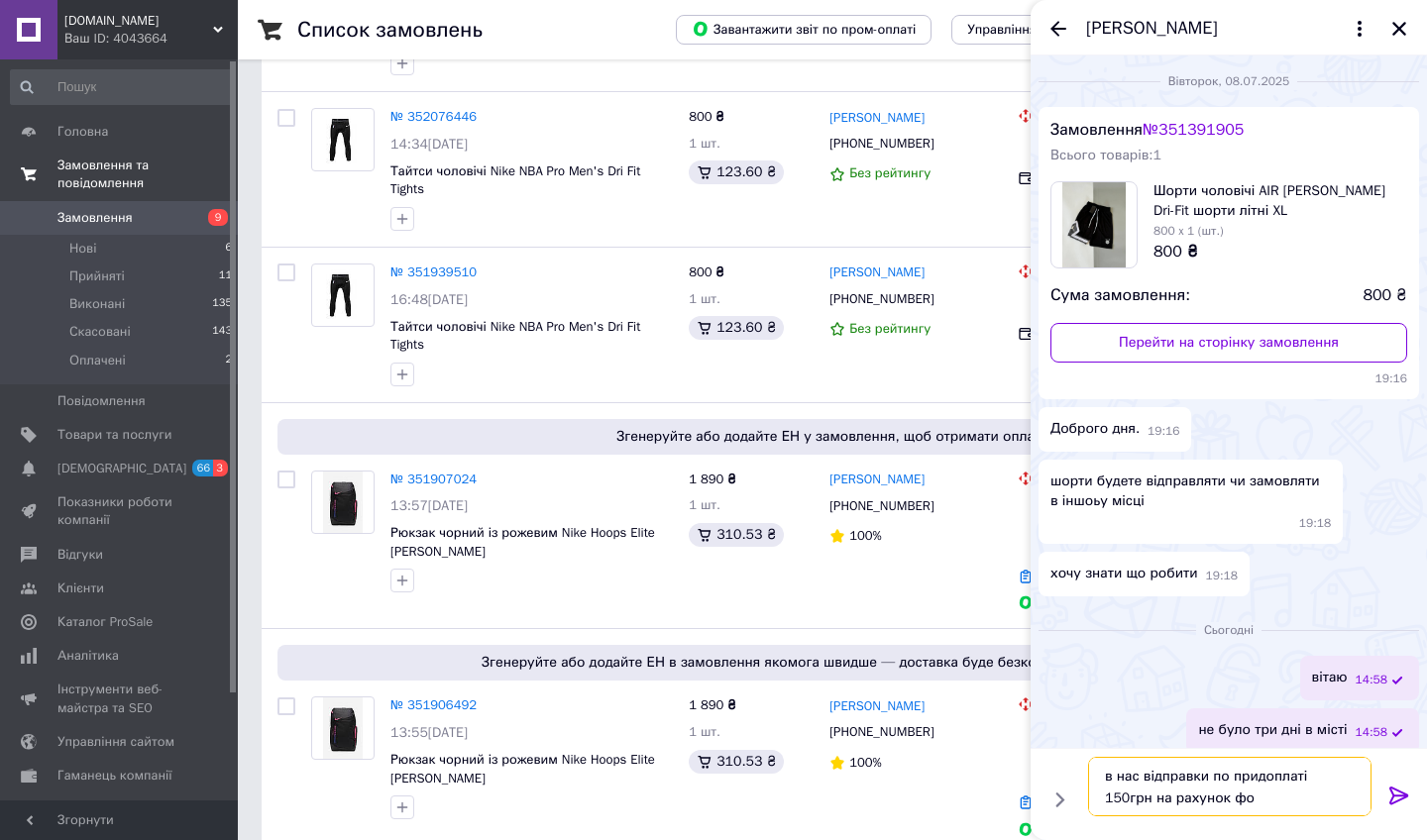 type on "в нас відправки по придоплаті 150грн на рахунок фоп" 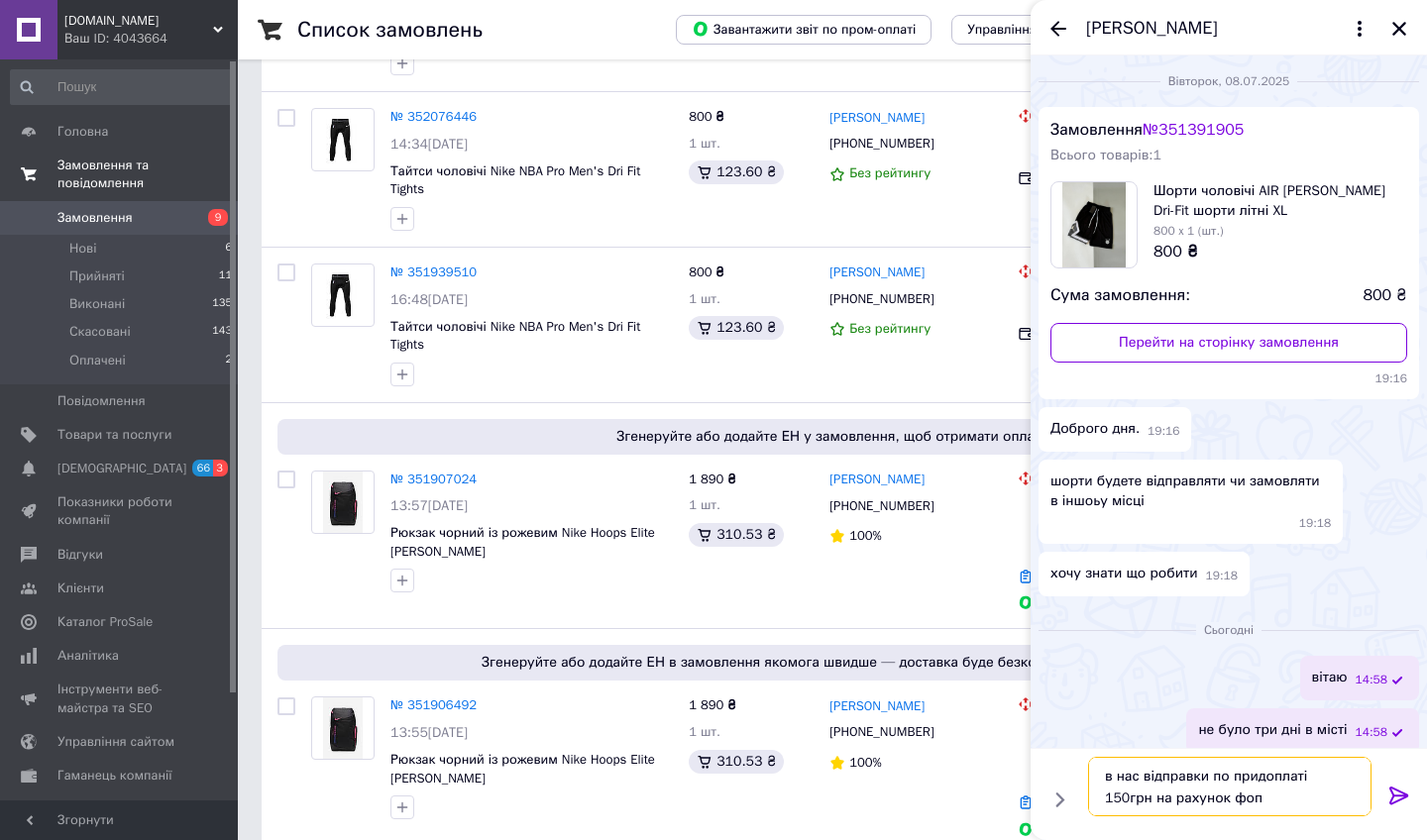 type 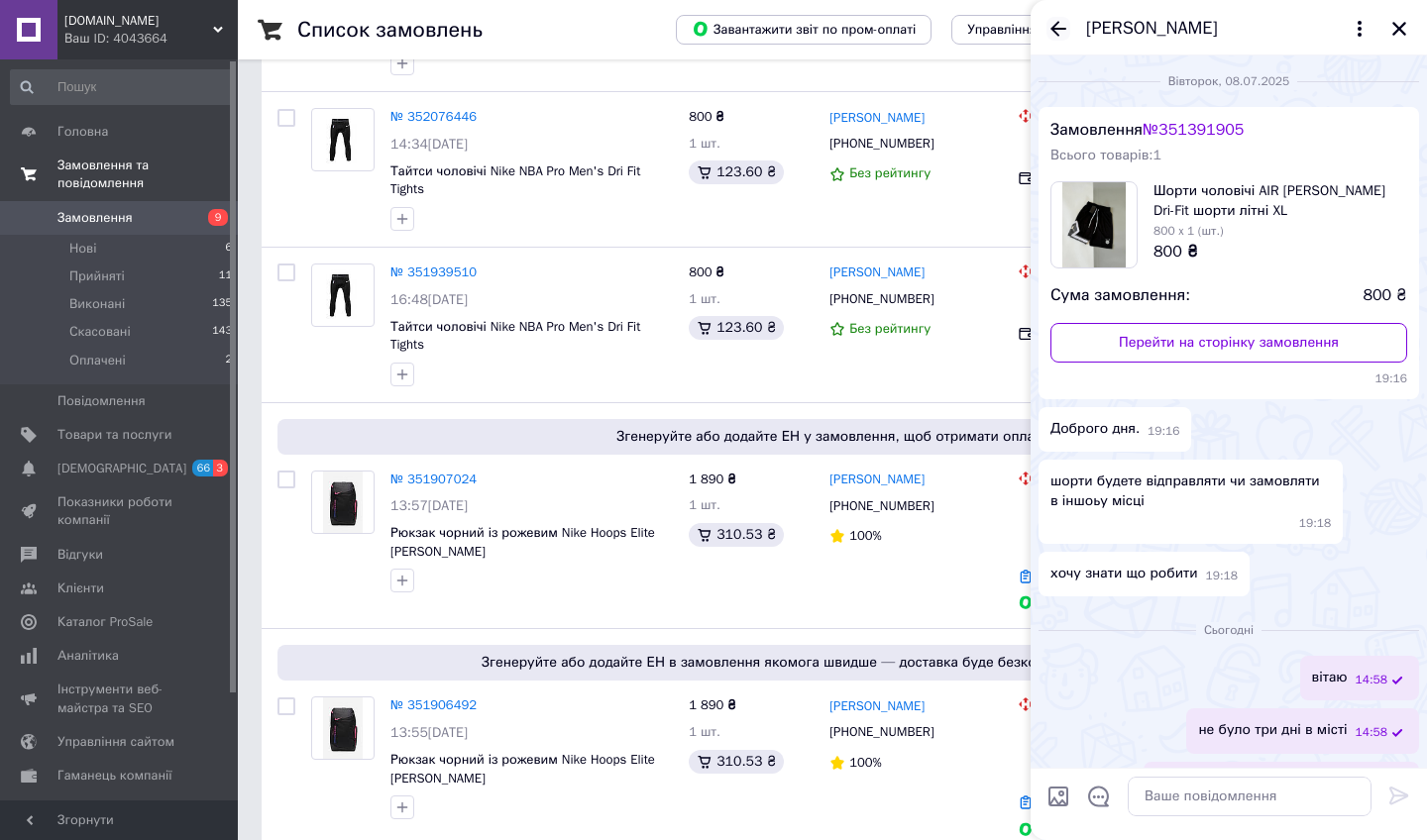 click 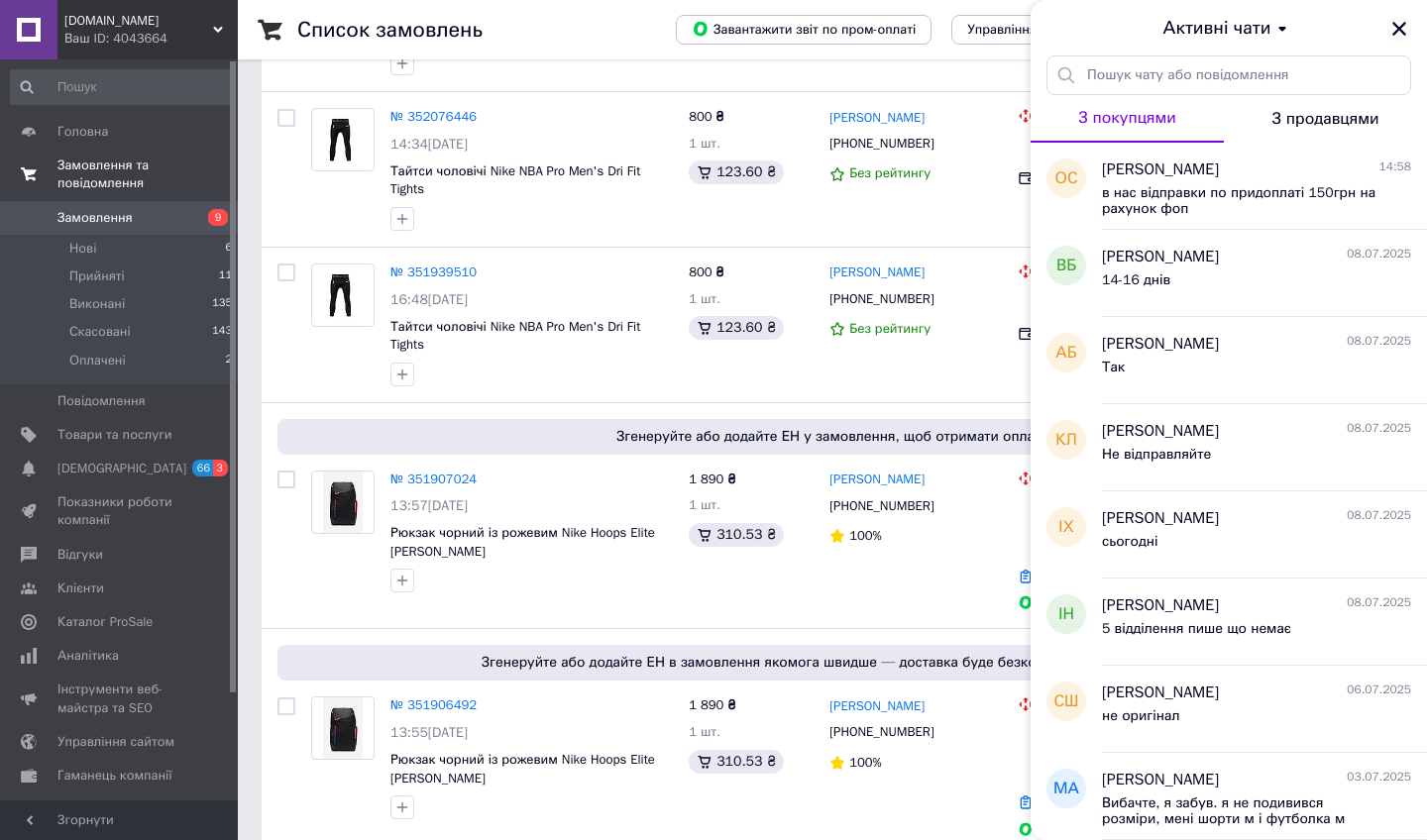 click 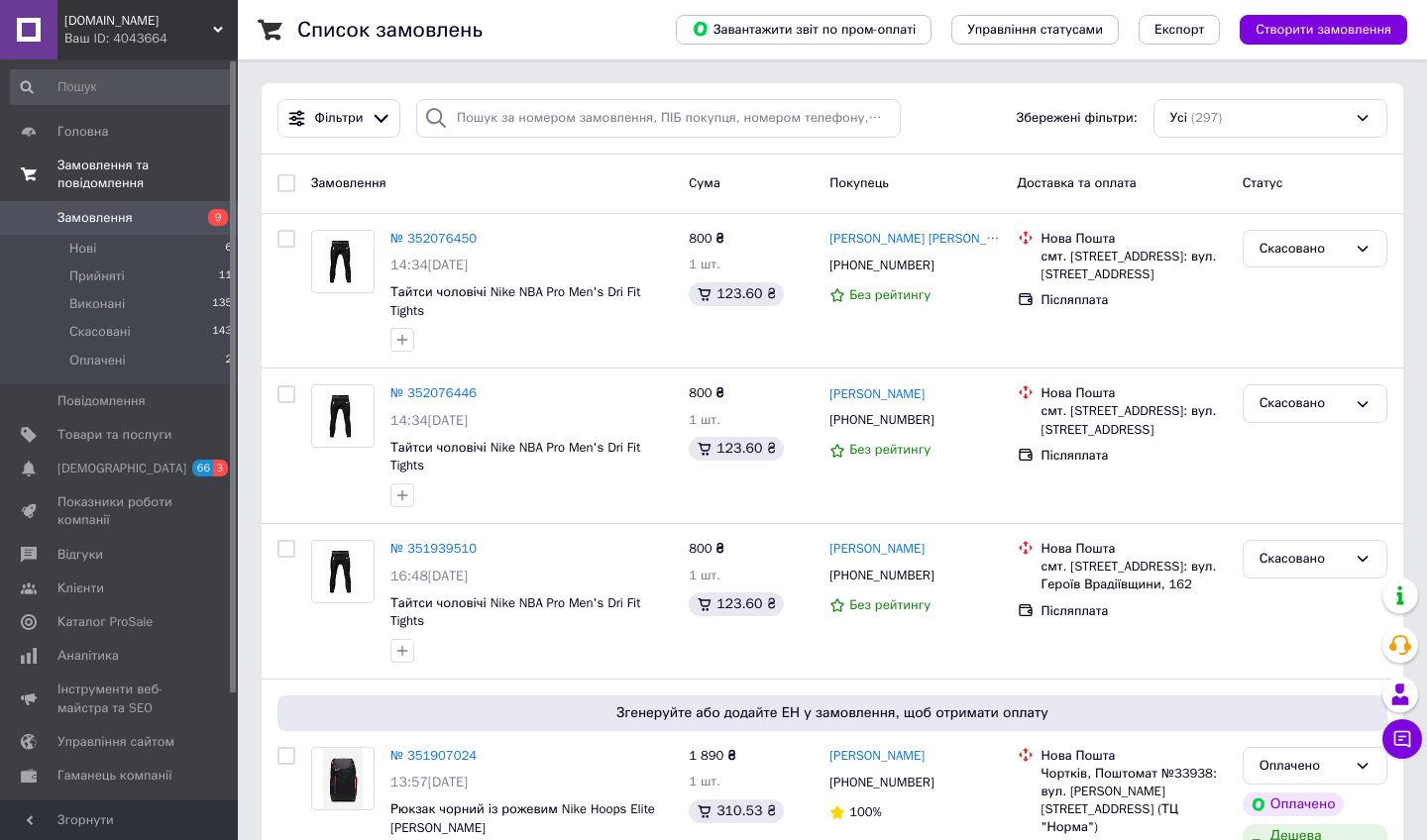 scroll, scrollTop: 0, scrollLeft: 0, axis: both 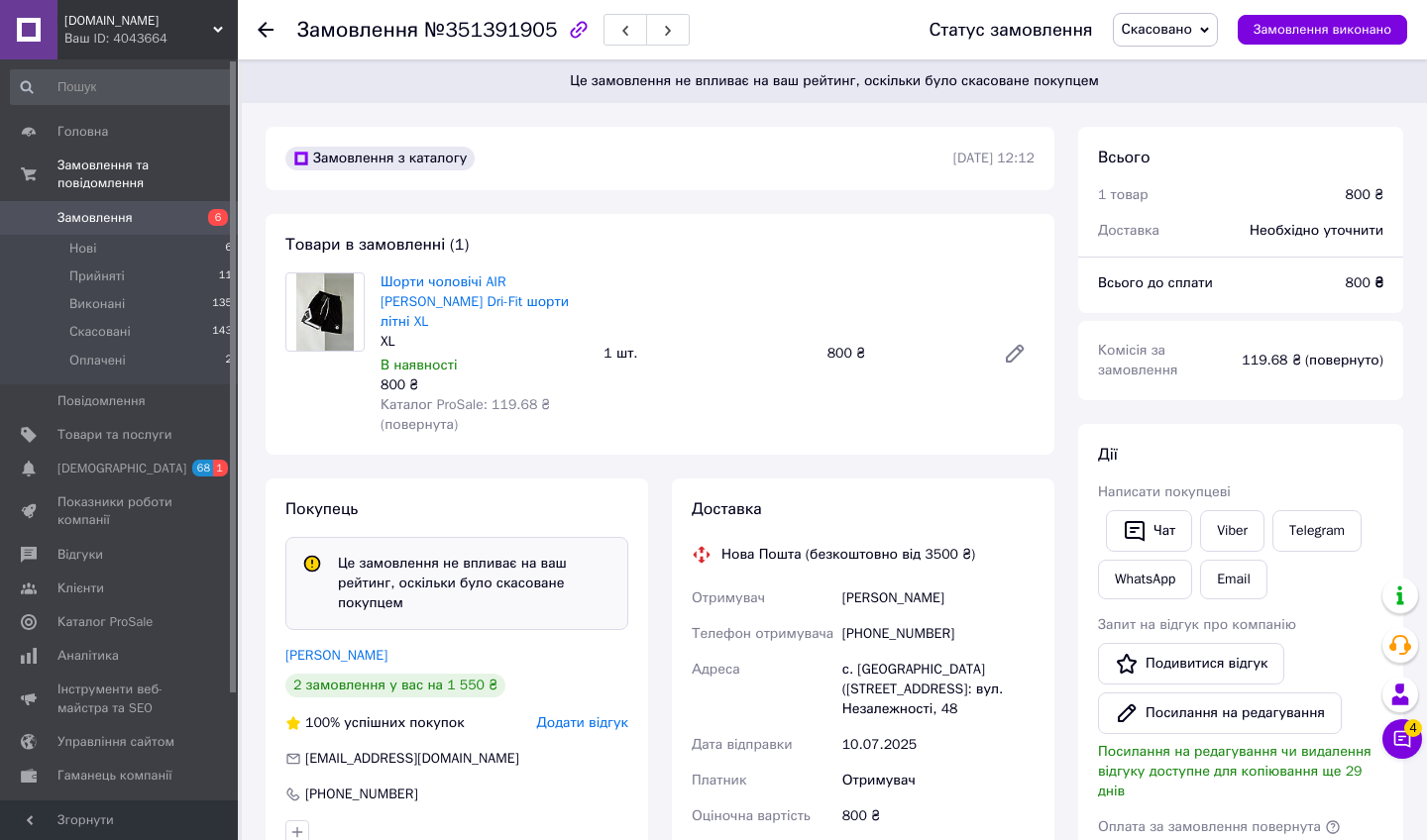 click at bounding box center [277, 30] 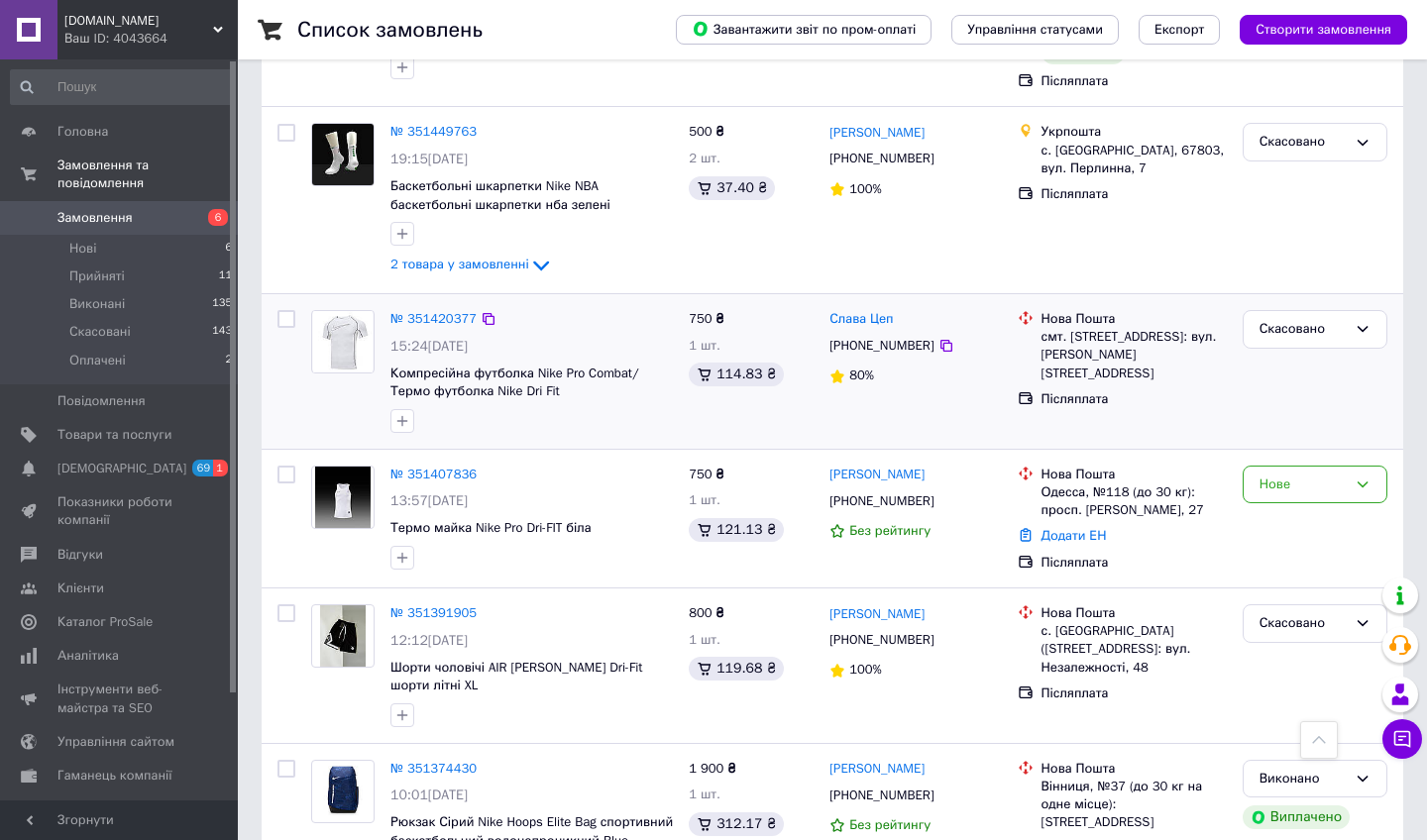 scroll, scrollTop: 1878, scrollLeft: 0, axis: vertical 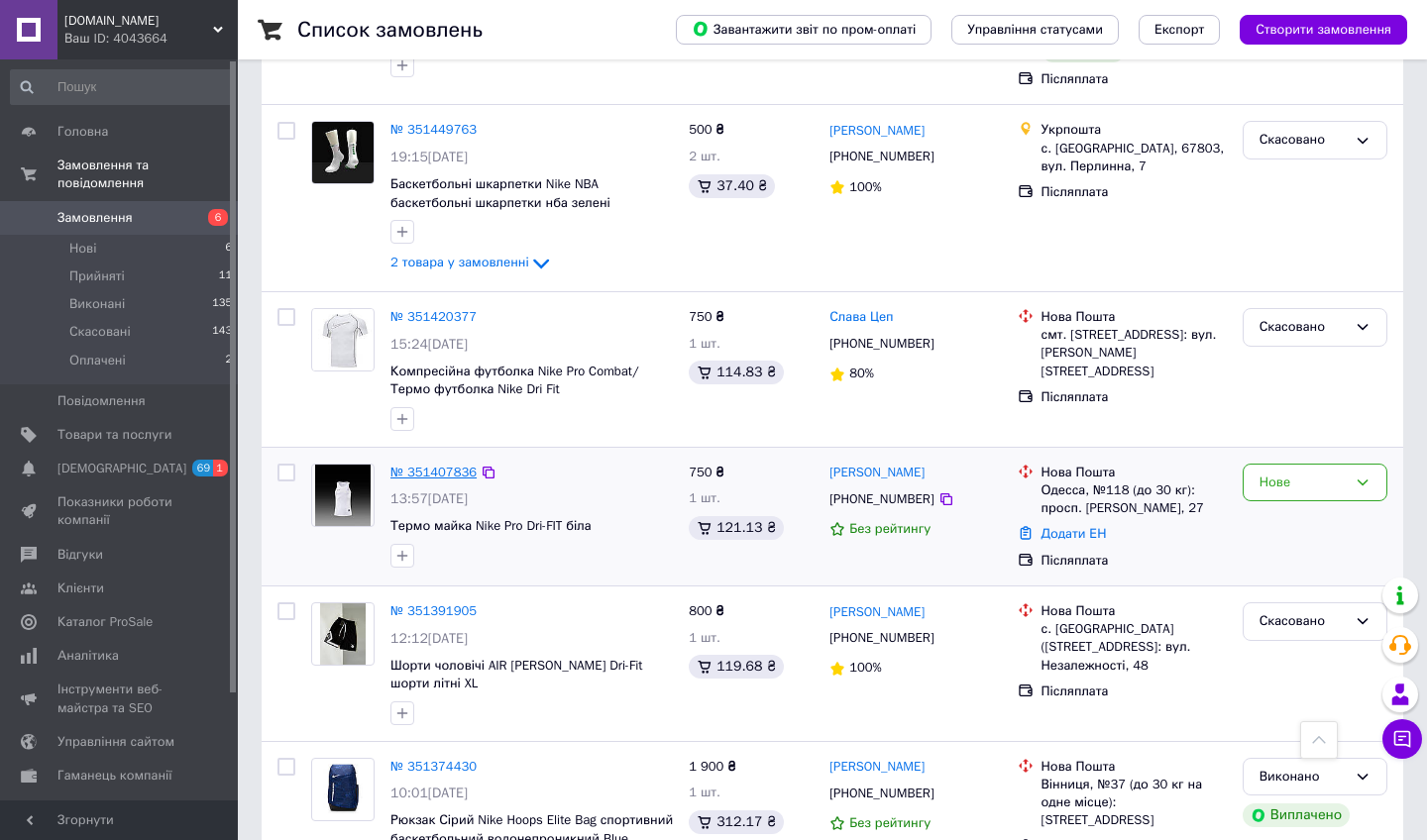click on "№ 351407836" at bounding box center (433, 472) 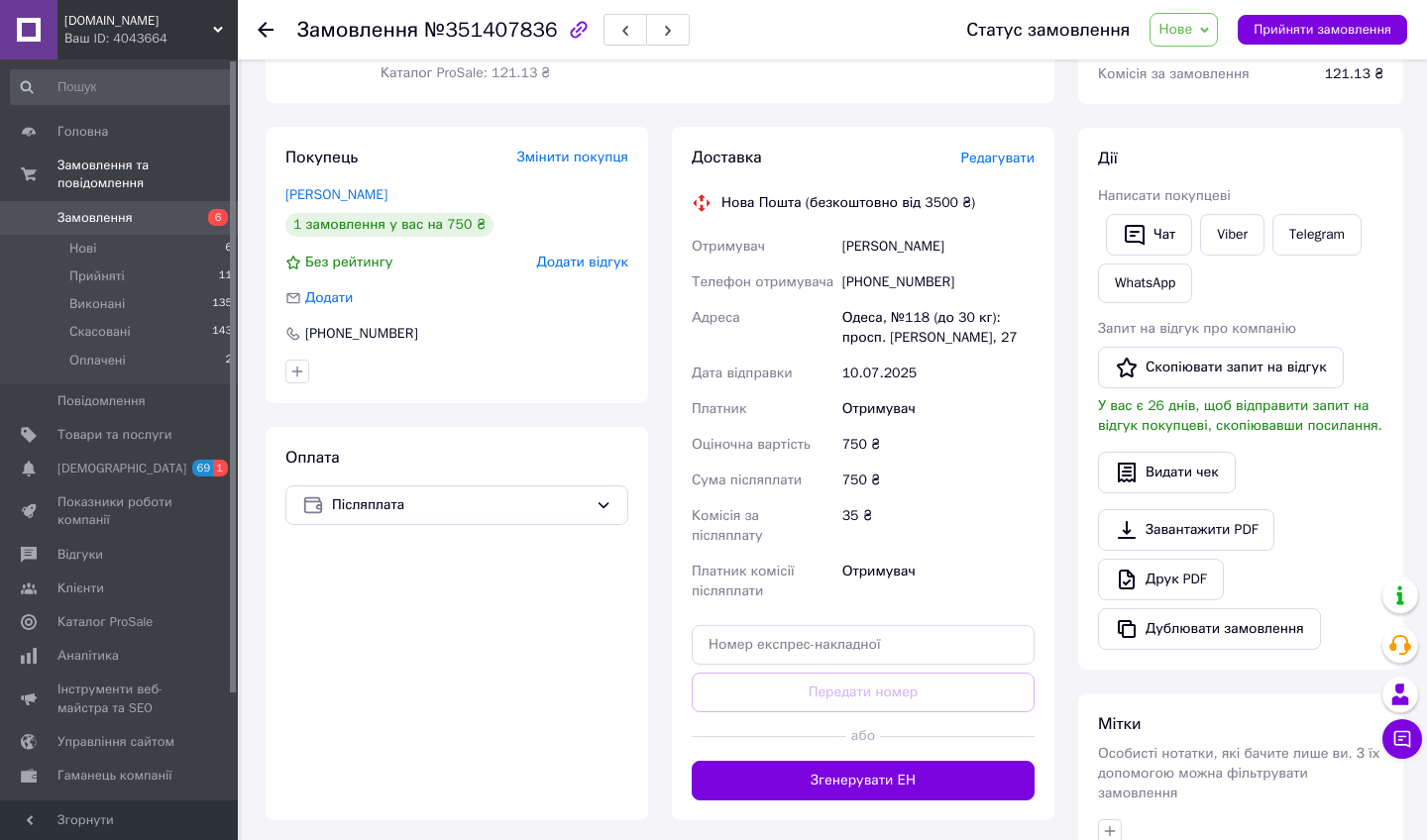 scroll, scrollTop: 85, scrollLeft: 0, axis: vertical 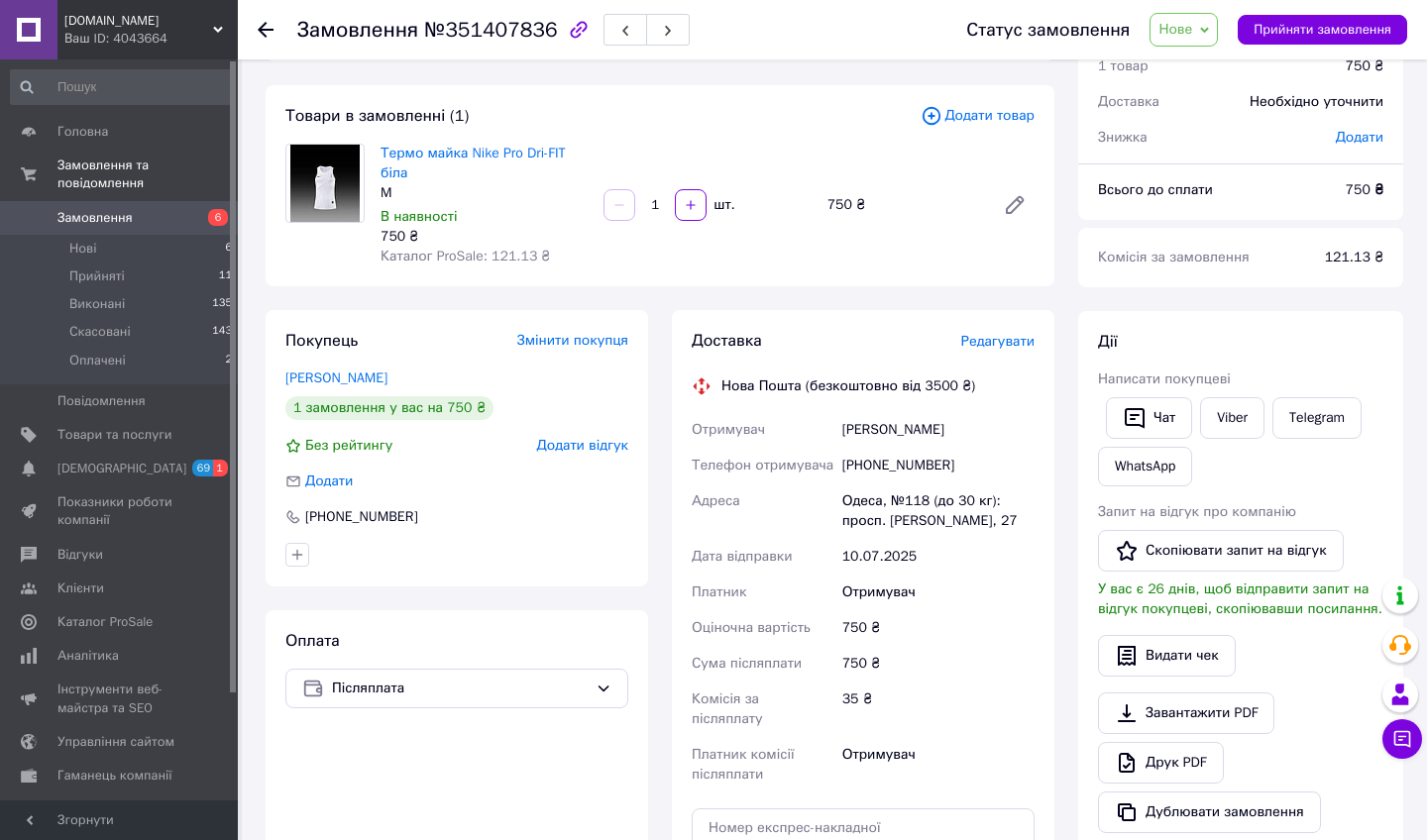click on "Редагувати" at bounding box center (998, 341) 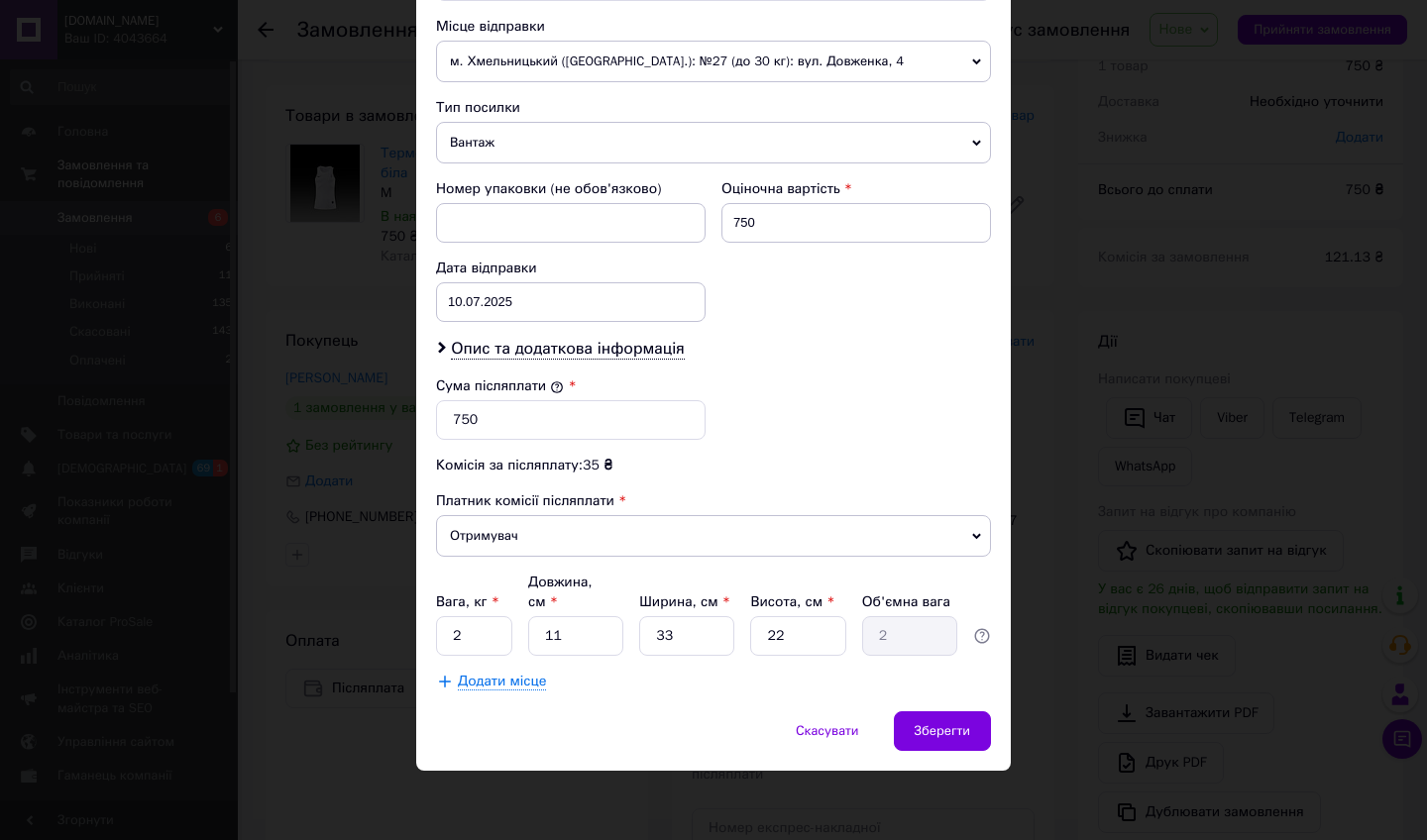 scroll, scrollTop: 690, scrollLeft: 0, axis: vertical 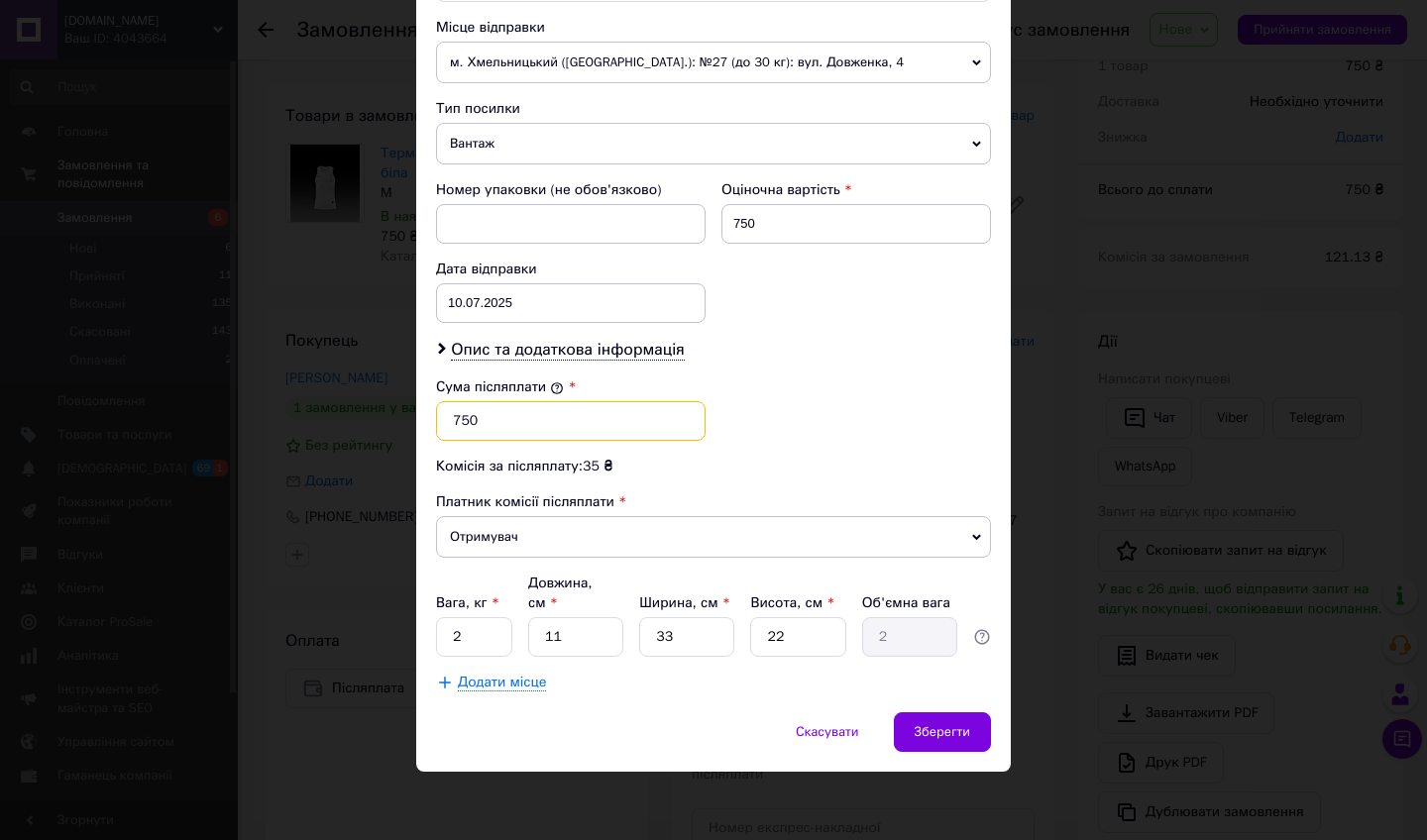 click on "750" at bounding box center (571, 421) 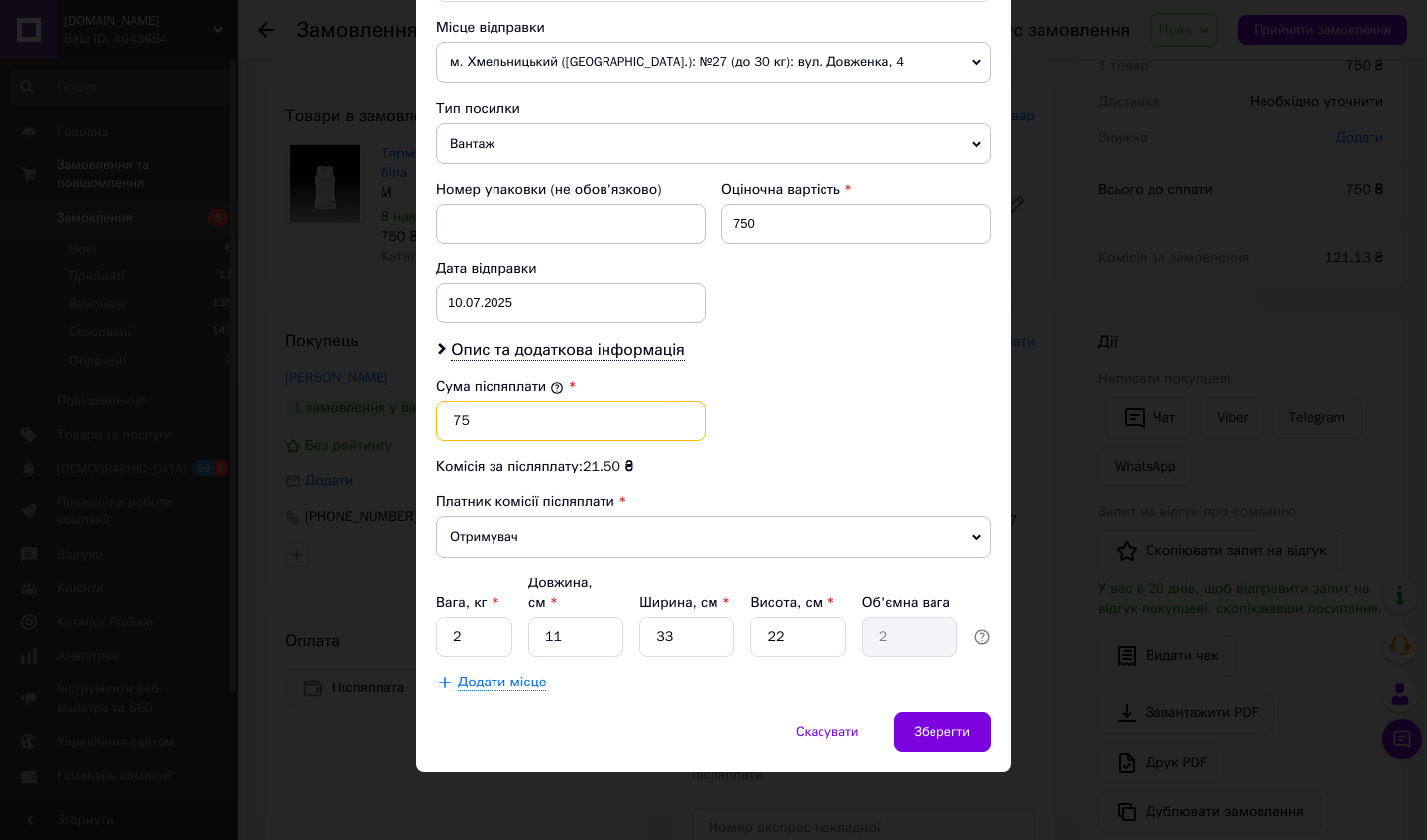 type on "7" 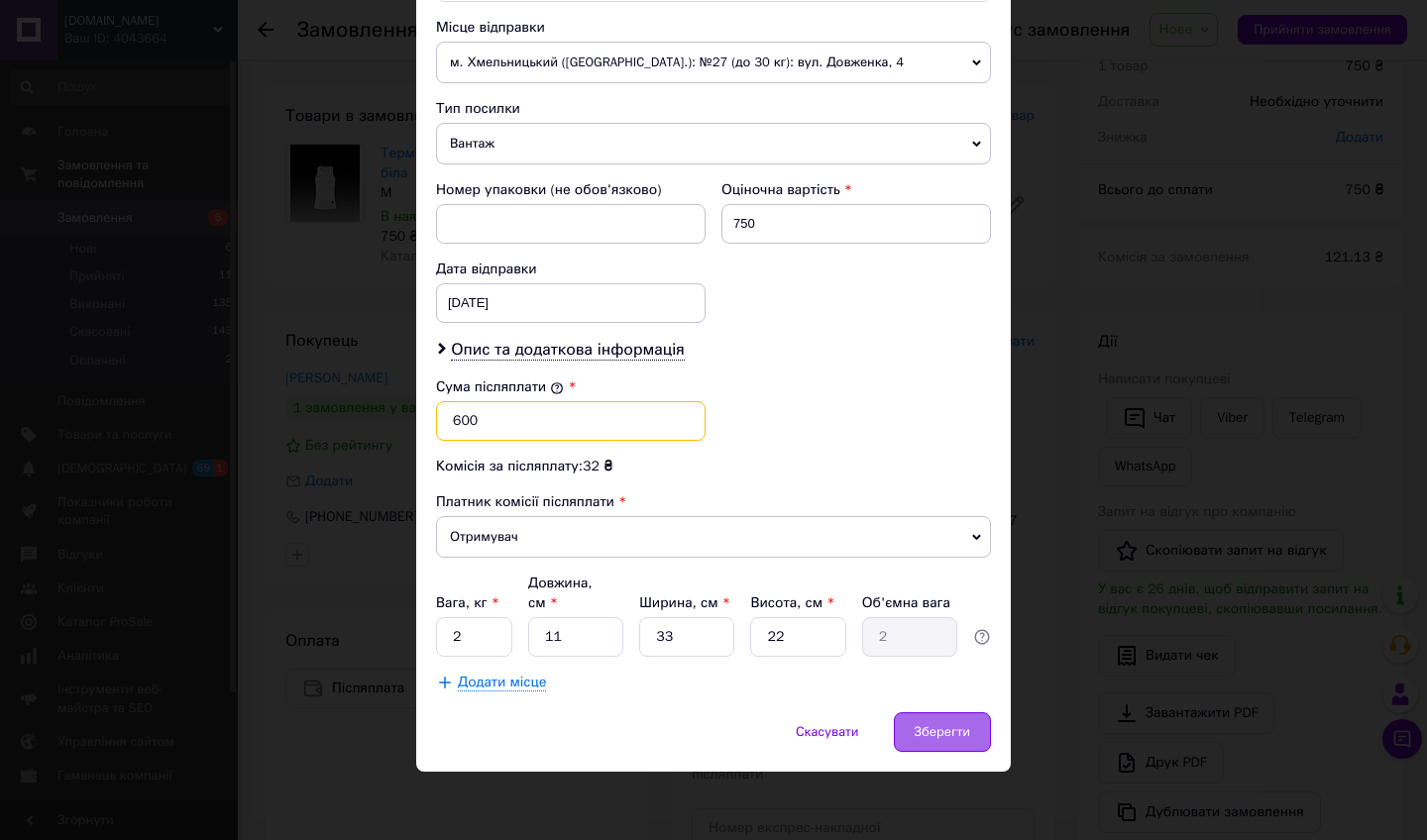 type on "600" 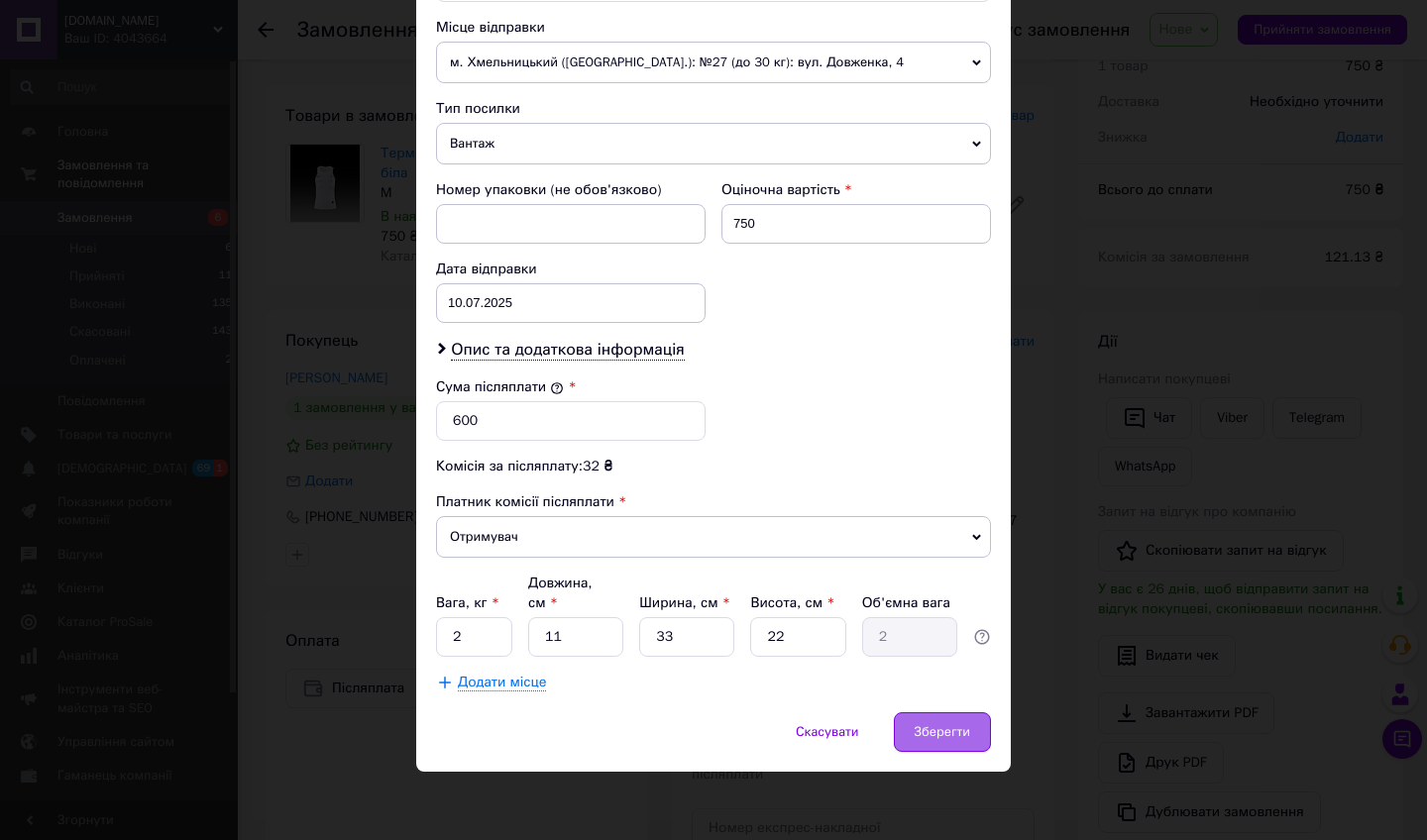 click on "Зберегти" at bounding box center (942, 732) 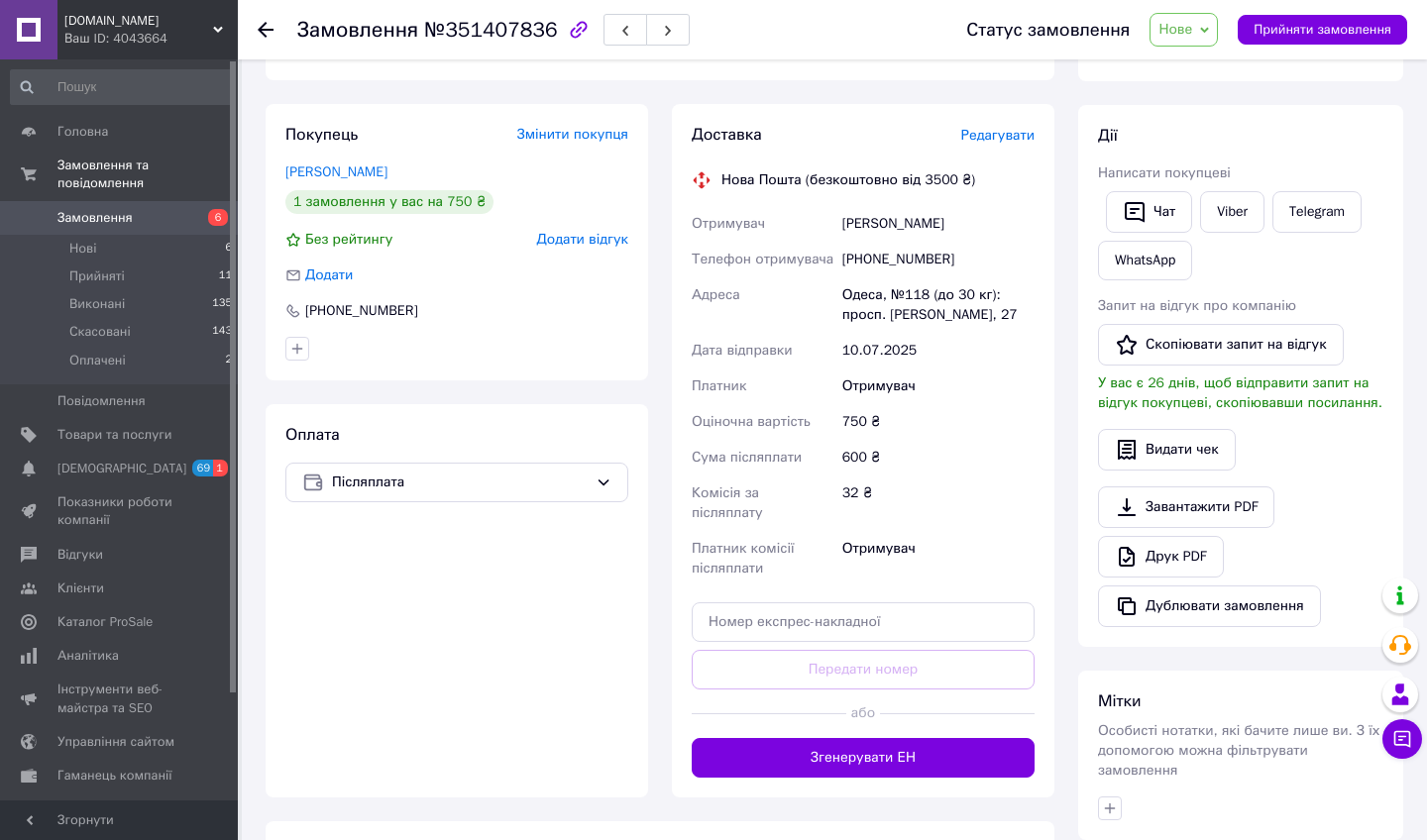 scroll, scrollTop: 645, scrollLeft: 0, axis: vertical 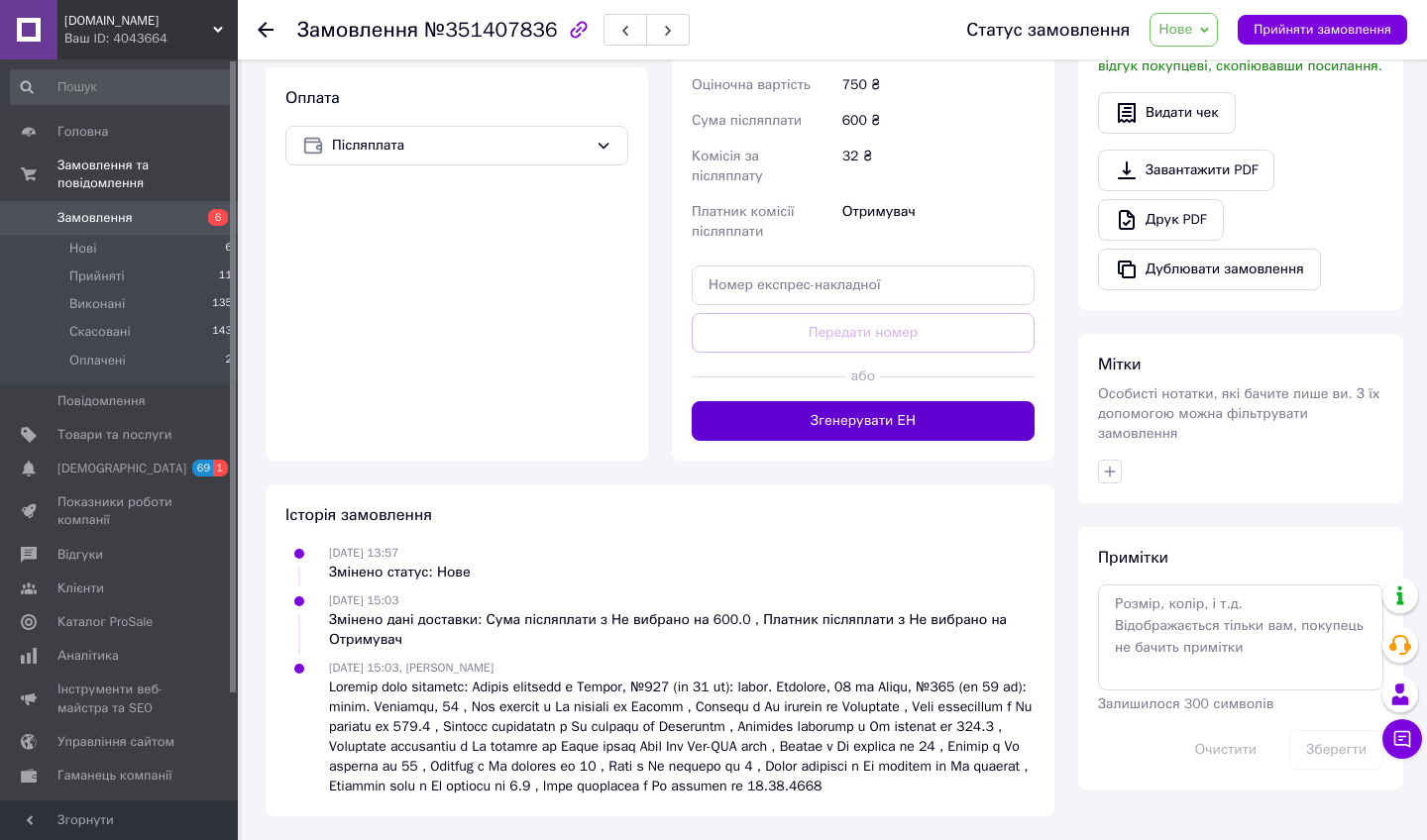 drag, startPoint x: 918, startPoint y: 546, endPoint x: 888, endPoint y: 418, distance: 131.46863 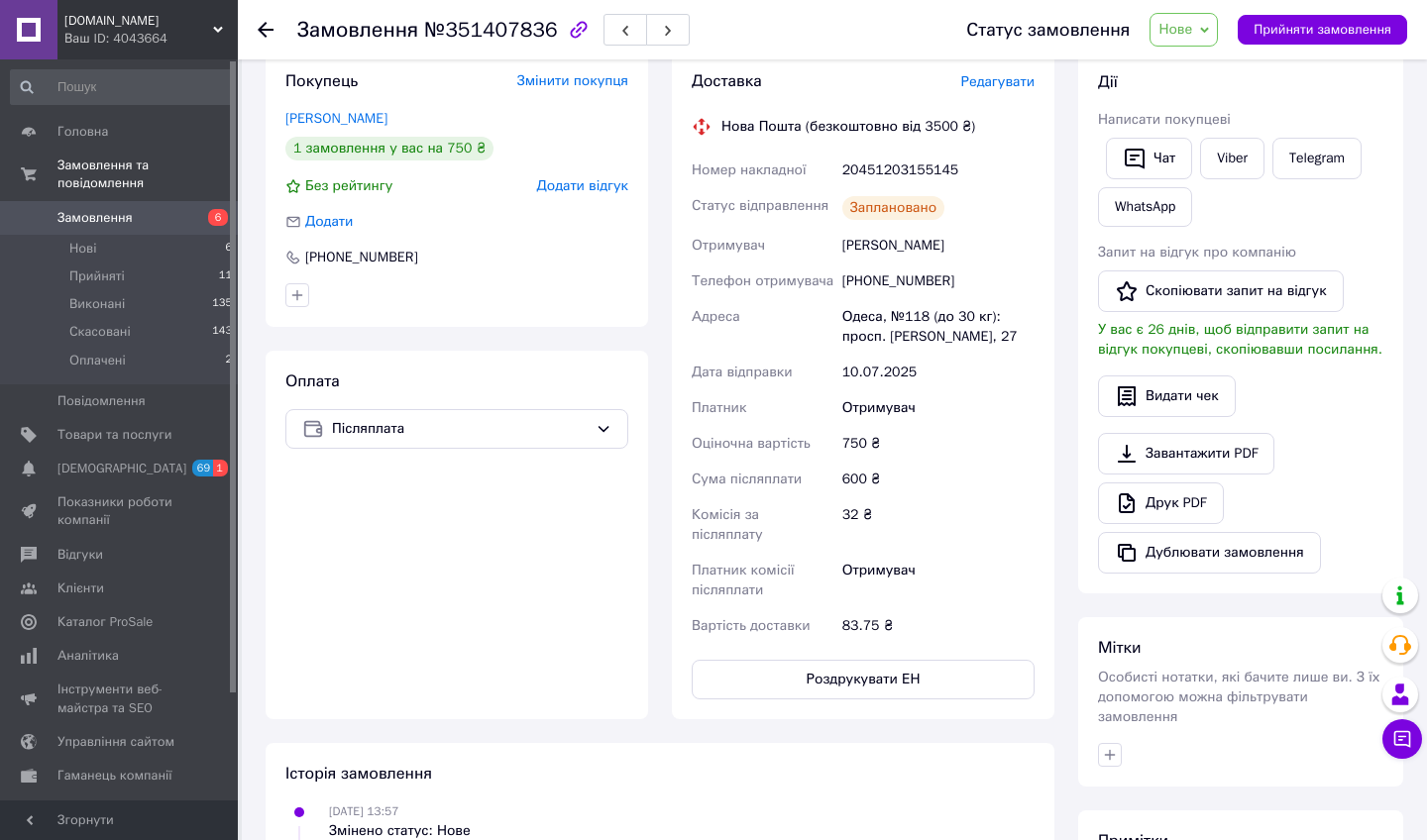 scroll, scrollTop: 296, scrollLeft: 0, axis: vertical 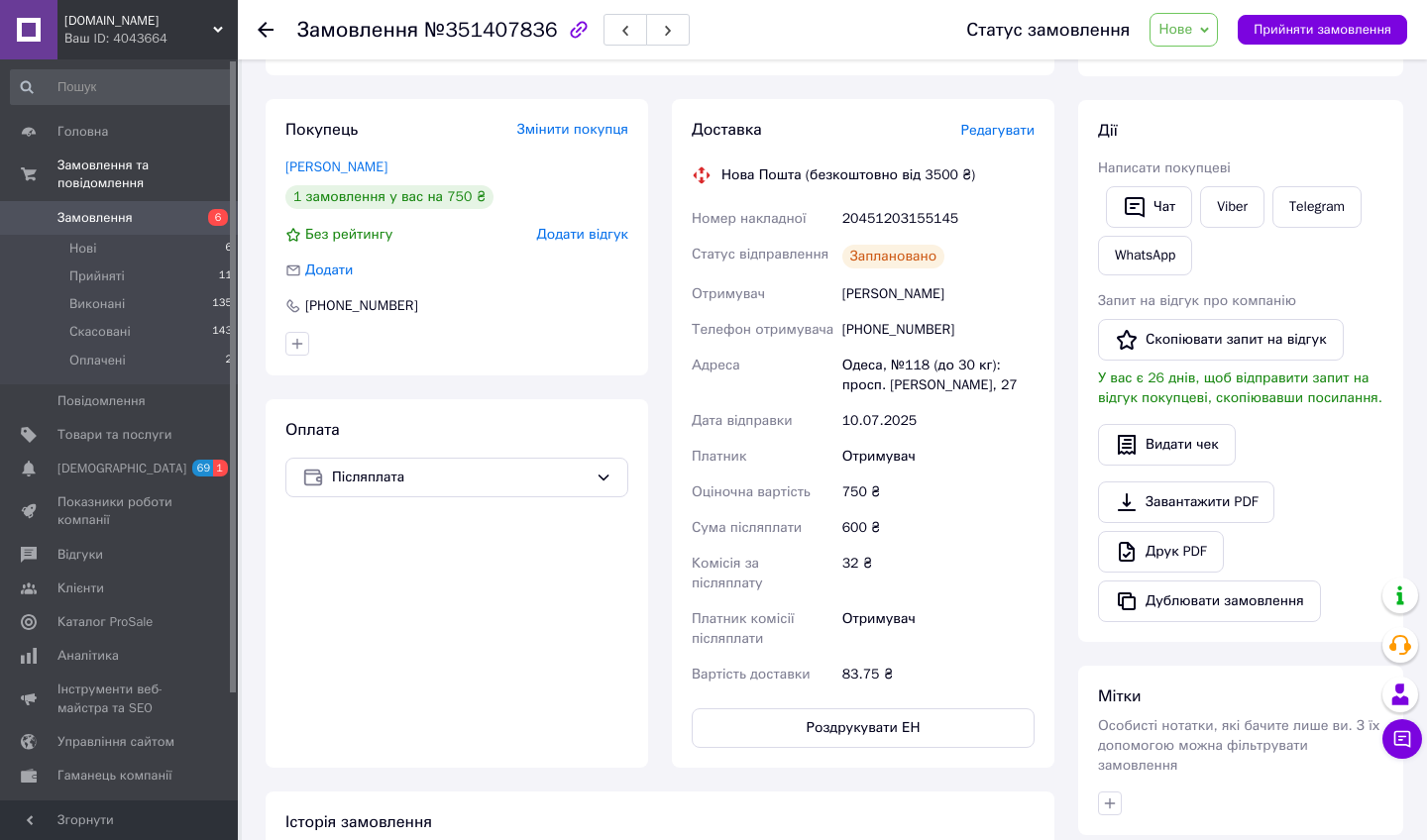 click on "Замовлення №351407836 Статус замовлення Нове Прийнято Виконано Скасовано Оплачено Прийняти замовлення" at bounding box center [832, 30] 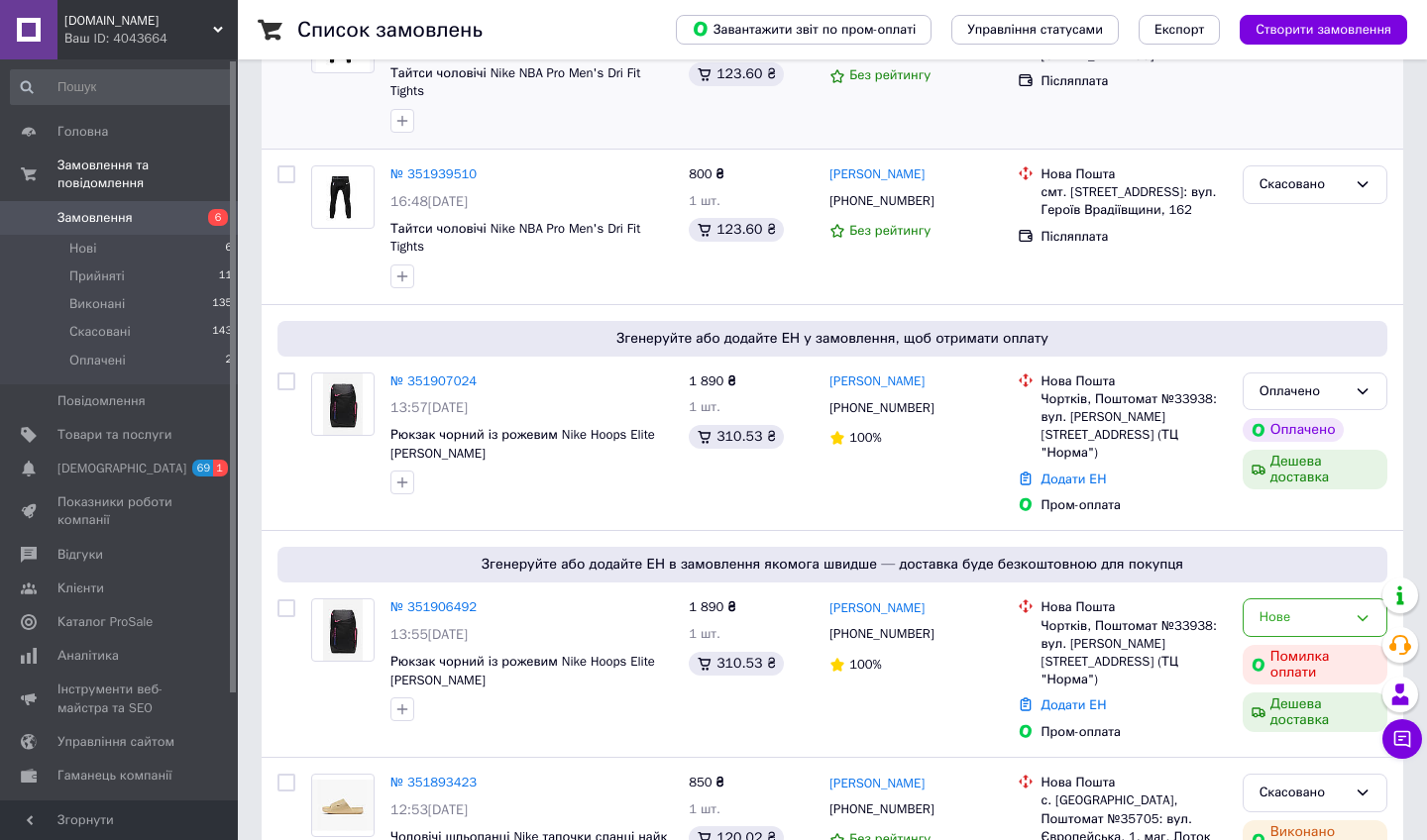 scroll, scrollTop: 379, scrollLeft: 0, axis: vertical 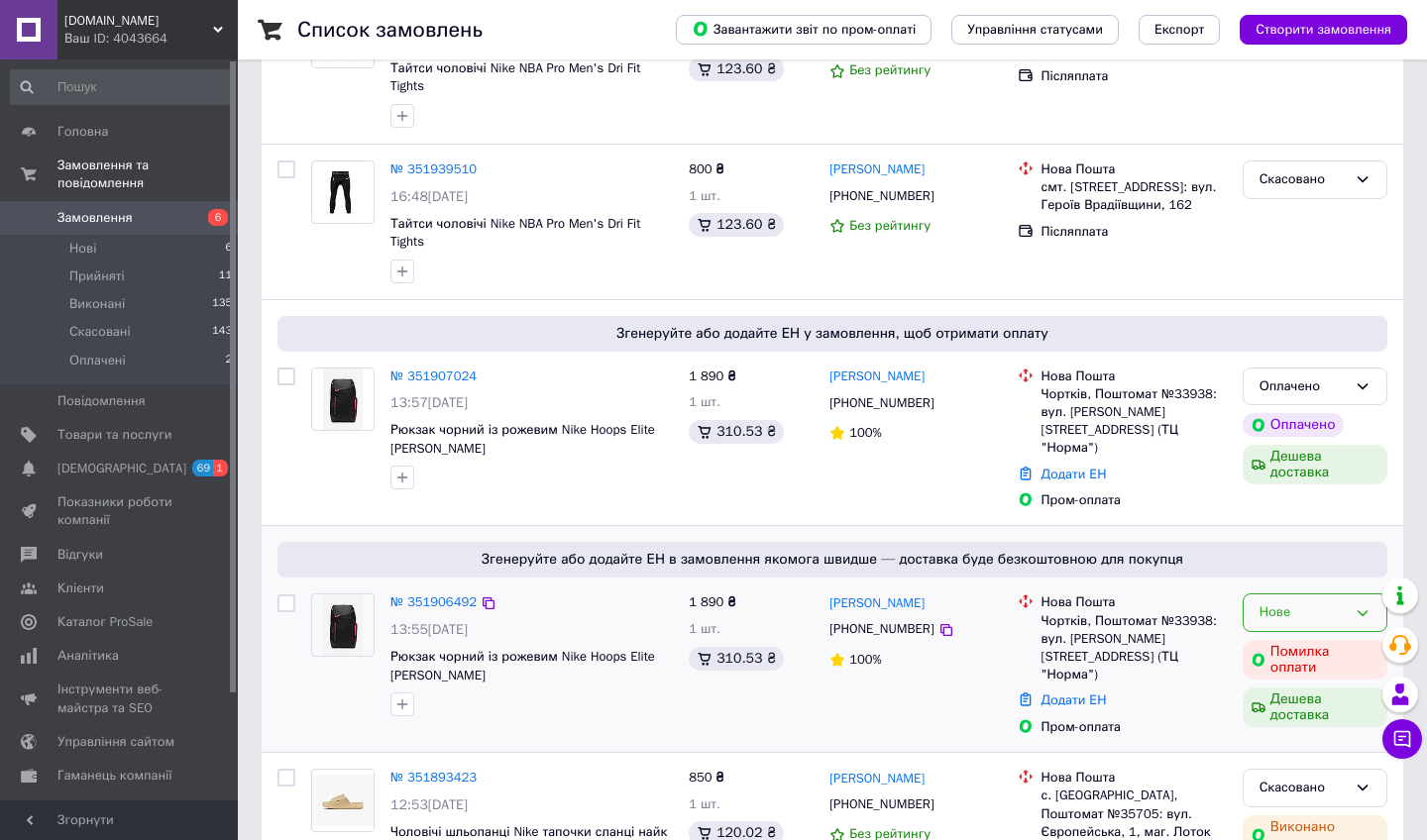 click on "Нове" at bounding box center [1315, 612] 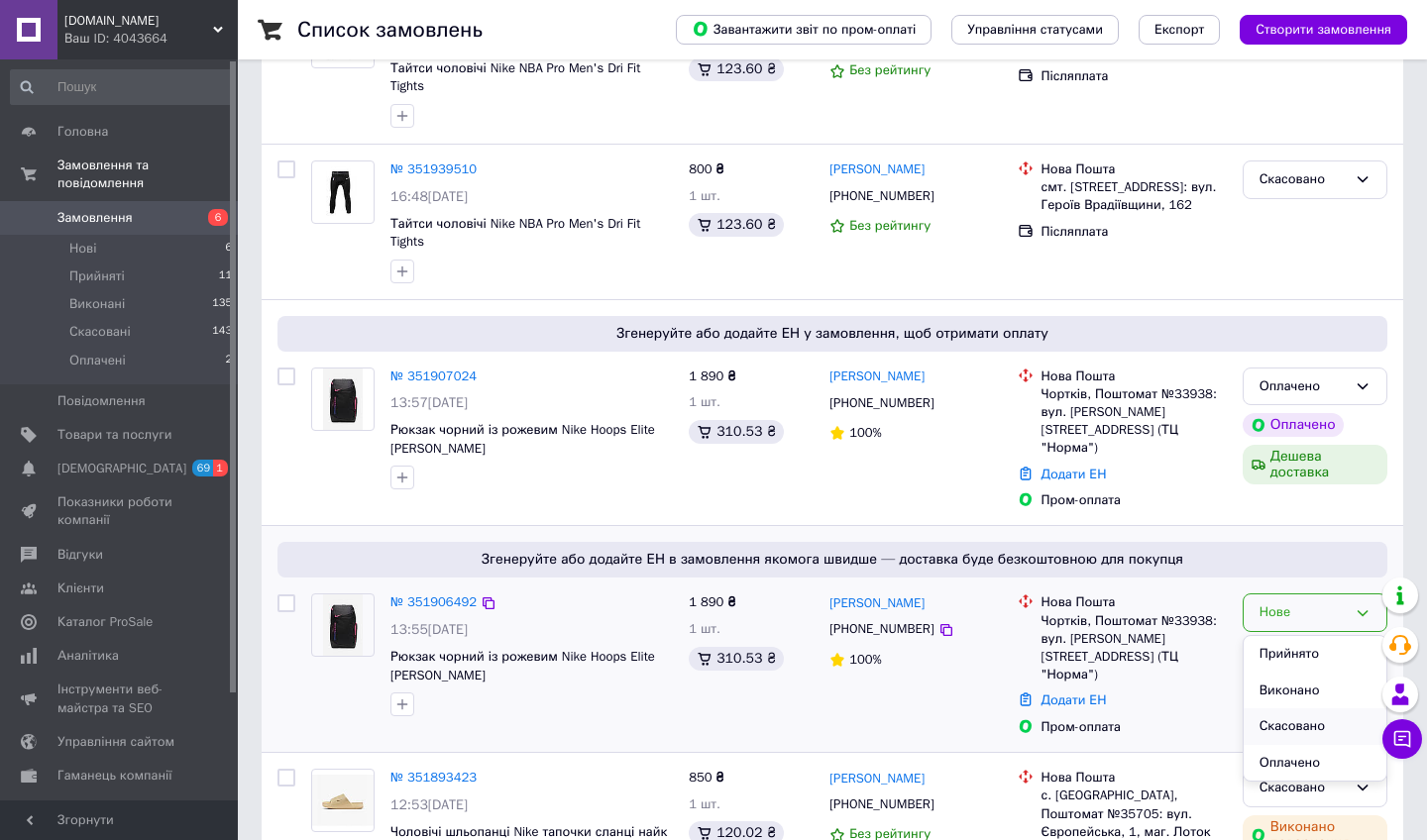 click on "Скасовано" at bounding box center (1315, 726) 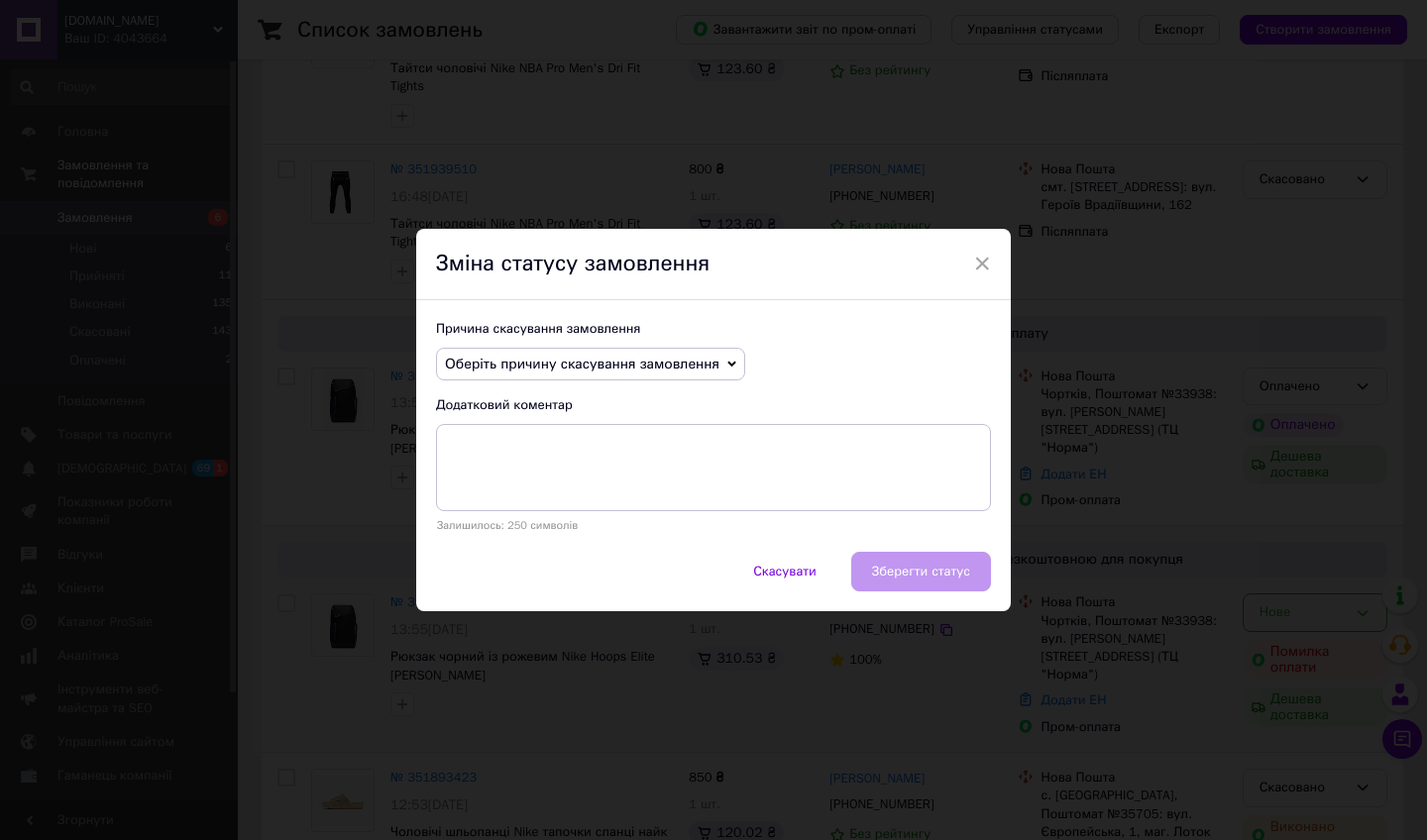 click on "Оберіть причину скасування замовлення" at bounding box center [582, 364] 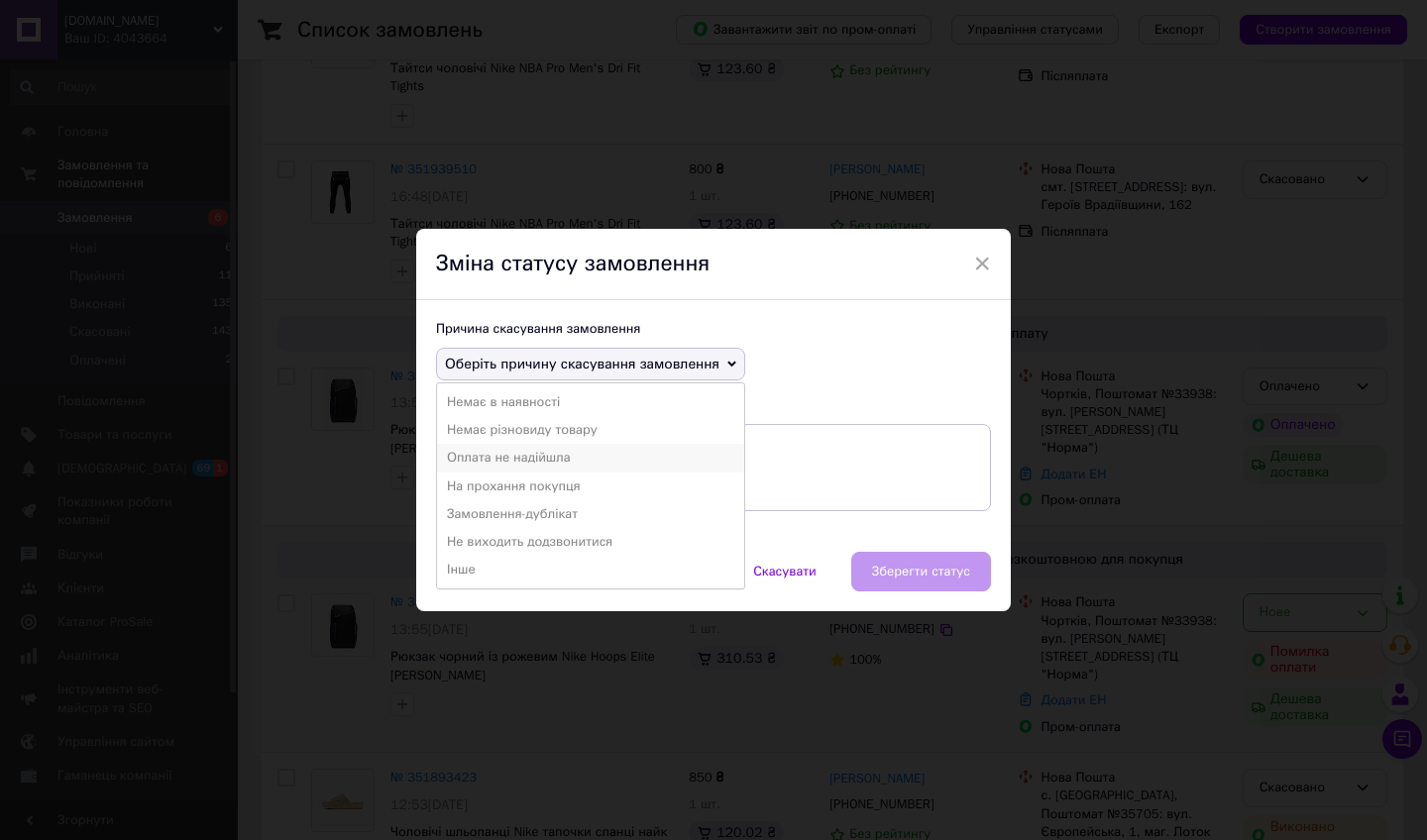 click on "Оплата не надійшла" at bounding box center [591, 458] 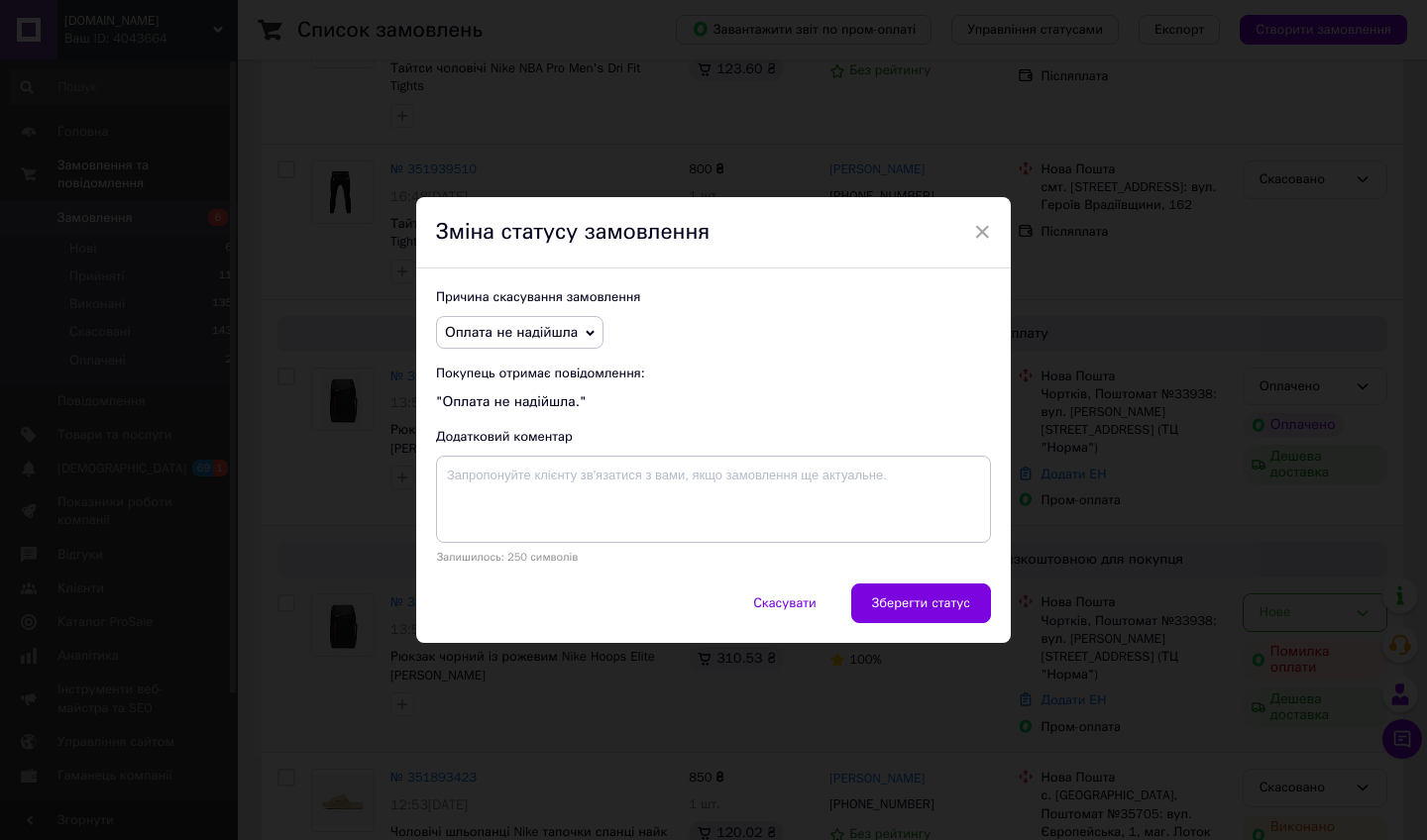 click on "Покупець отримає повідомлення: "Оплата не надійшла."" at bounding box center (714, 388) 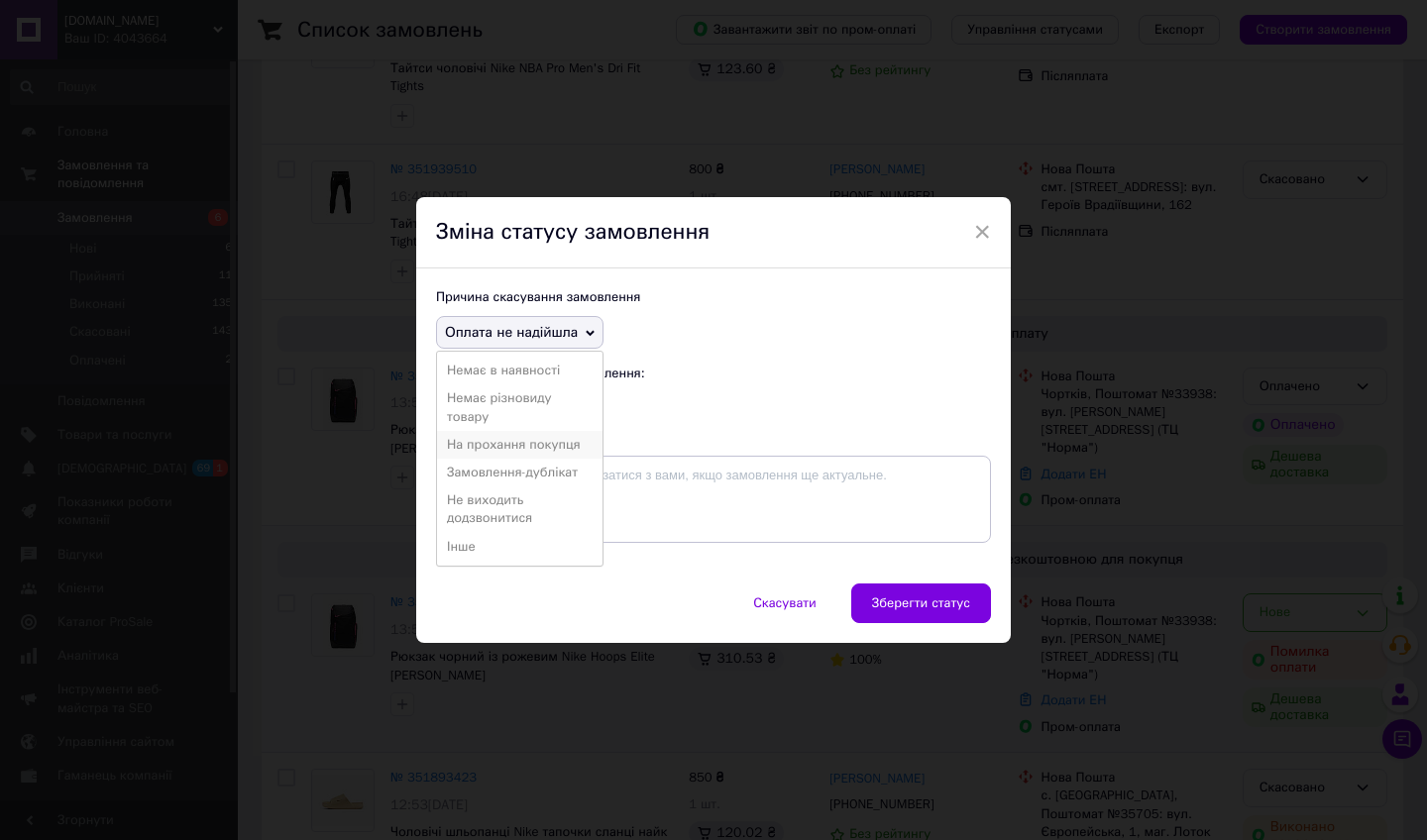 click on "На прохання покупця" at bounding box center (519, 445) 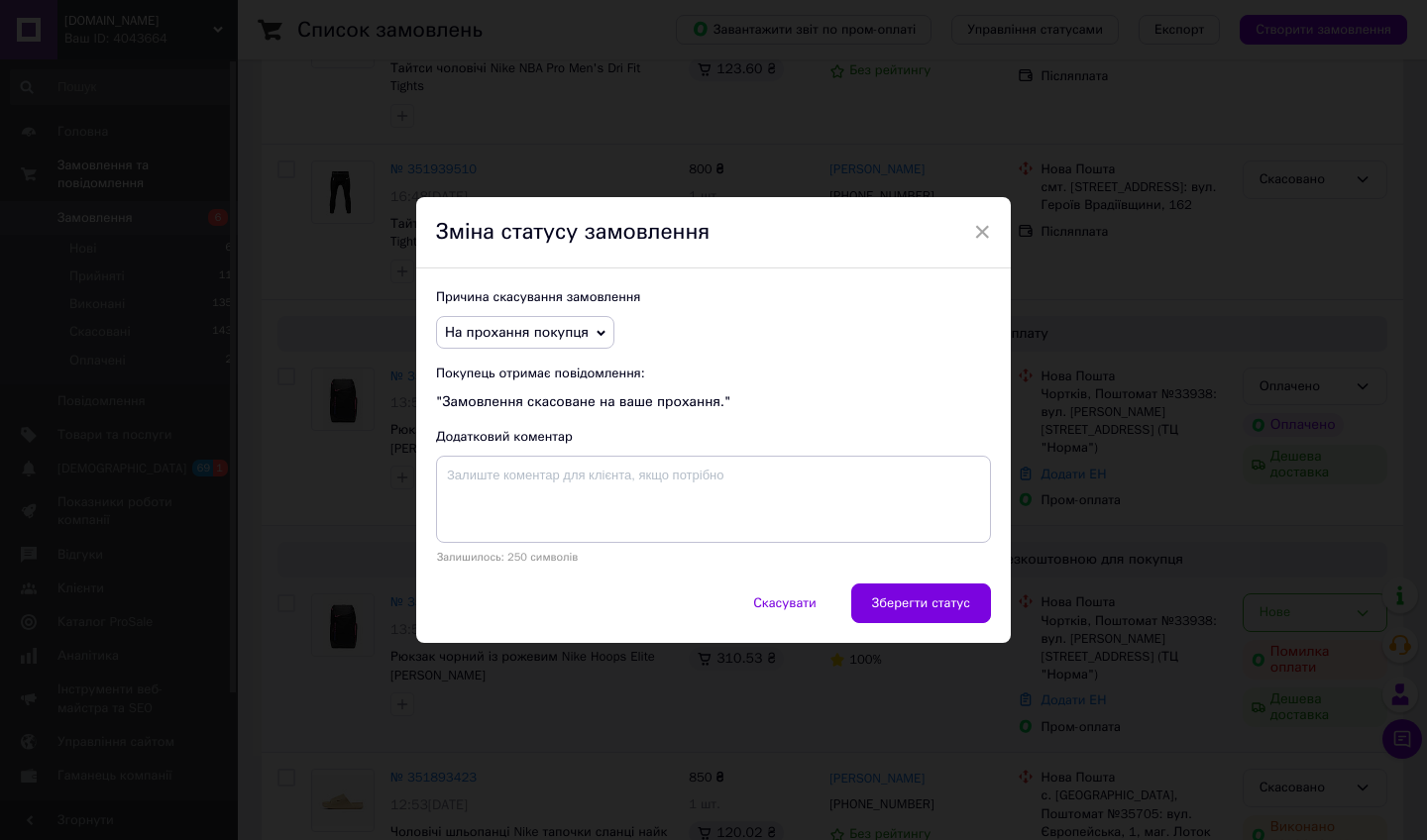 click on "Зміна статусу замовлення" at bounding box center (714, 233) 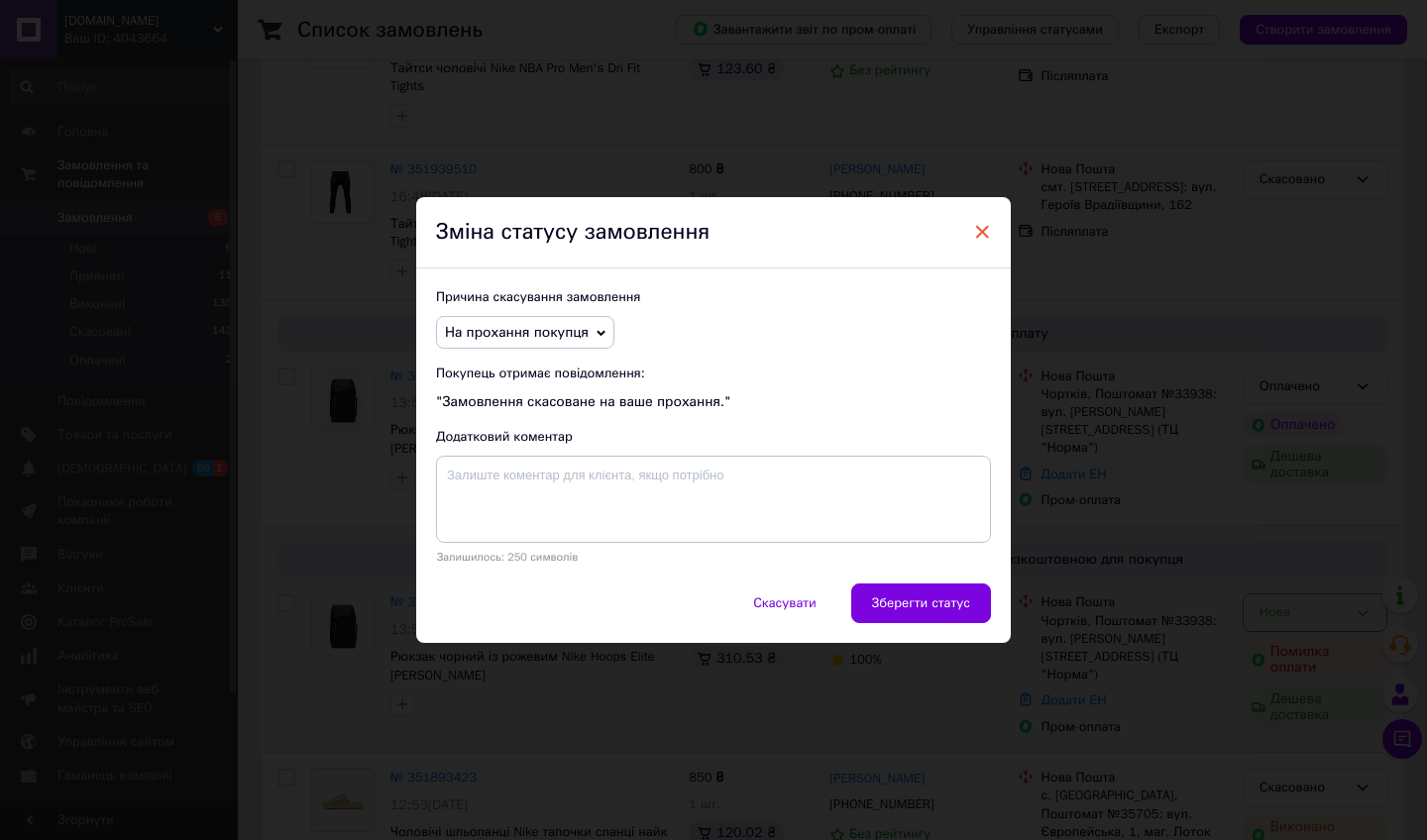 click on "×" at bounding box center (982, 232) 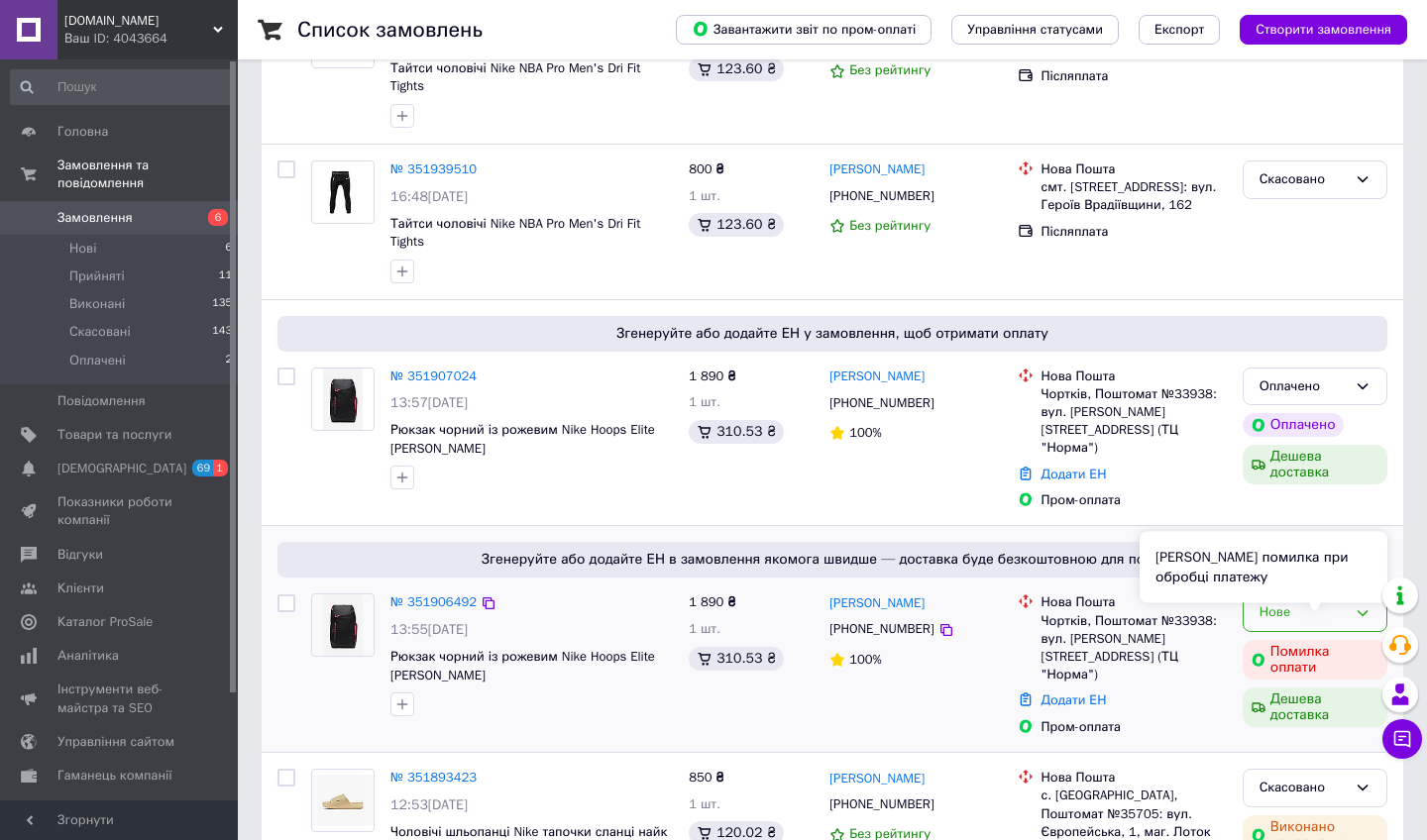 click on "Сталася помилка при обробці платежу" at bounding box center (1263, 568) 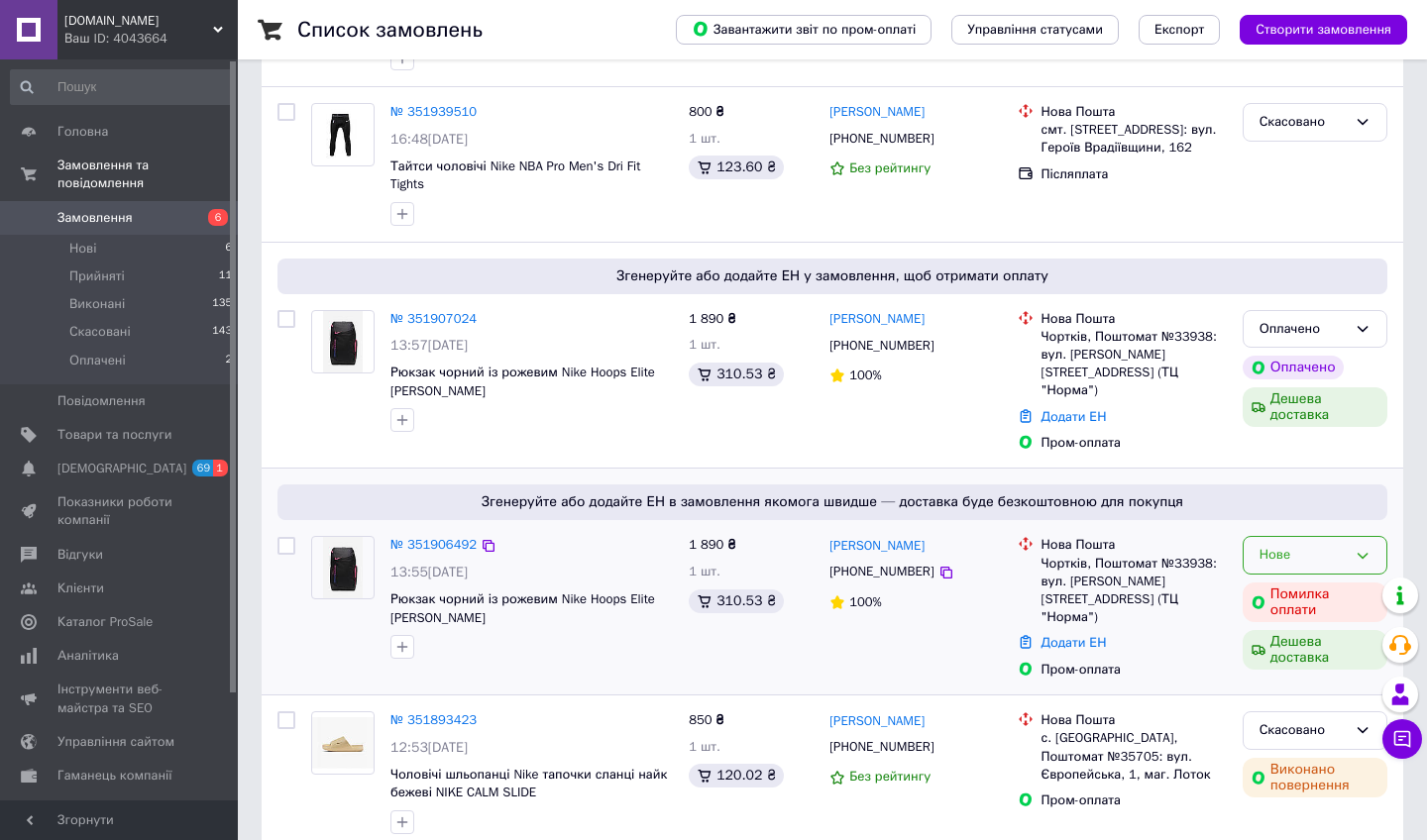 scroll, scrollTop: 473, scrollLeft: 0, axis: vertical 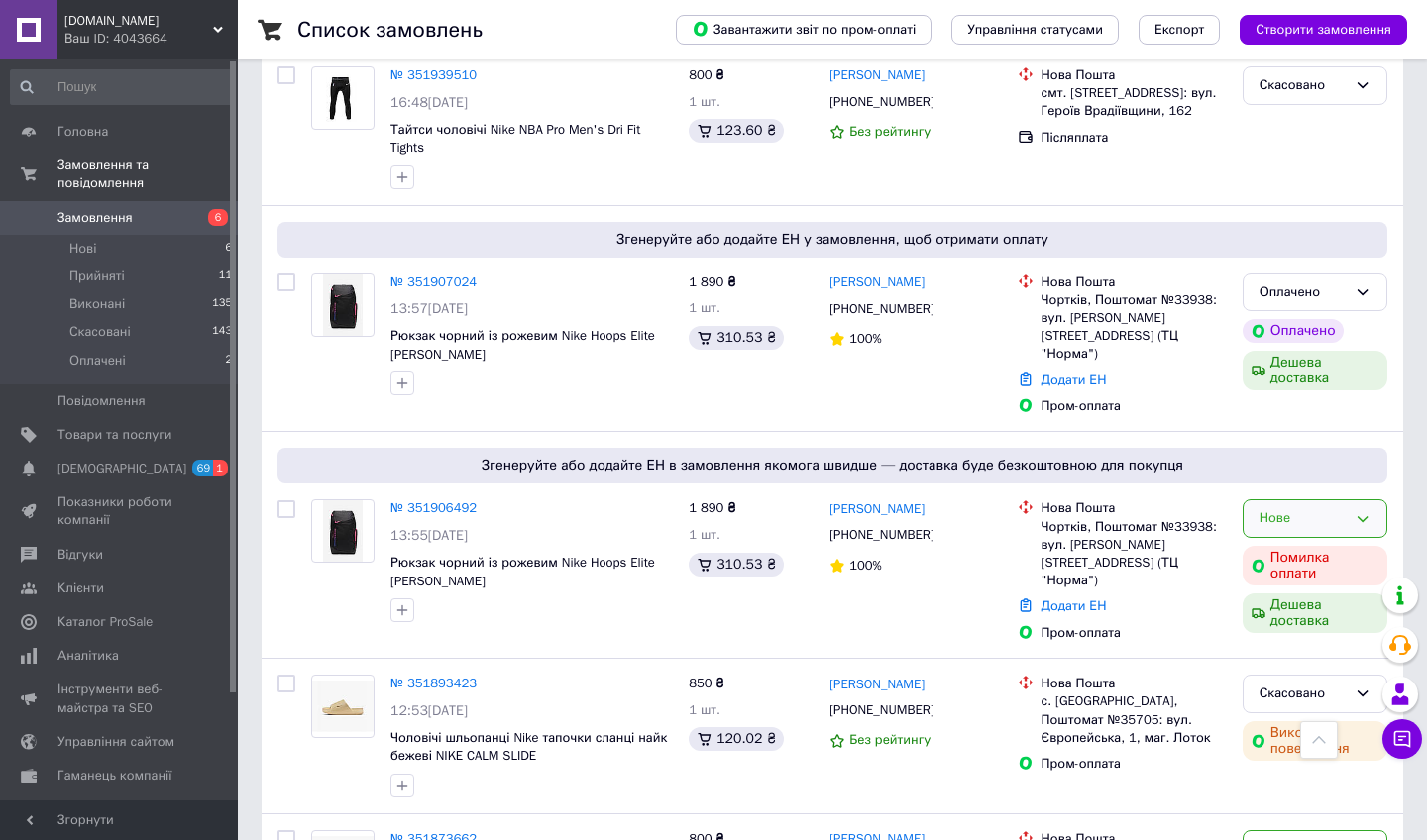 click on "Сталася помилка при обробці платежу" at bounding box center [1263, 475] 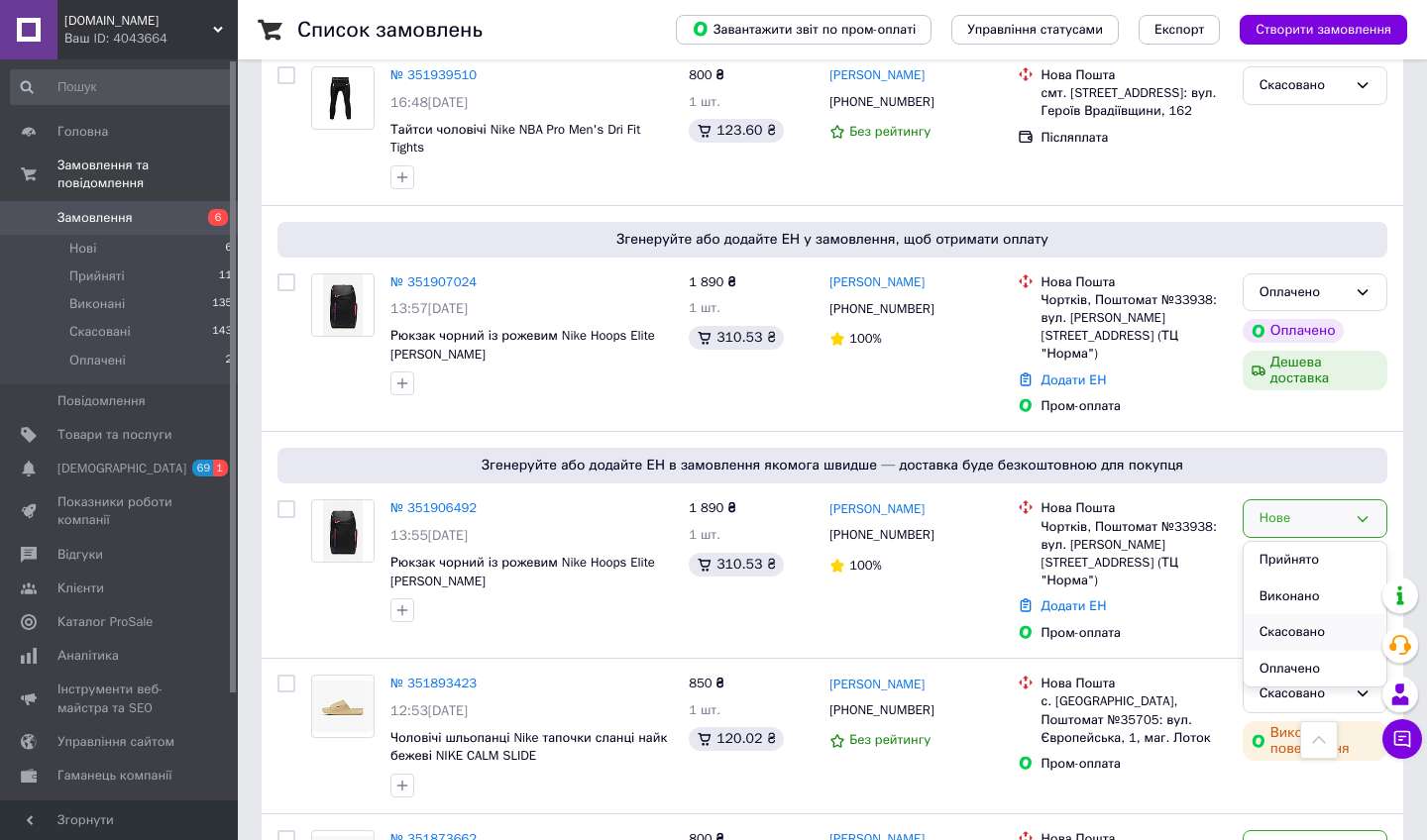 click on "Скасовано" at bounding box center (1315, 632) 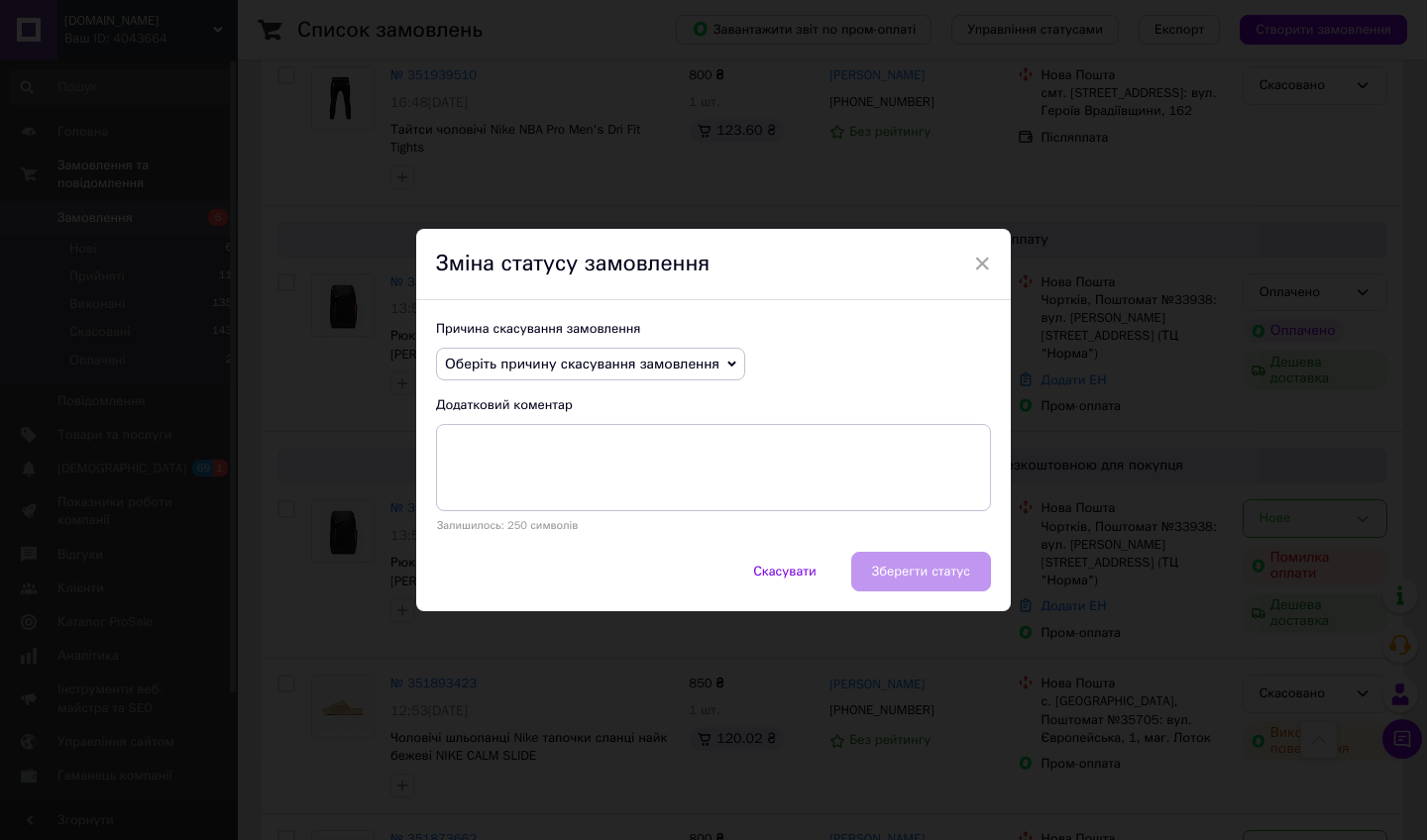 click on "Оберіть причину скасування замовлення" at bounding box center [582, 364] 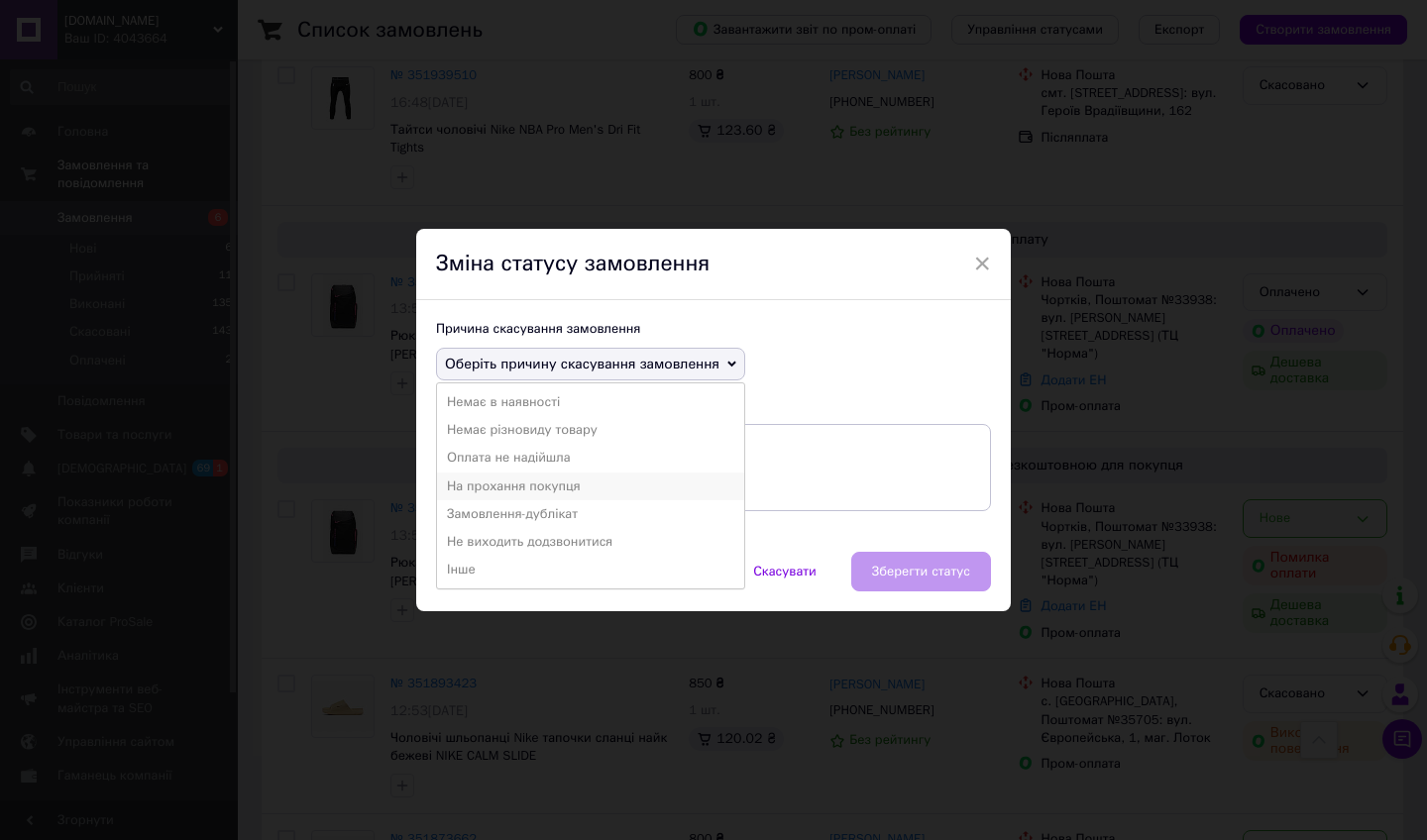 click on "На прохання покупця" at bounding box center (591, 486) 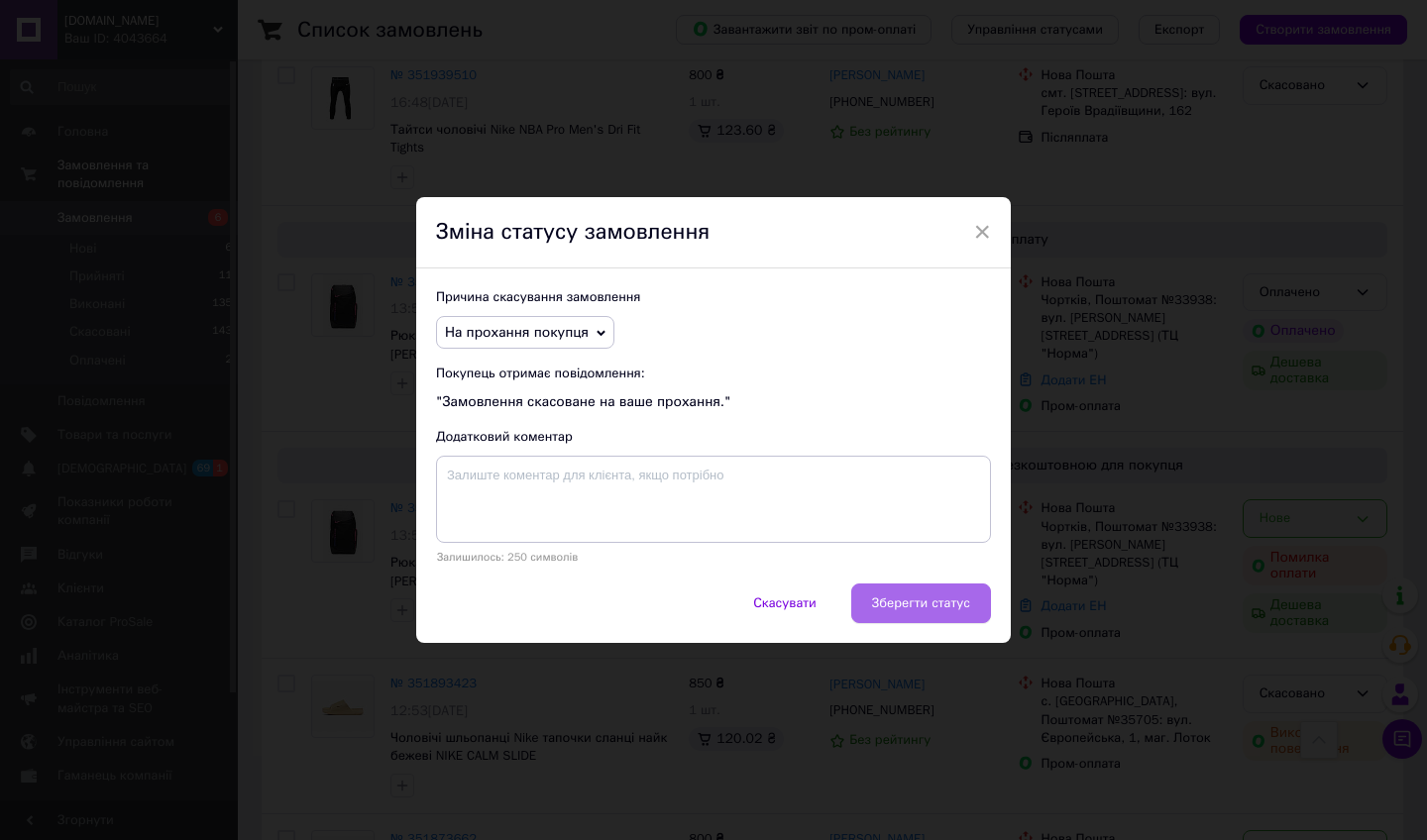 click on "Зберегти статус" at bounding box center (921, 603) 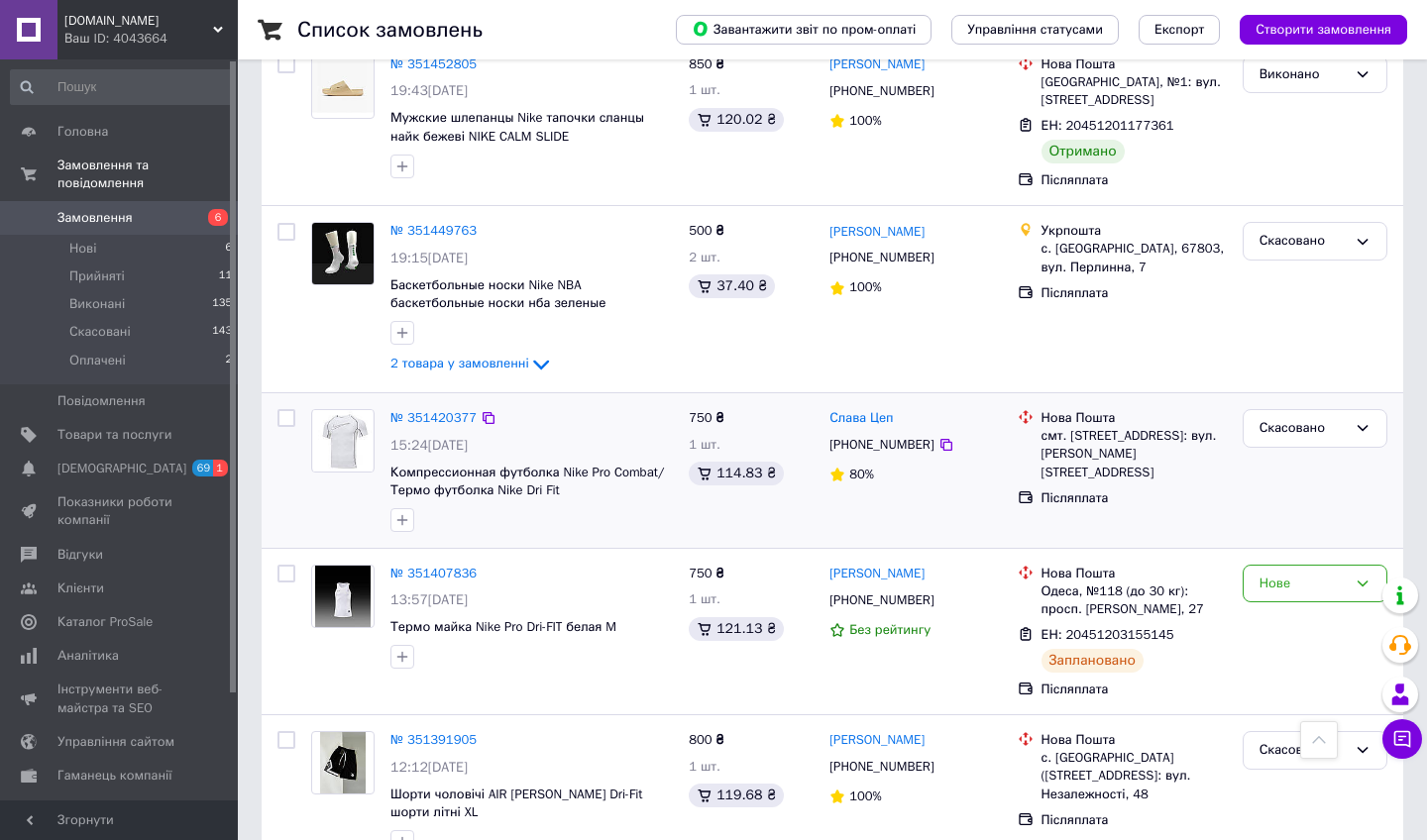 scroll, scrollTop: 1771, scrollLeft: 0, axis: vertical 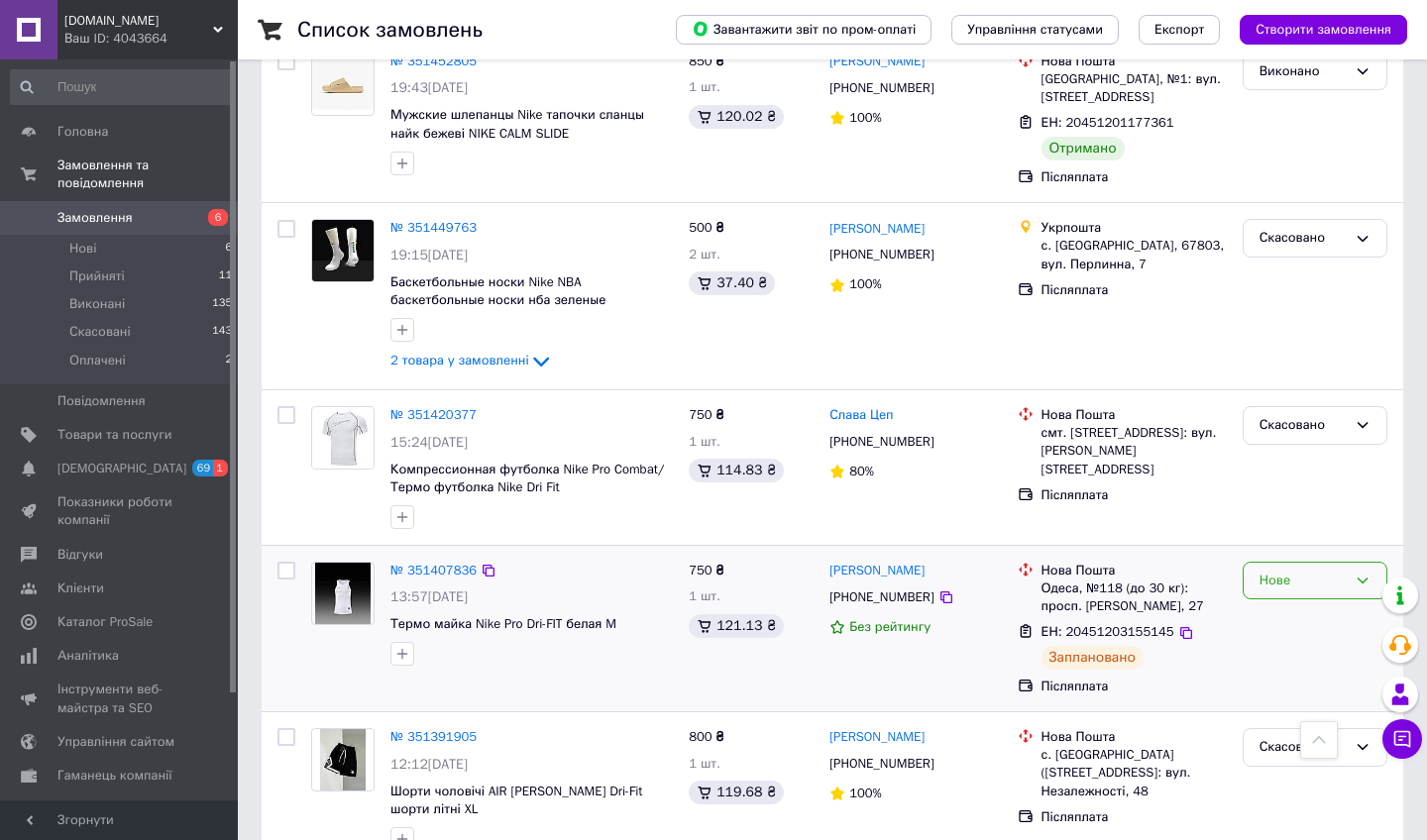click on "Нове" at bounding box center [1315, 580] 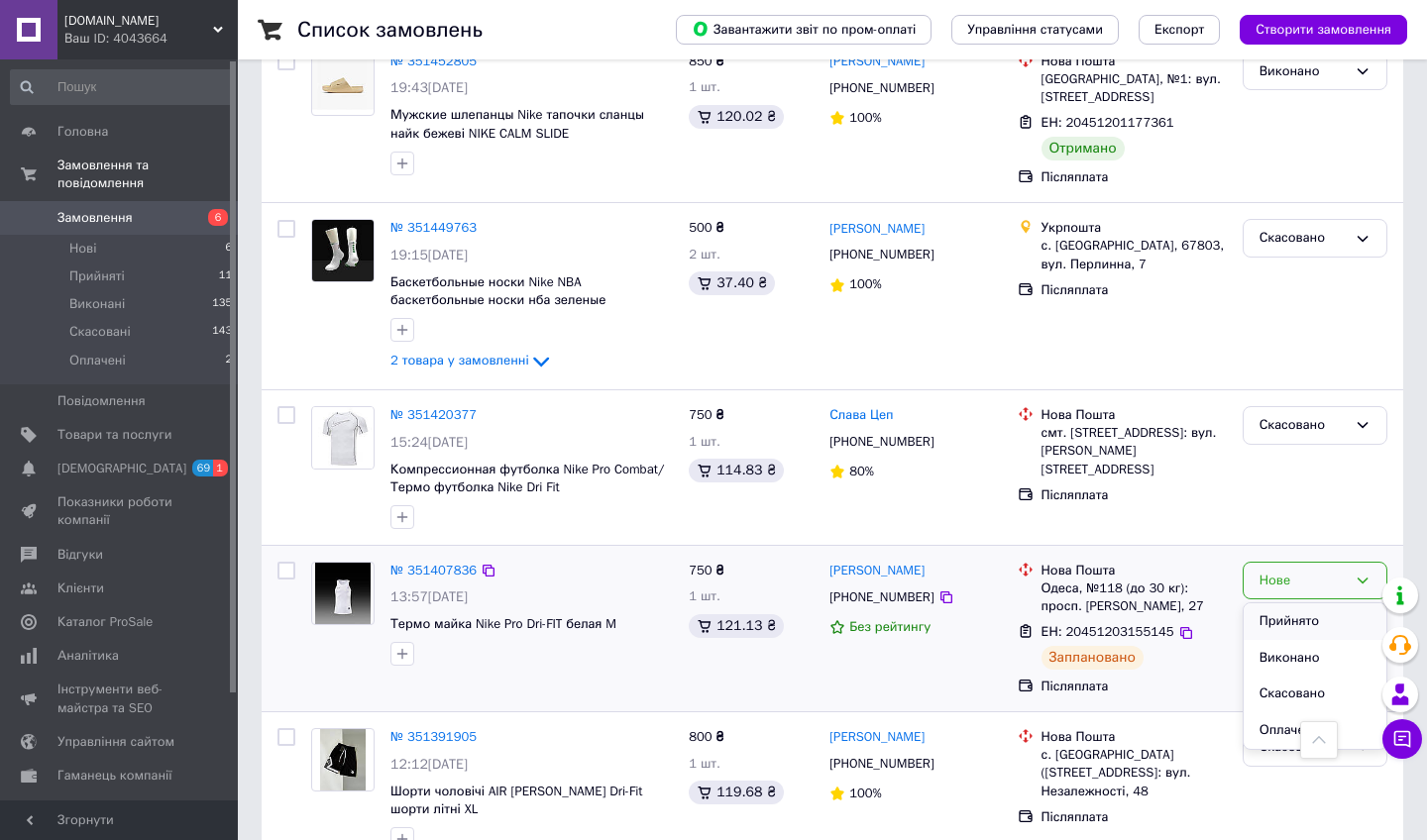 click on "Прийнято" at bounding box center (1315, 621) 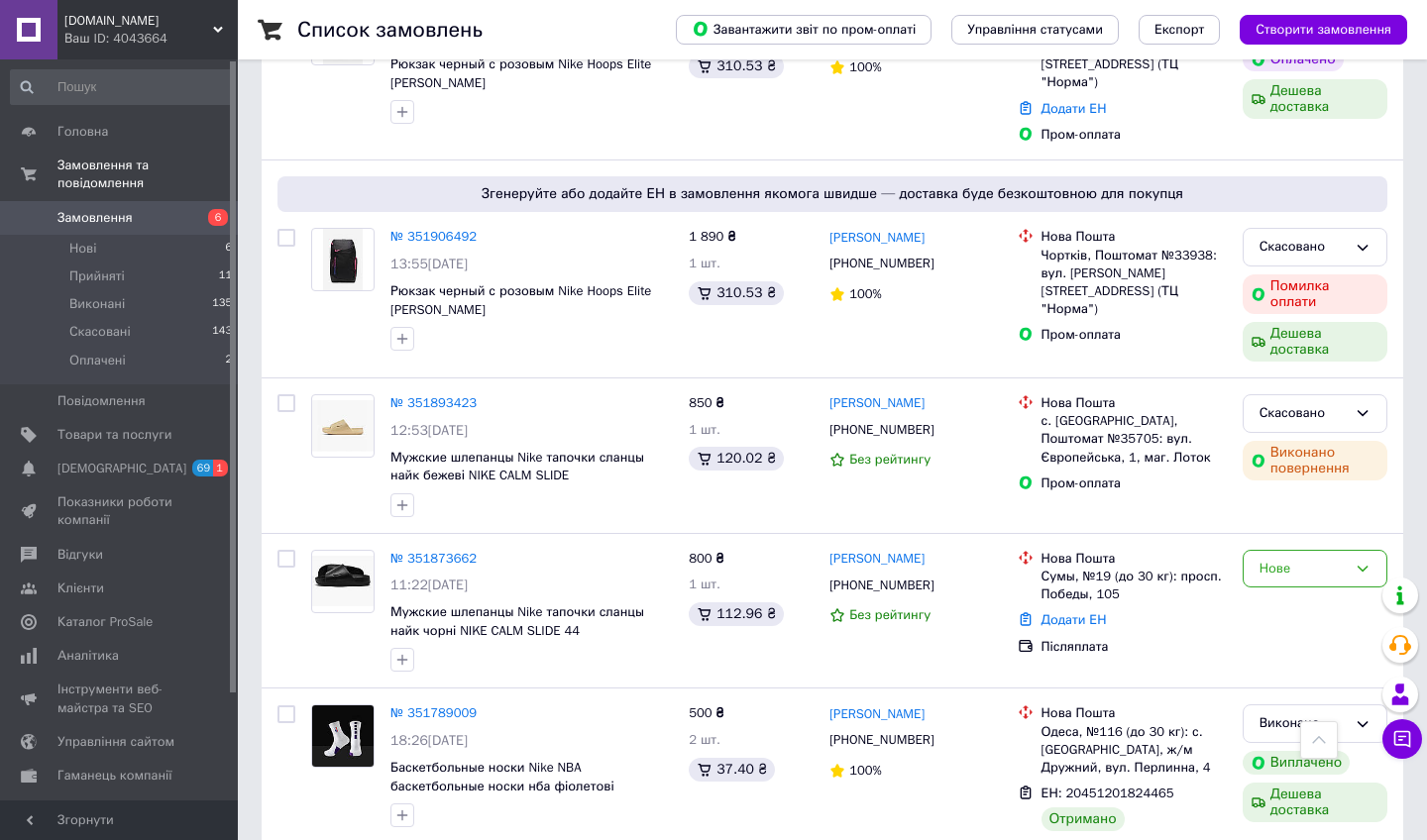 scroll, scrollTop: 748, scrollLeft: 0, axis: vertical 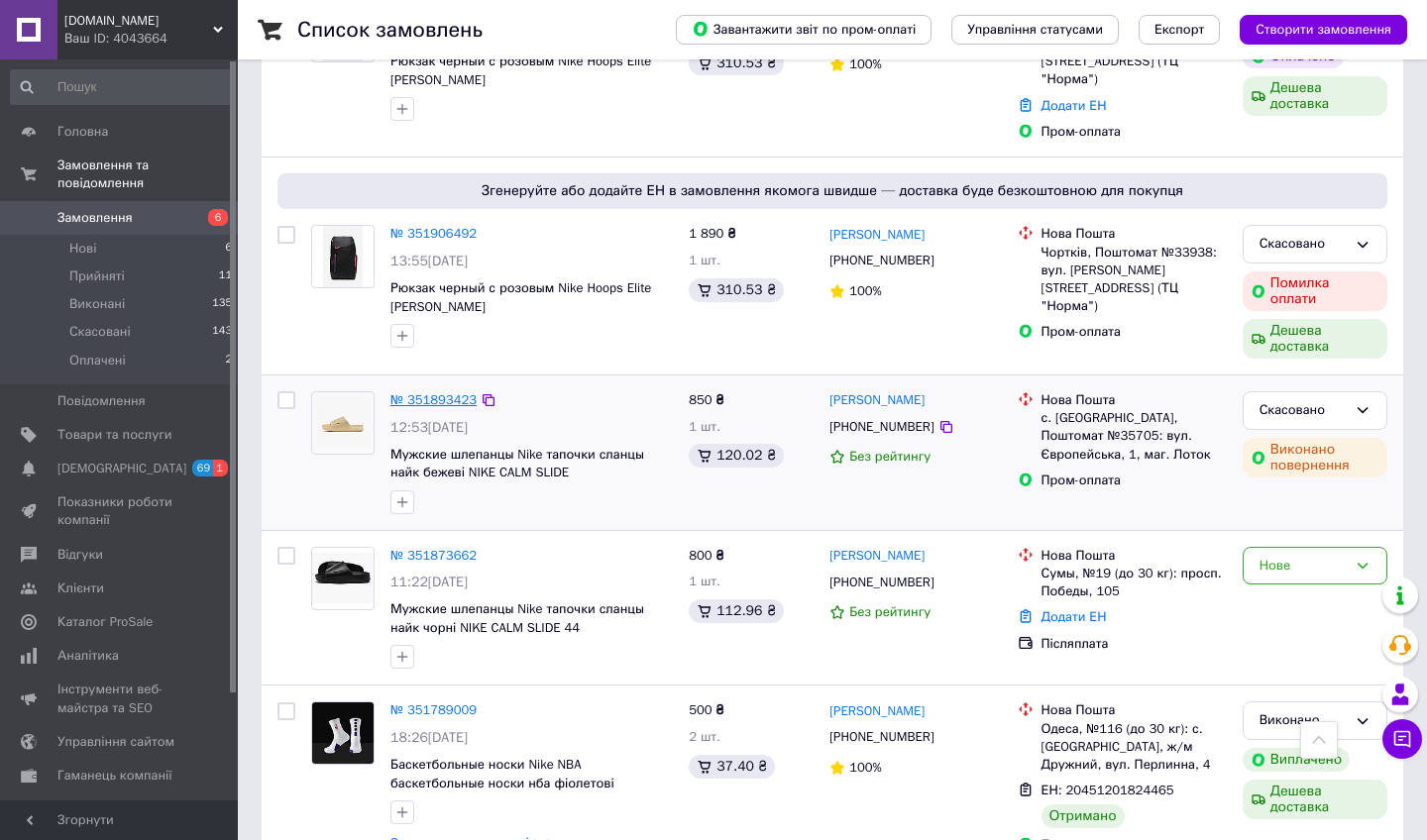 click on "№ 351893423" at bounding box center [433, 399] 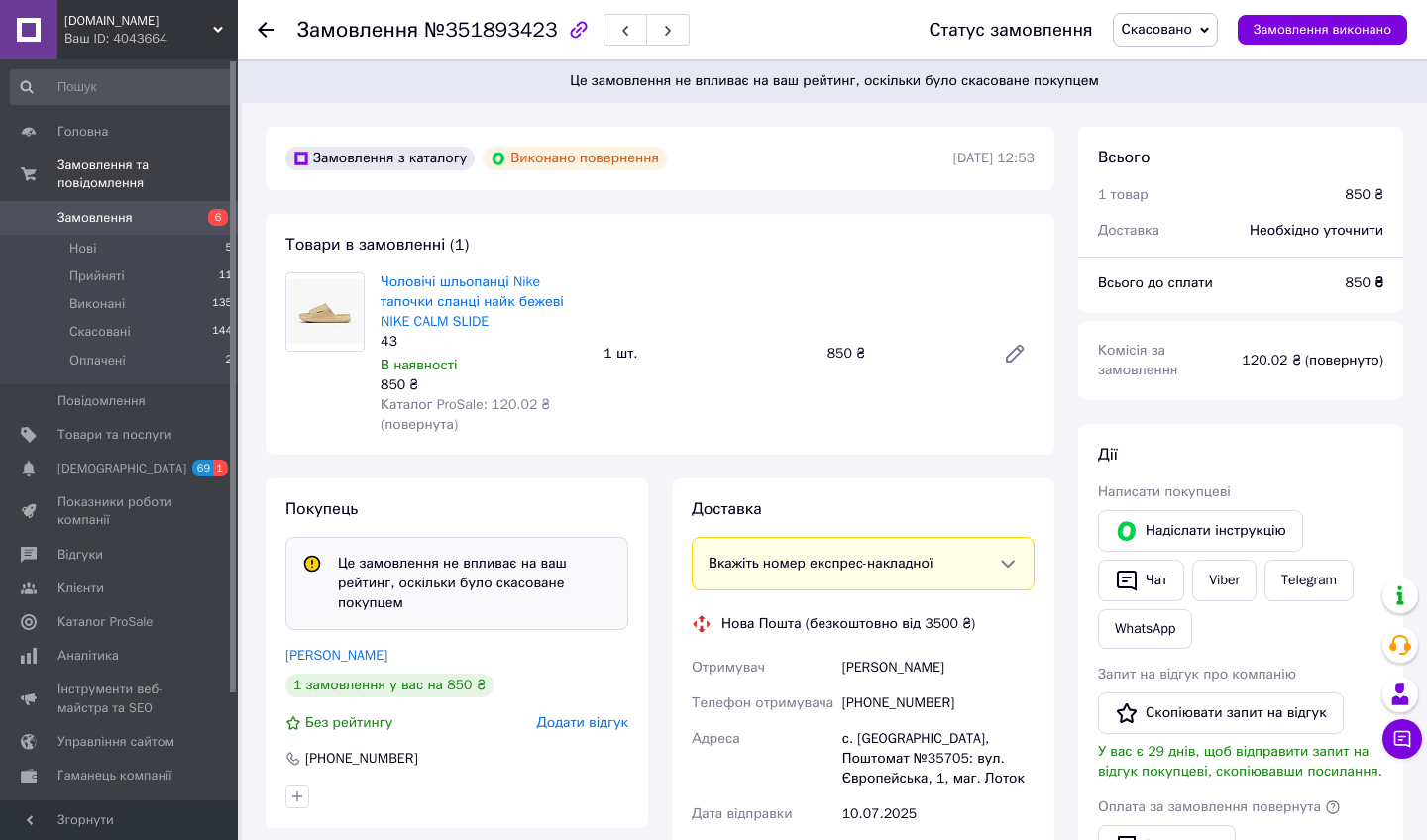 scroll, scrollTop: 0, scrollLeft: 0, axis: both 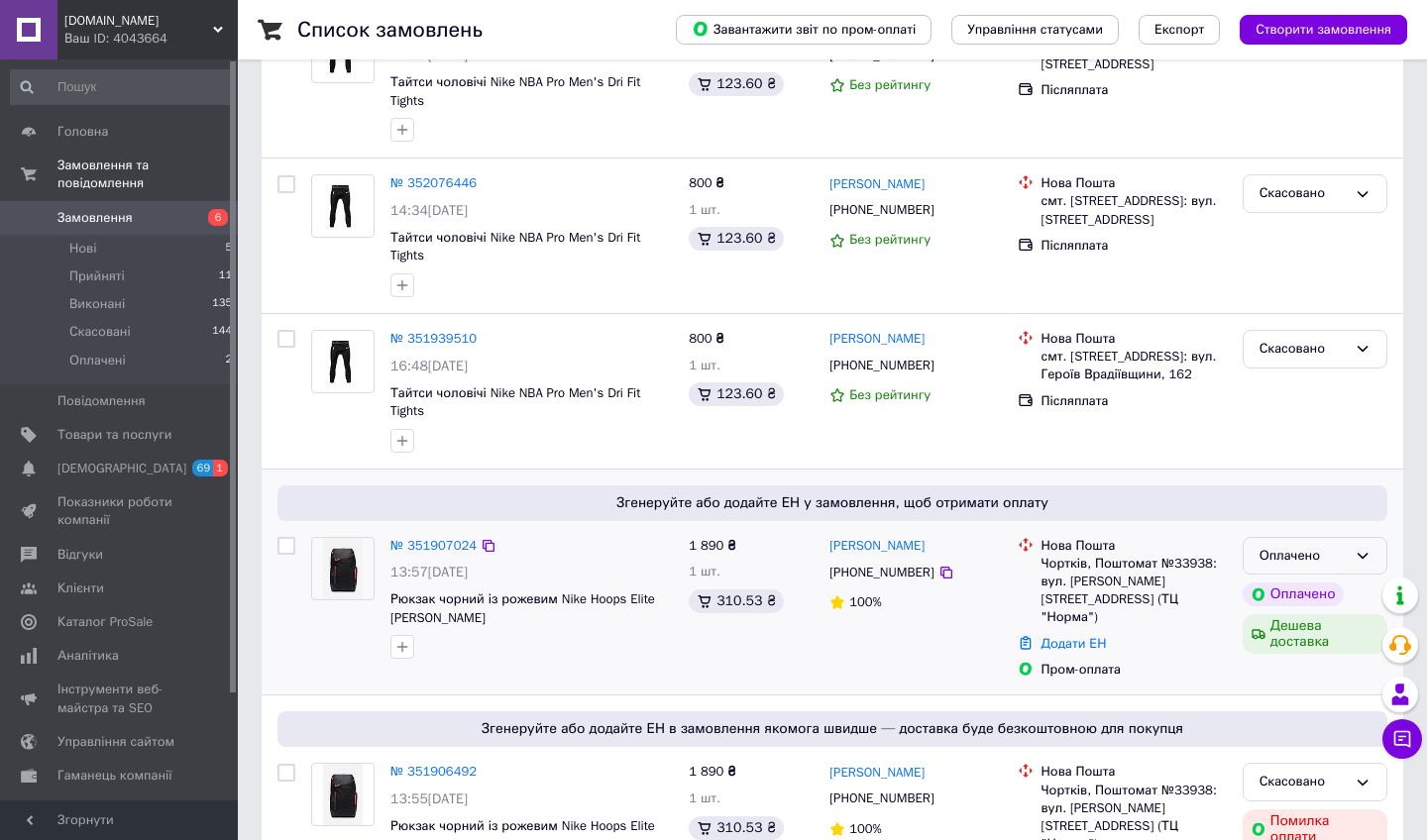 click on "Оплачено" at bounding box center [1303, 556] 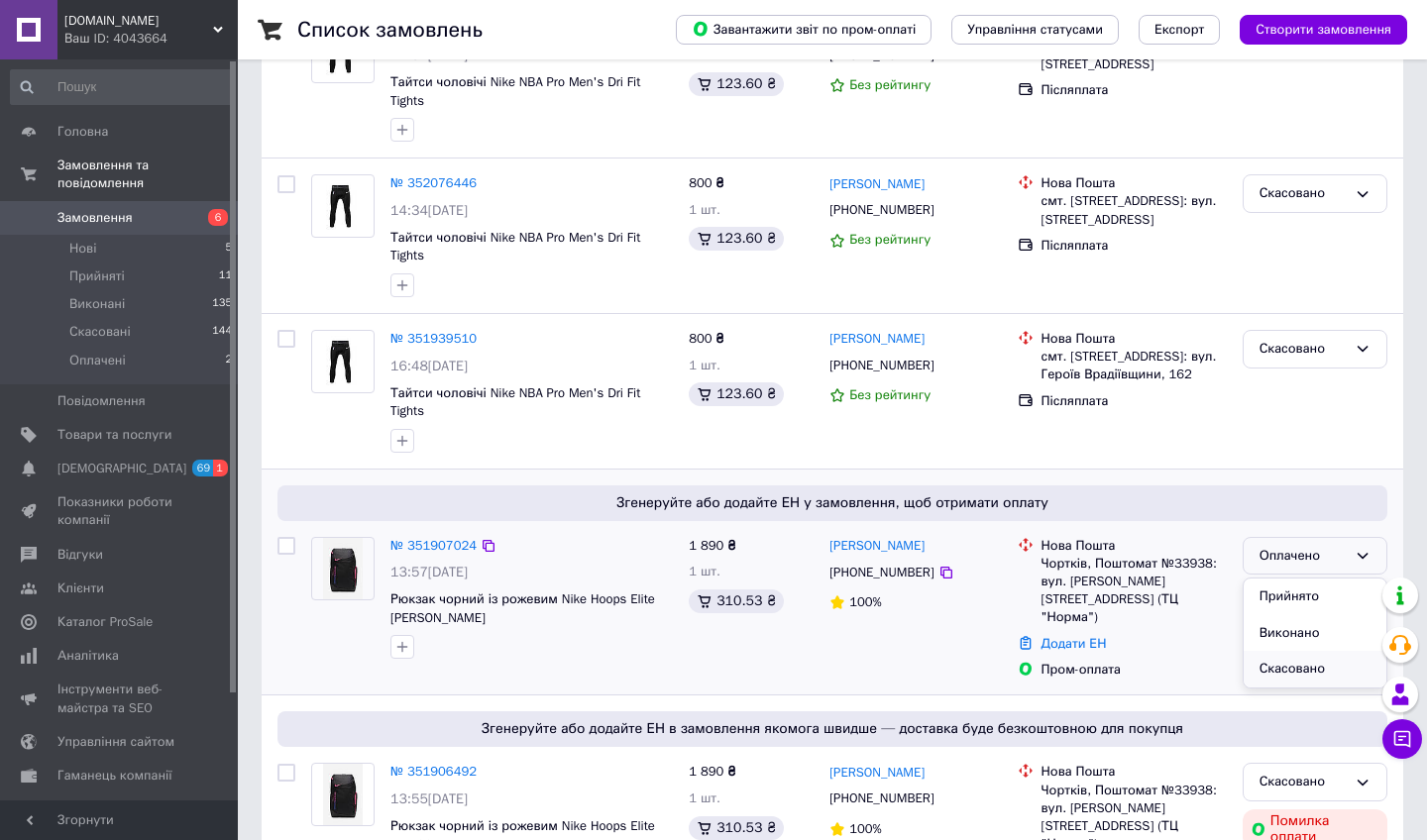 click on "Скасовано" at bounding box center (1315, 669) 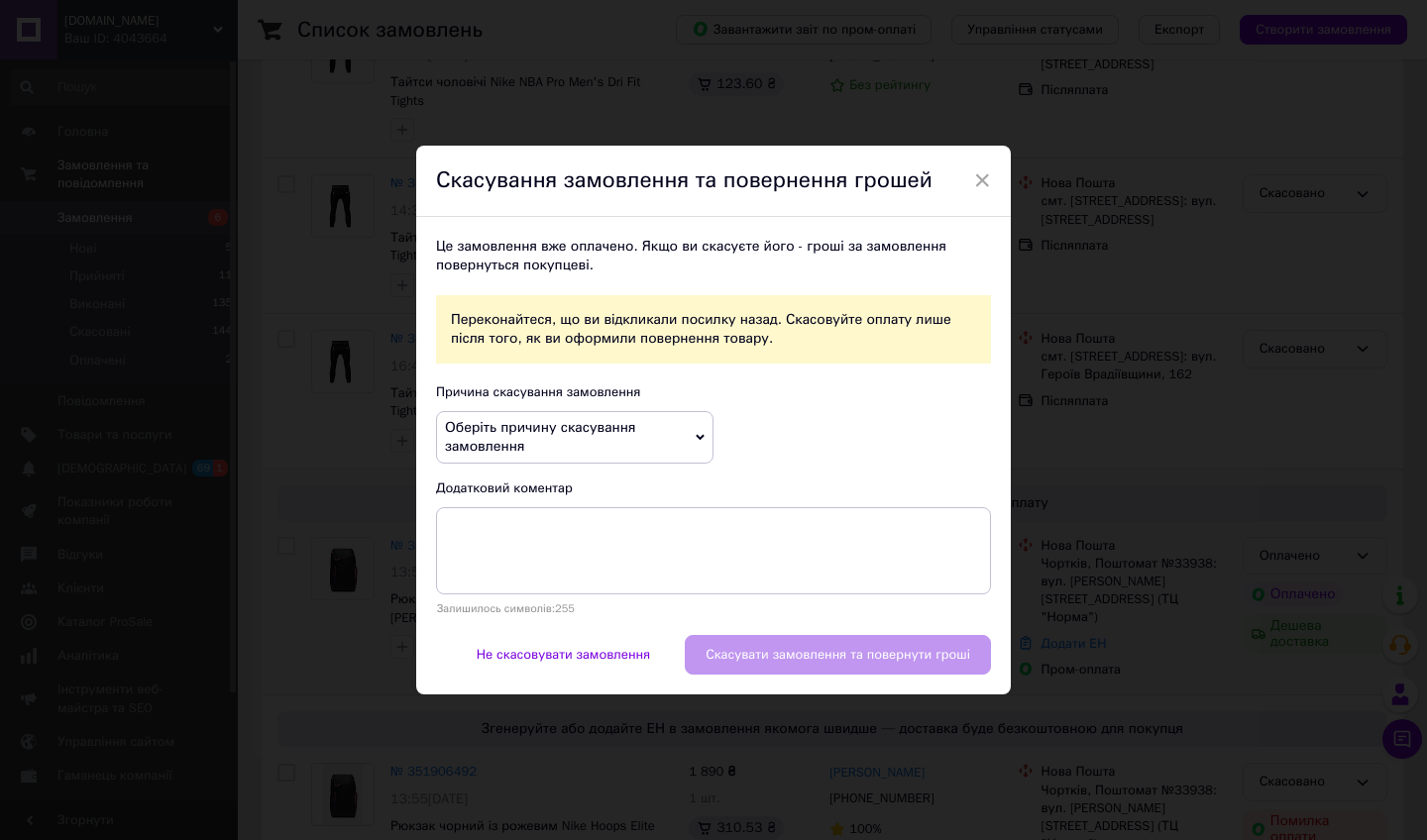 click on "Це замовлення вже оплачено. Якщо ви скасуєте його - гроші за замовлення повернуться покупцеві. Переконайтеся, що ви відкликали посилку назад. Скасовуйте оплату лише після того,
як ви оформили повернення товару. Причина скасування замовлення Оберіть причину скасування замовлення Немає в наявності Немає різновиду товару На прохання покупця Замовлення-дублікат Не виходить додзвонитися Інше Додатковий коментар Залишилось символів:  255" at bounding box center [714, 426] 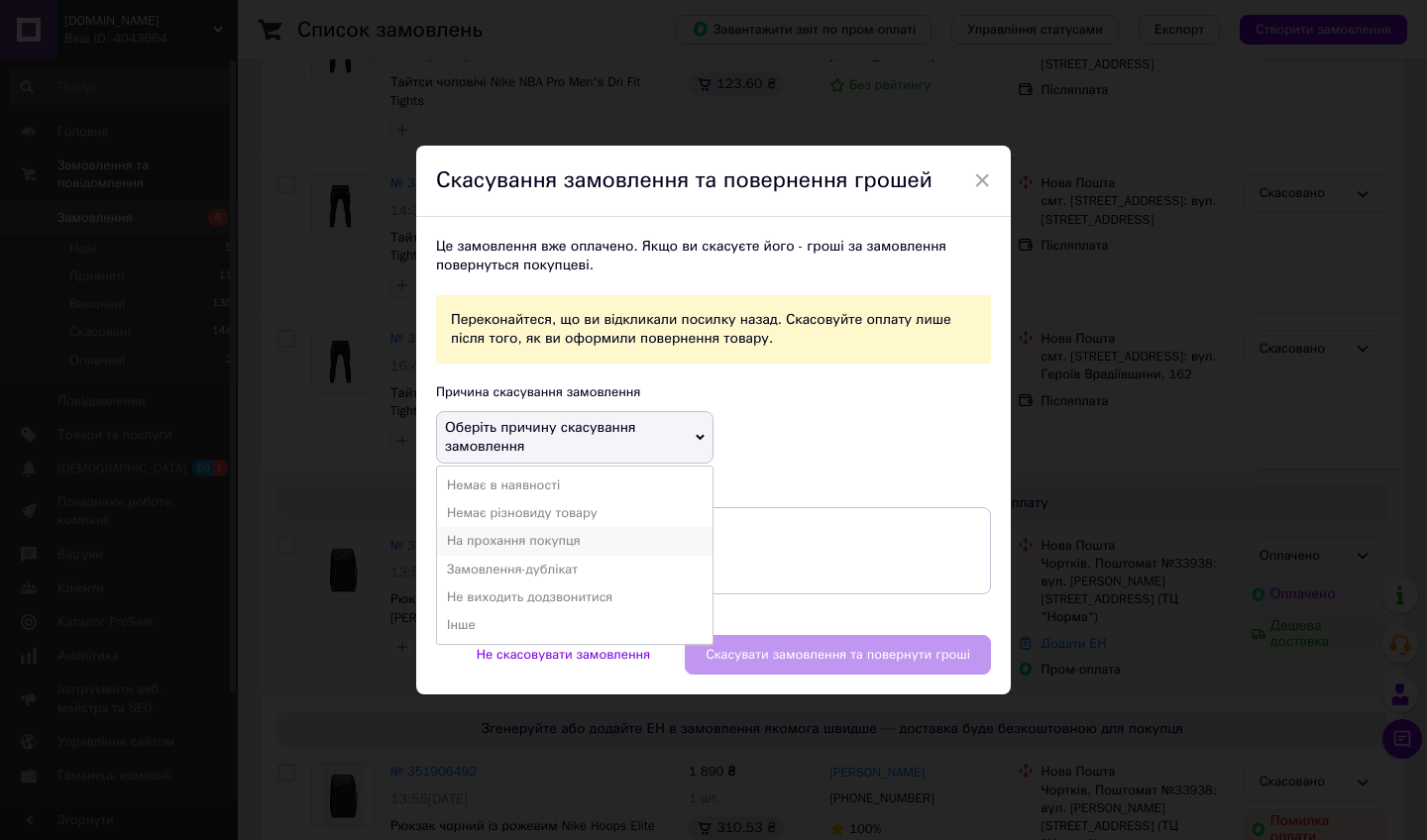 click on "На прохання покупця" at bounding box center [575, 541] 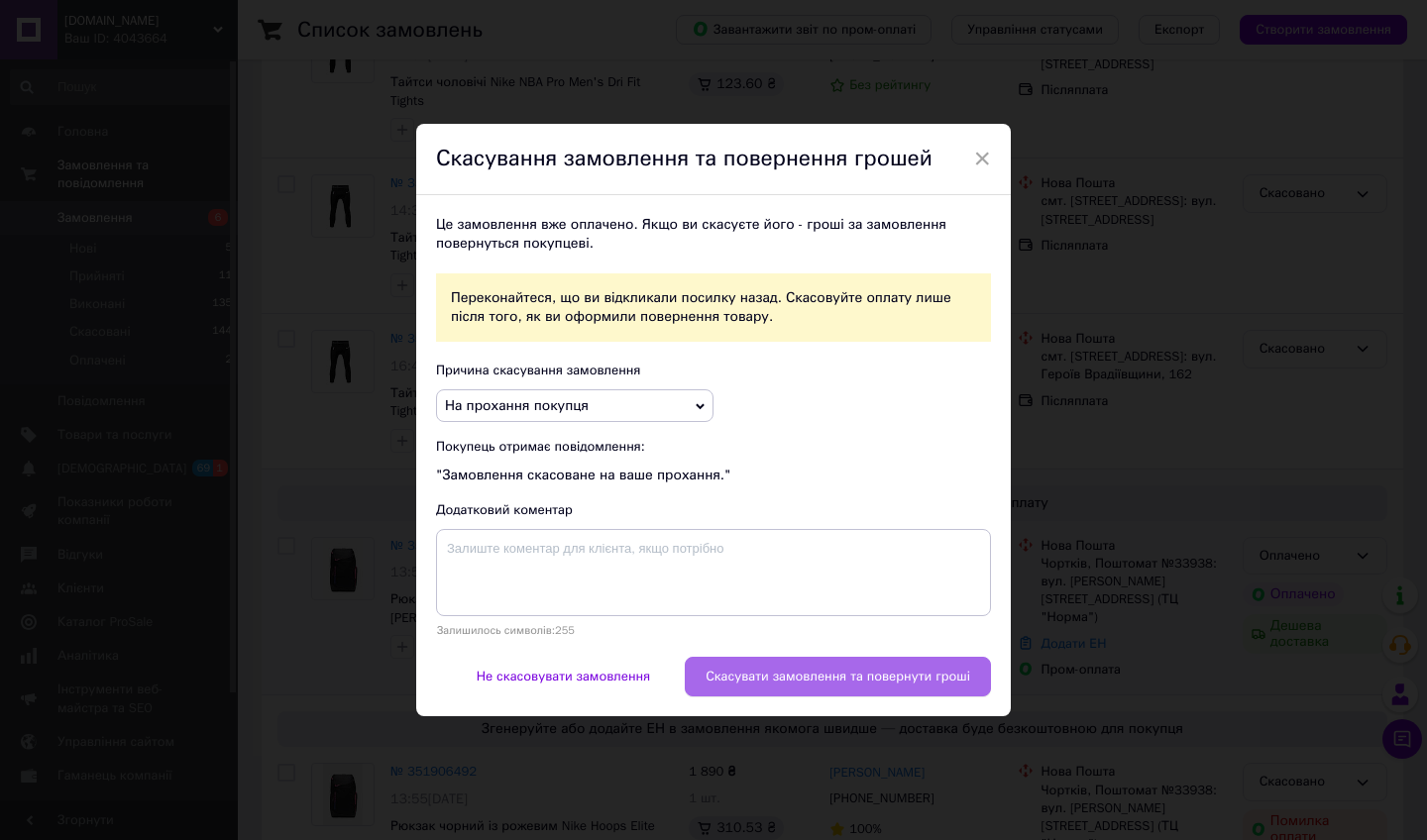 click on "Скасувати замовлення та повернути гроші" at bounding box center (837, 677) 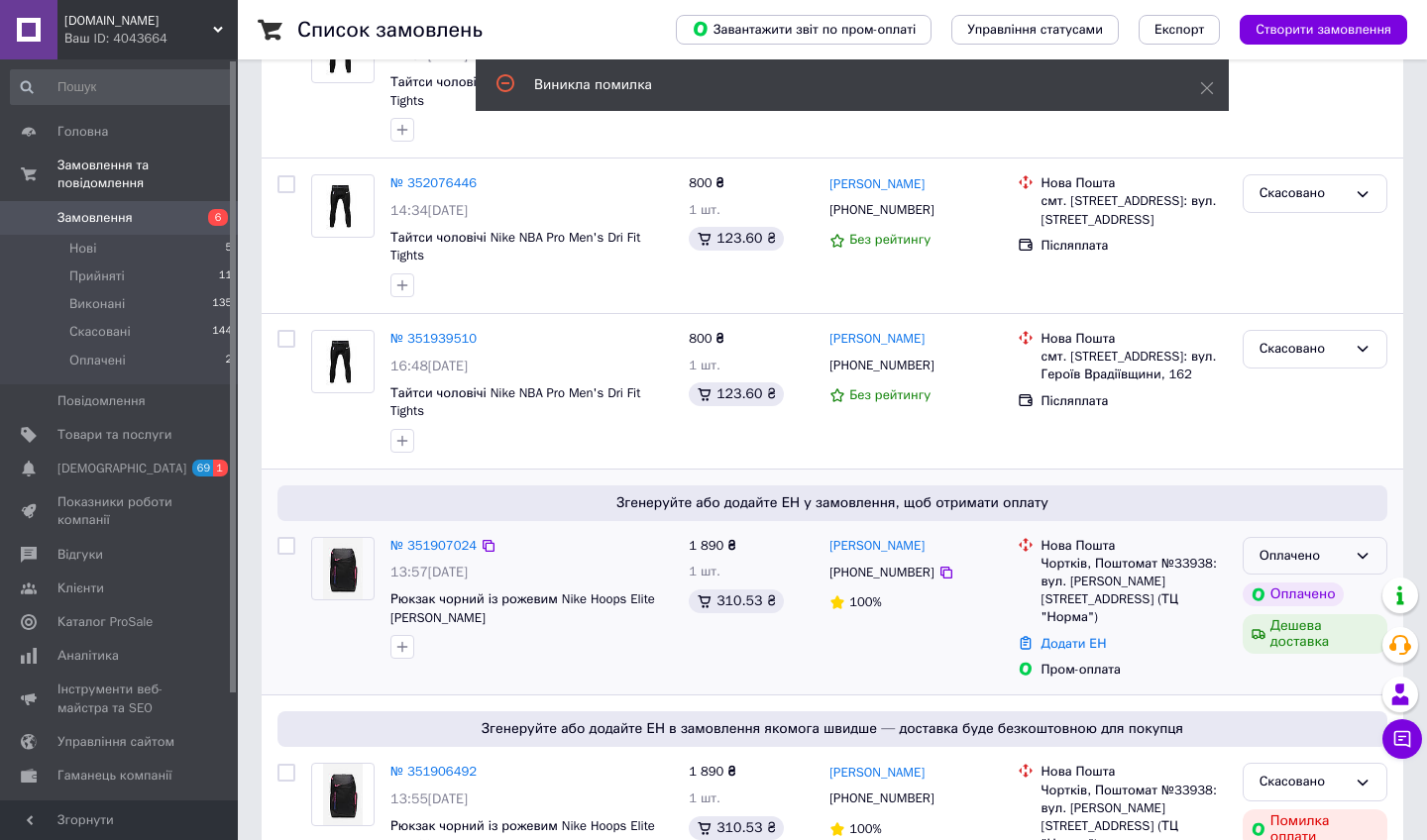 click on "Оплачено" at bounding box center [1303, 556] 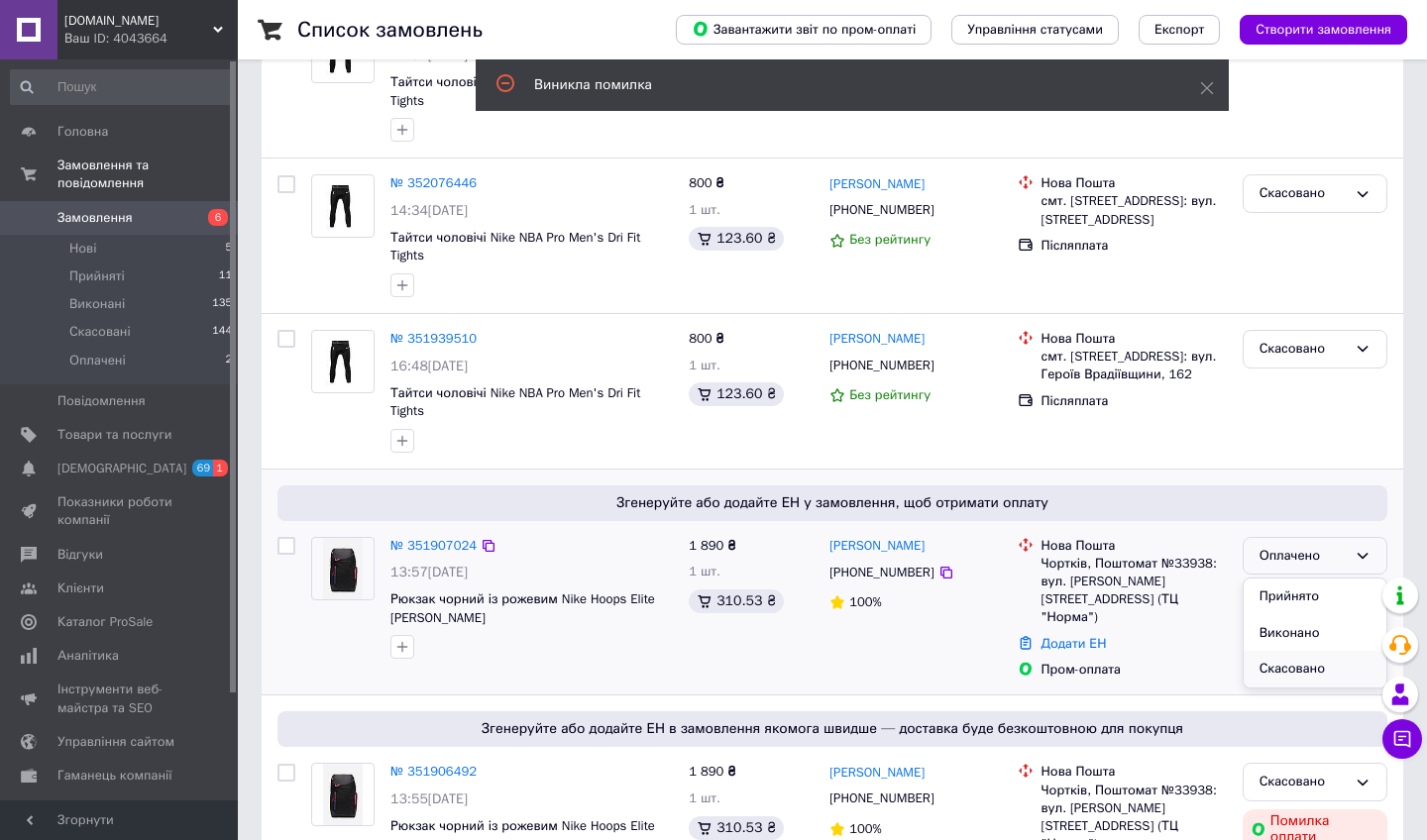click on "Скасовано" at bounding box center [1315, 669] 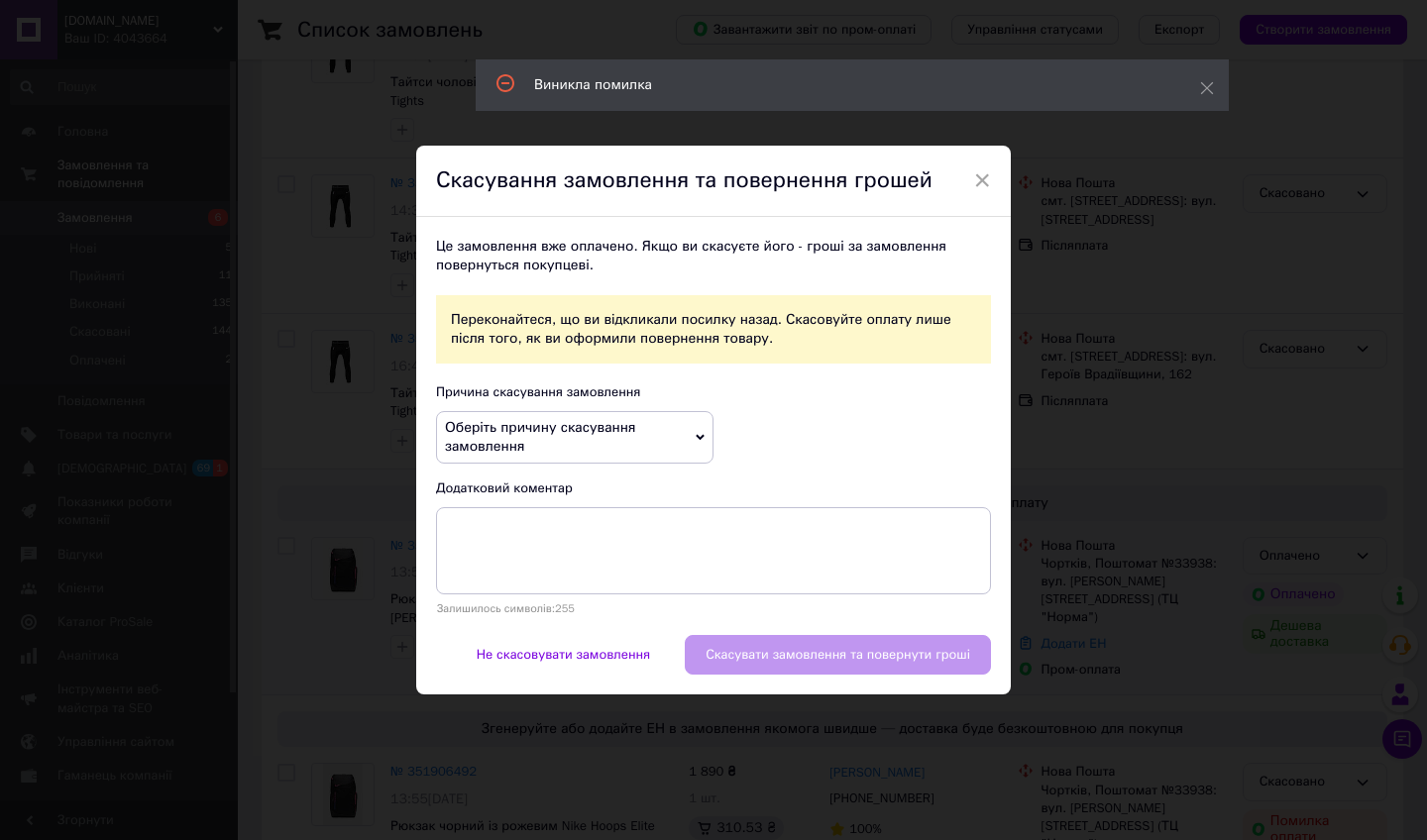 click on "Оберіть причину скасування замовлення" at bounding box center (540, 437) 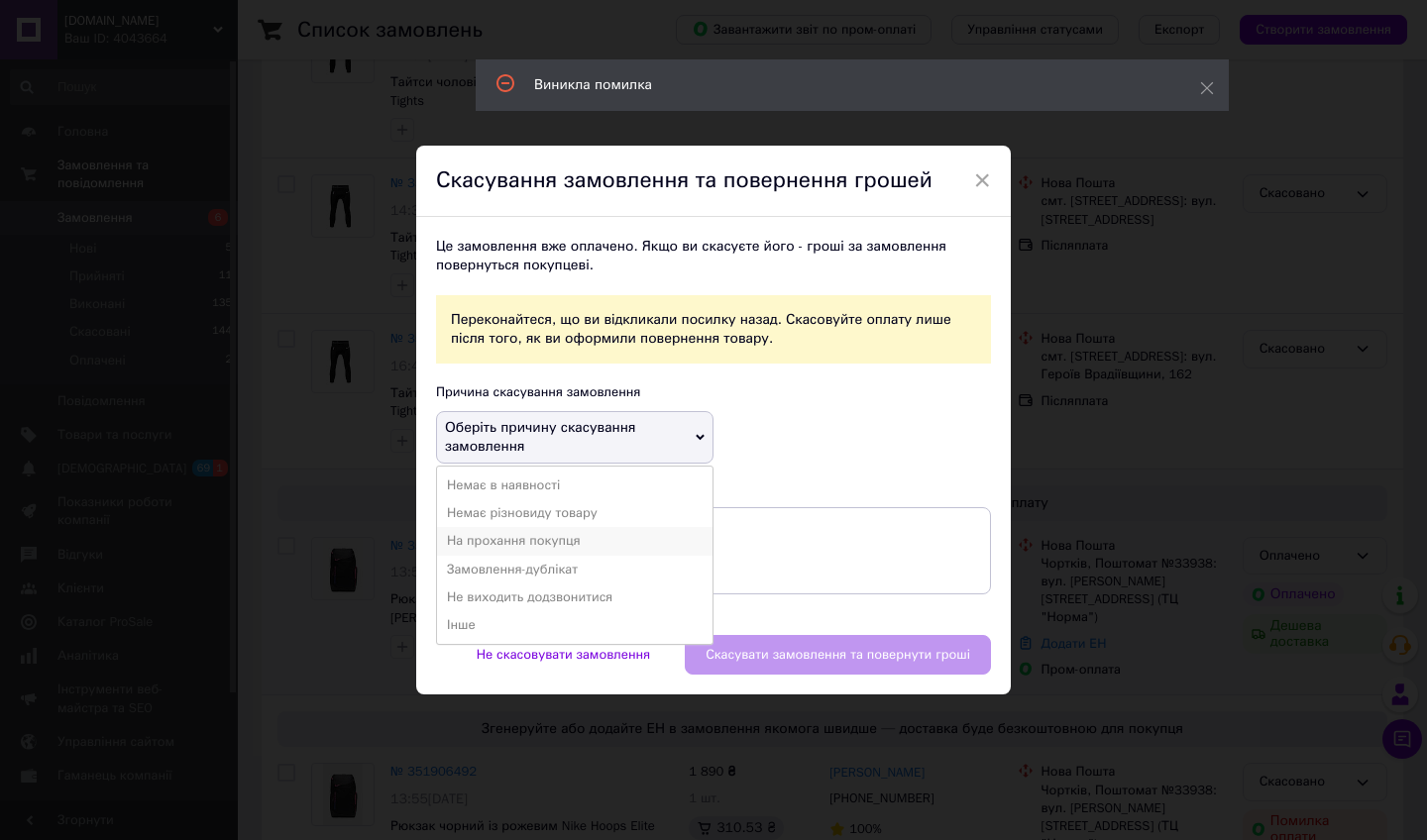 click on "На прохання покупця" at bounding box center (575, 541) 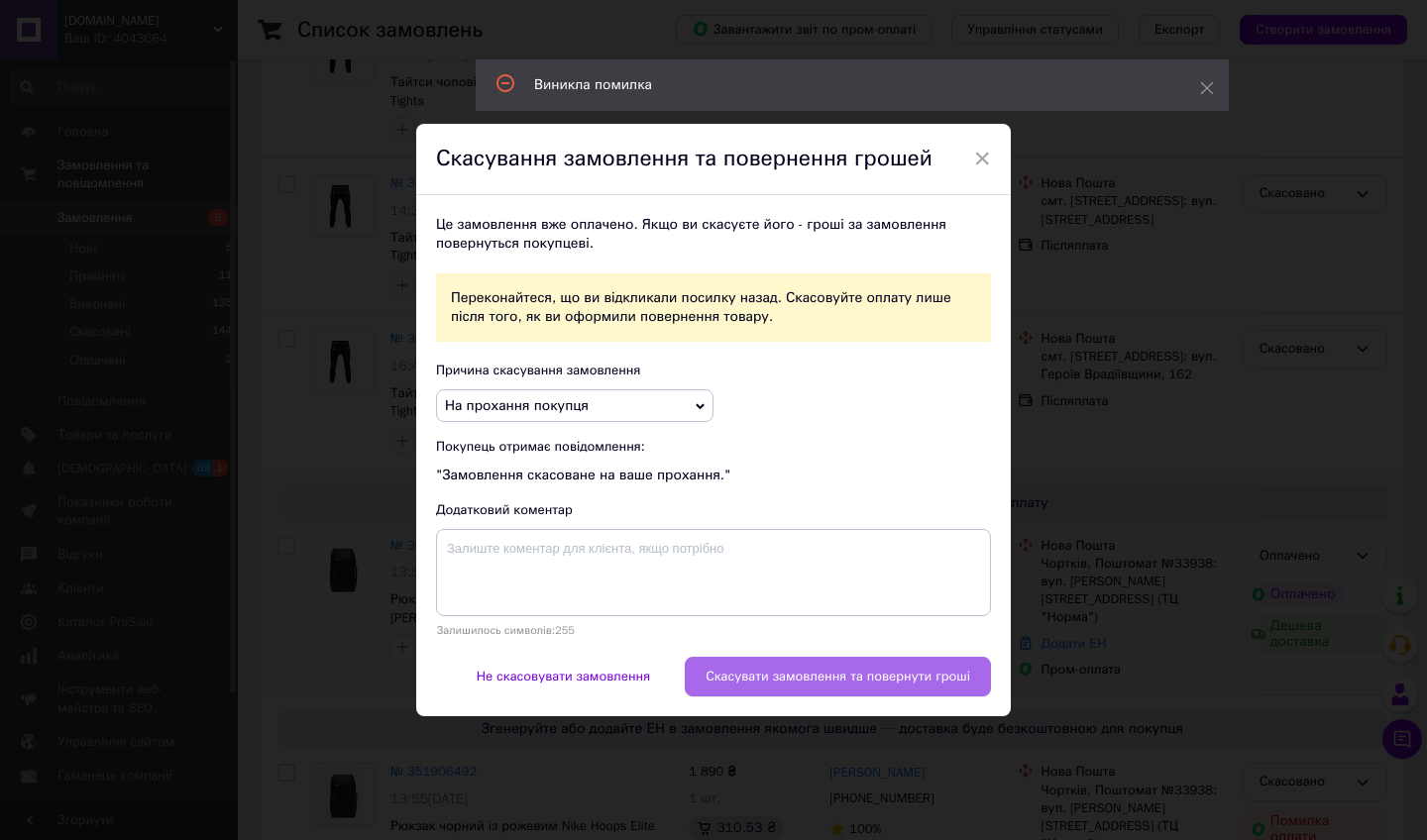 click on "Скасувати замовлення та повернути гроші" at bounding box center (837, 677) 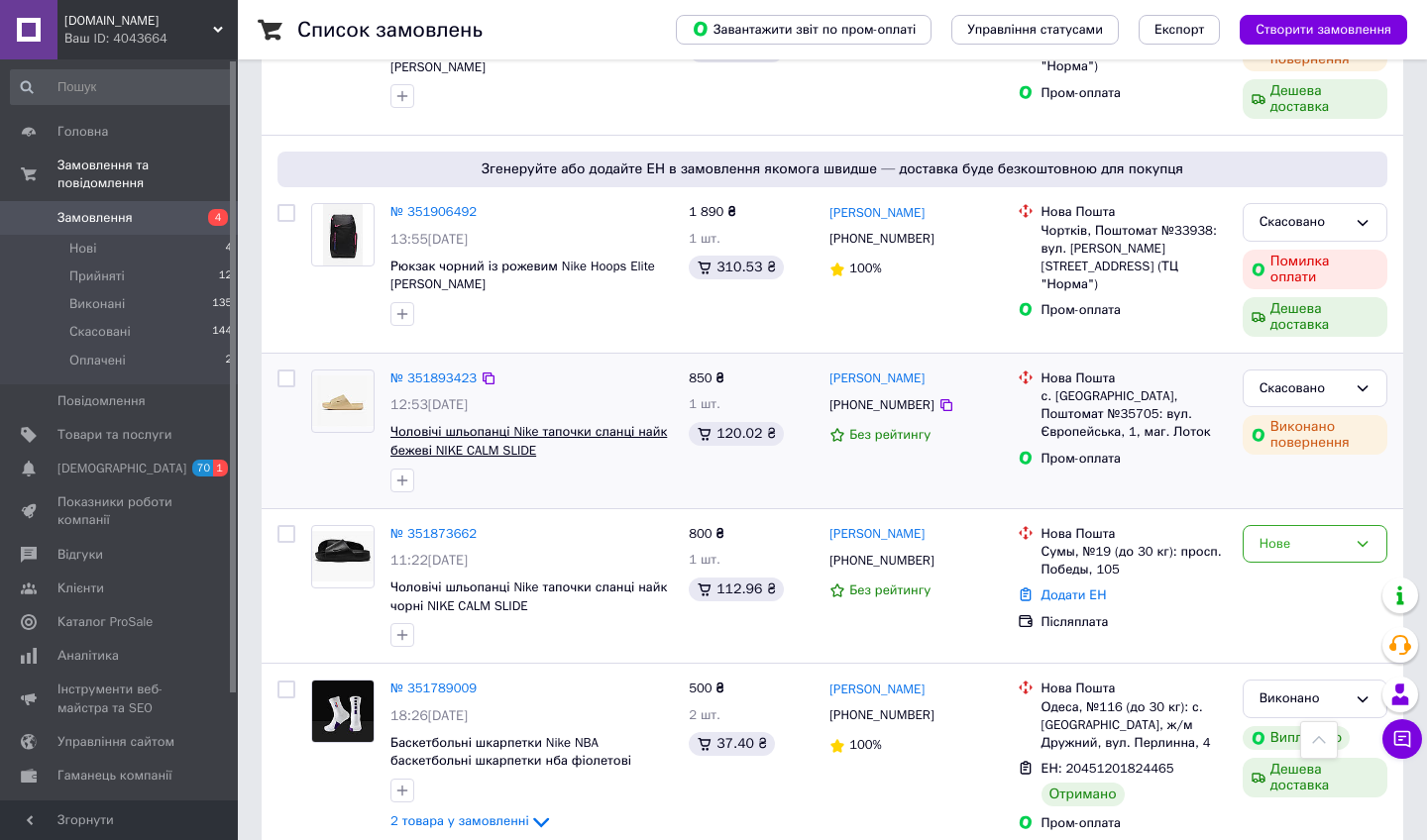 scroll, scrollTop: 770, scrollLeft: 0, axis: vertical 